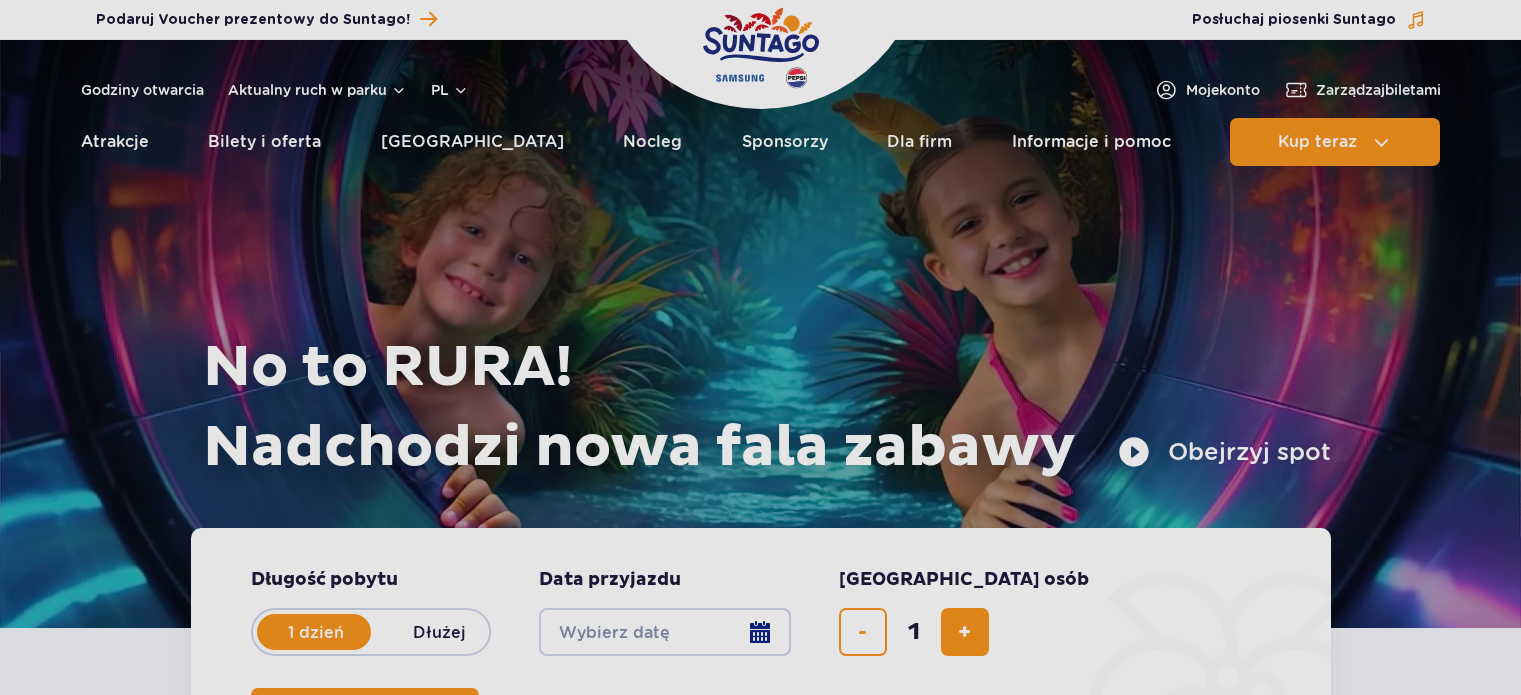 scroll, scrollTop: 0, scrollLeft: 0, axis: both 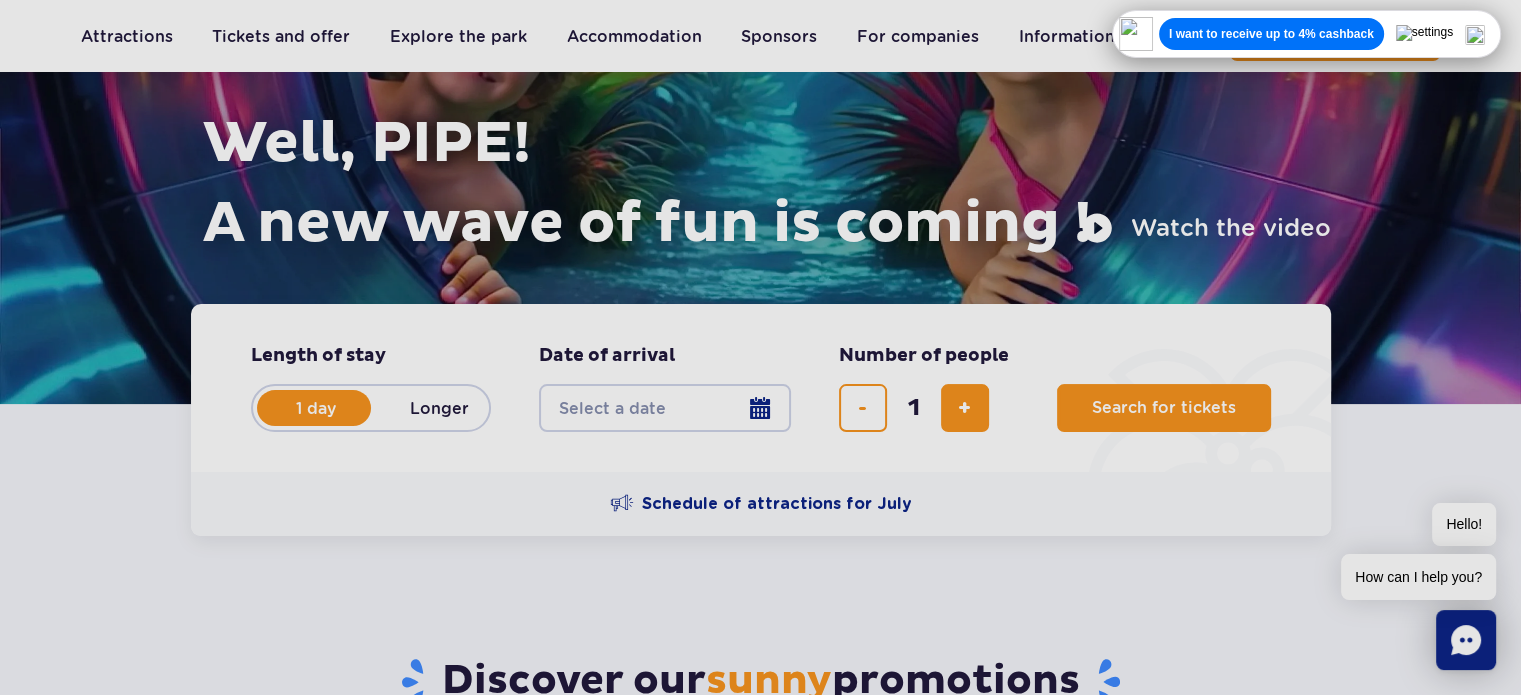 click on "Discover our  sunny  promotions" at bounding box center [760, 652] 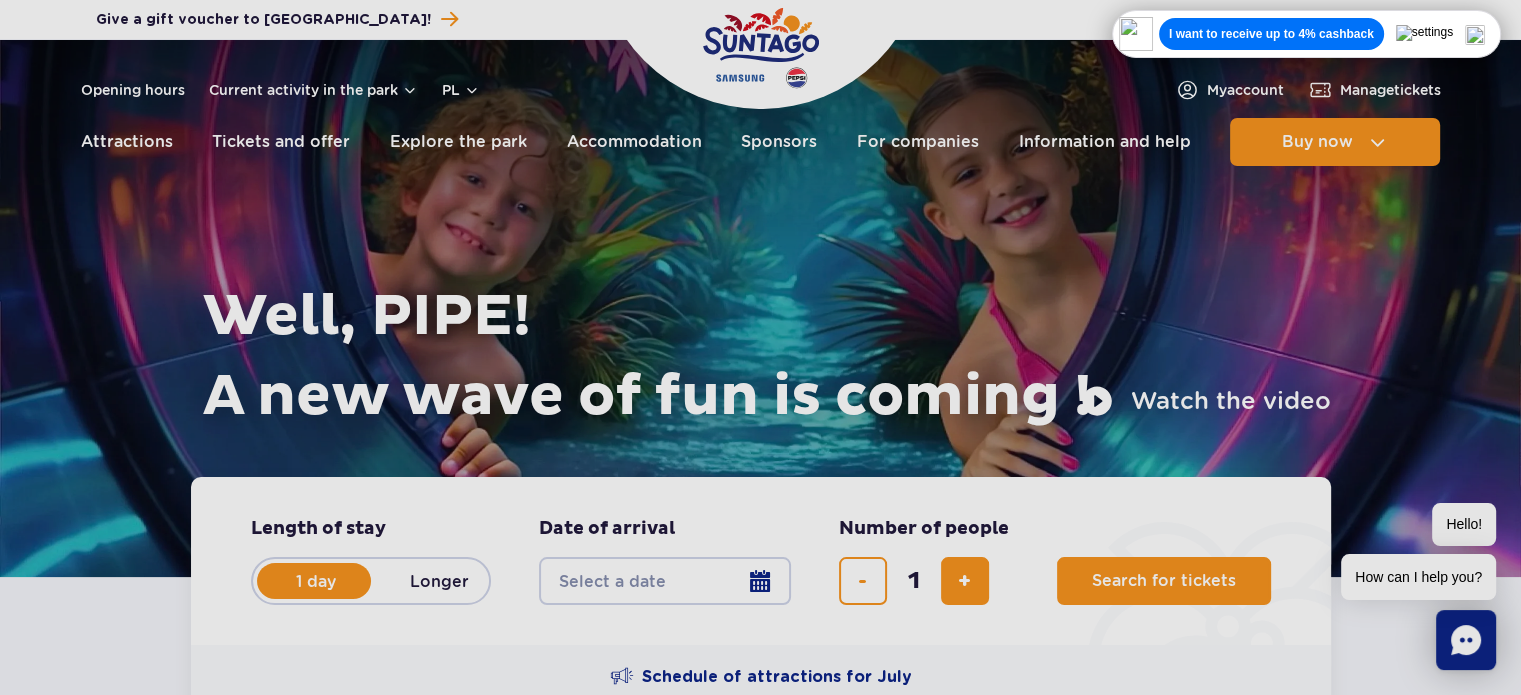 scroll, scrollTop: 0, scrollLeft: 0, axis: both 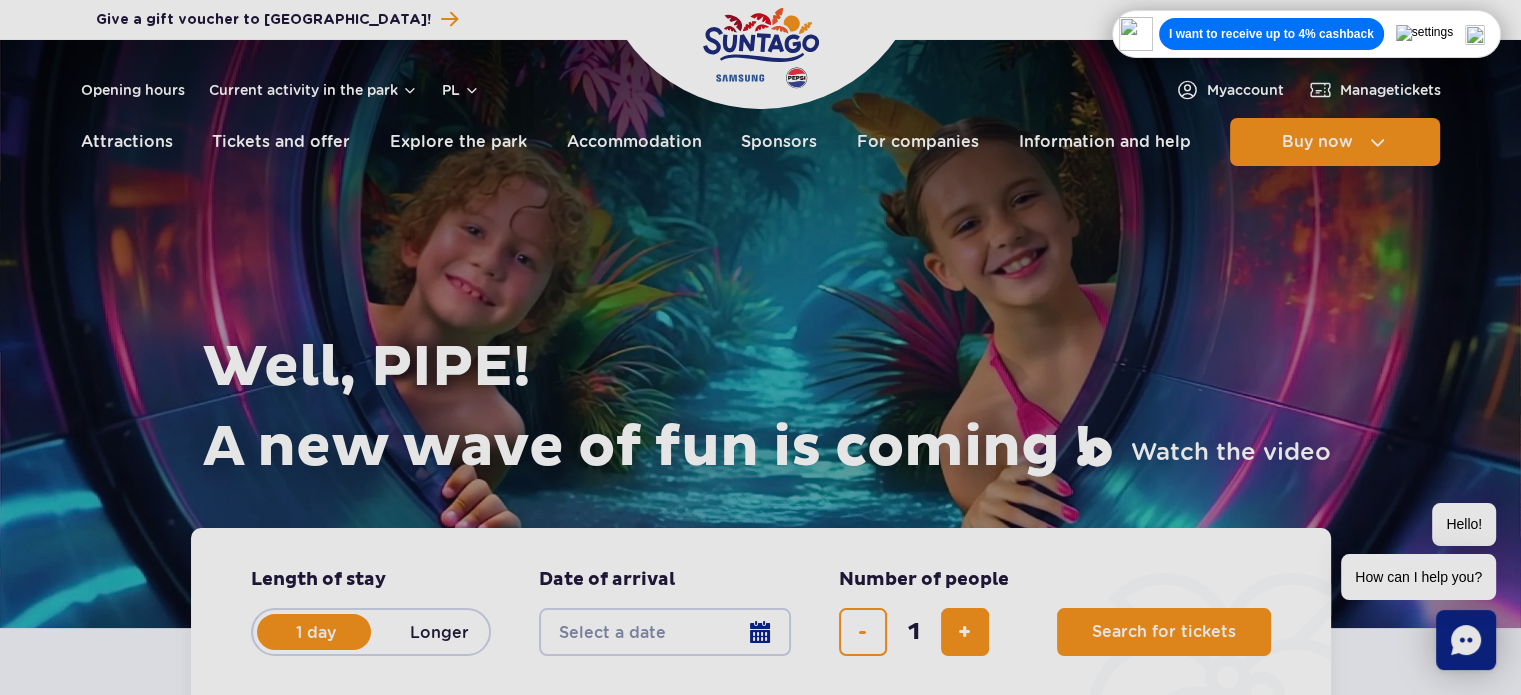 click on "PL" at bounding box center [461, 90] 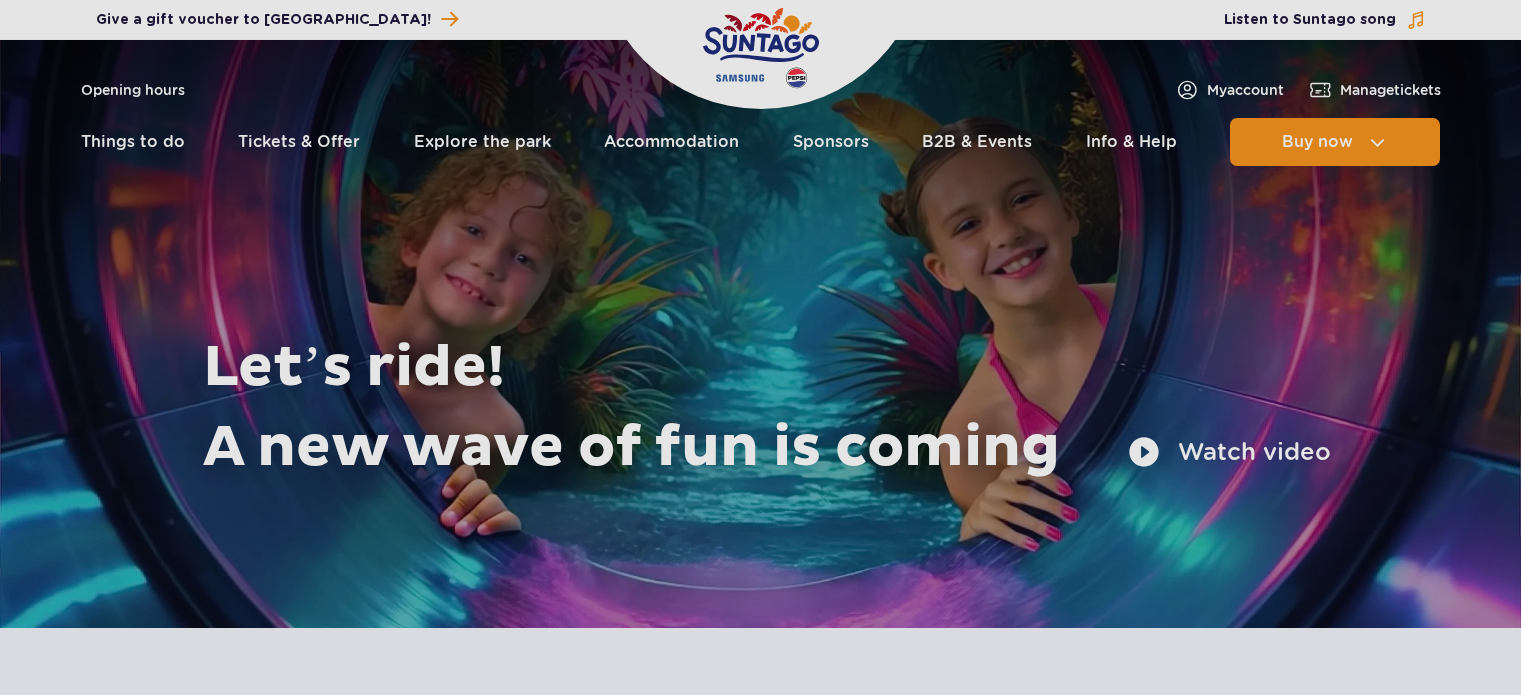 scroll, scrollTop: 0, scrollLeft: 0, axis: both 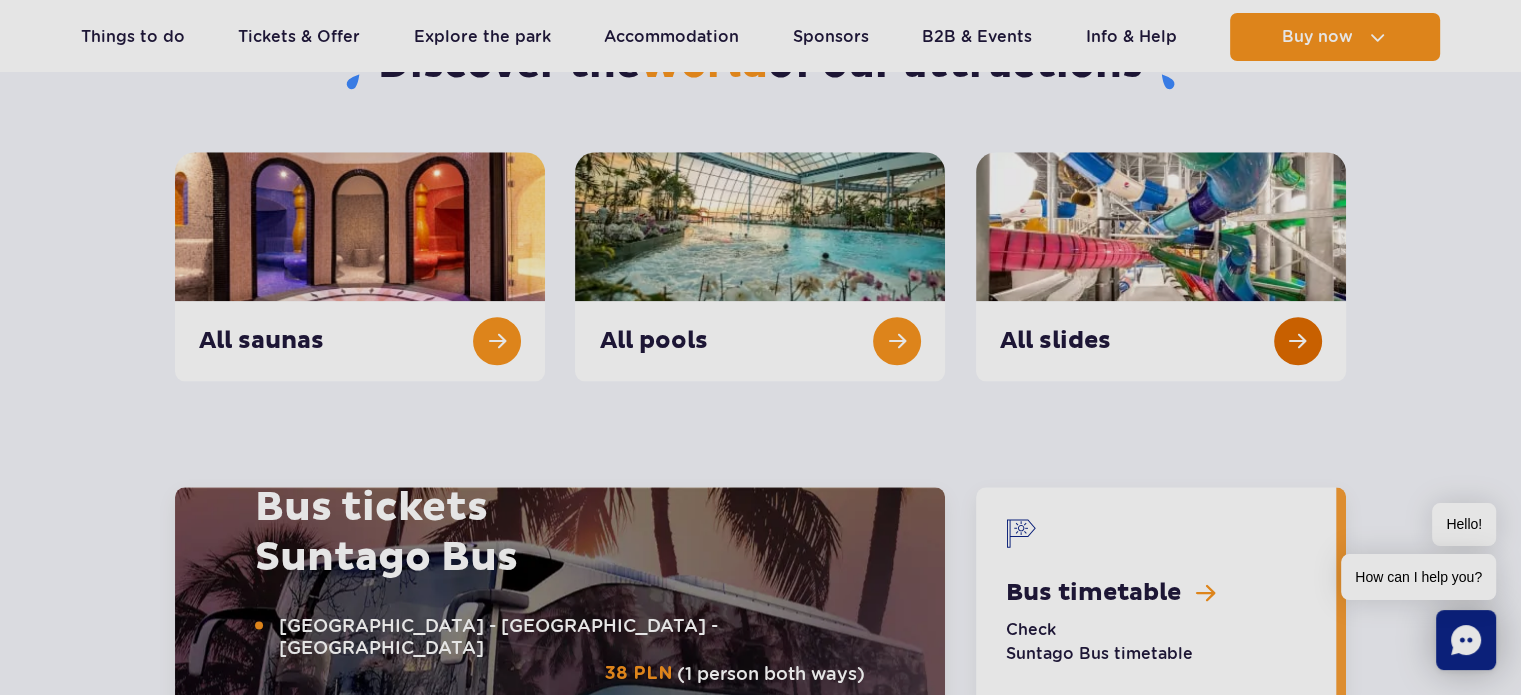 click at bounding box center [1161, 266] 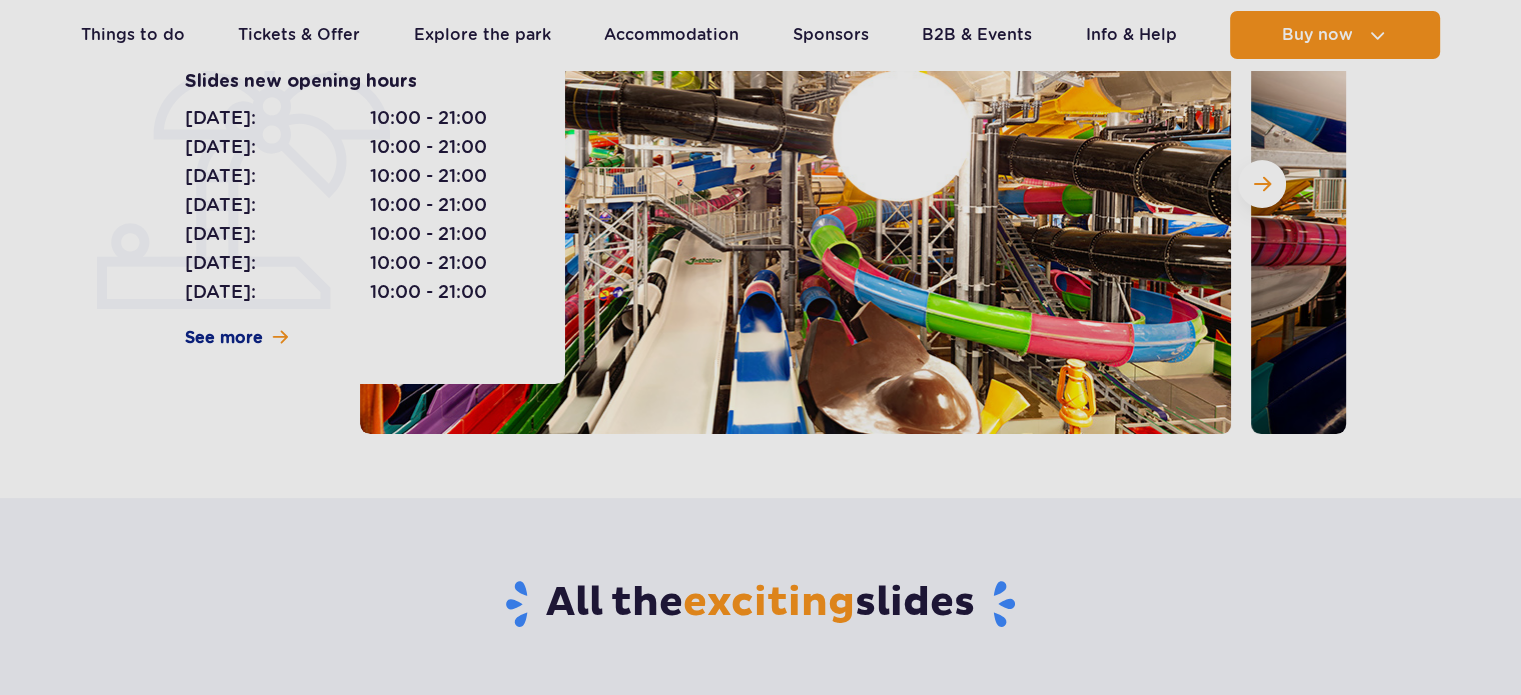 scroll, scrollTop: 728, scrollLeft: 0, axis: vertical 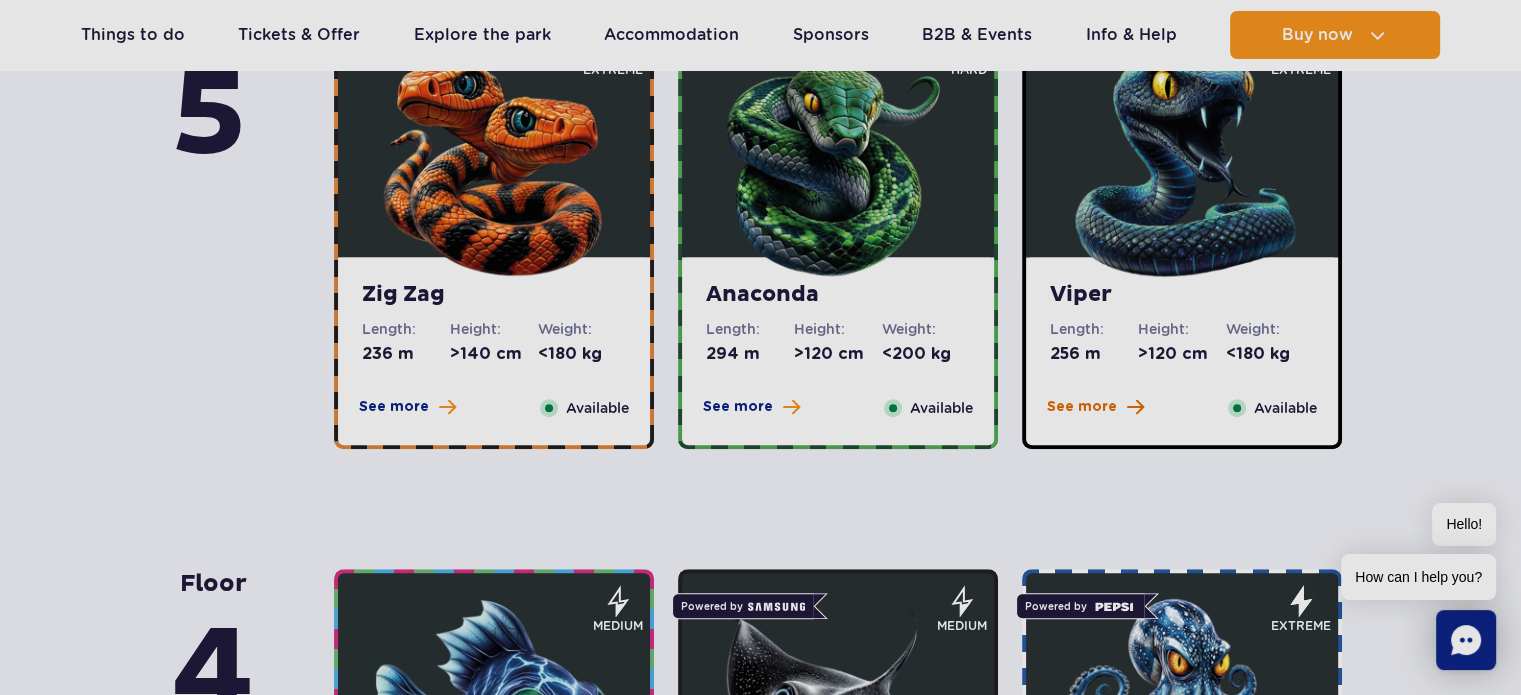 click on "See more" at bounding box center (1082, 407) 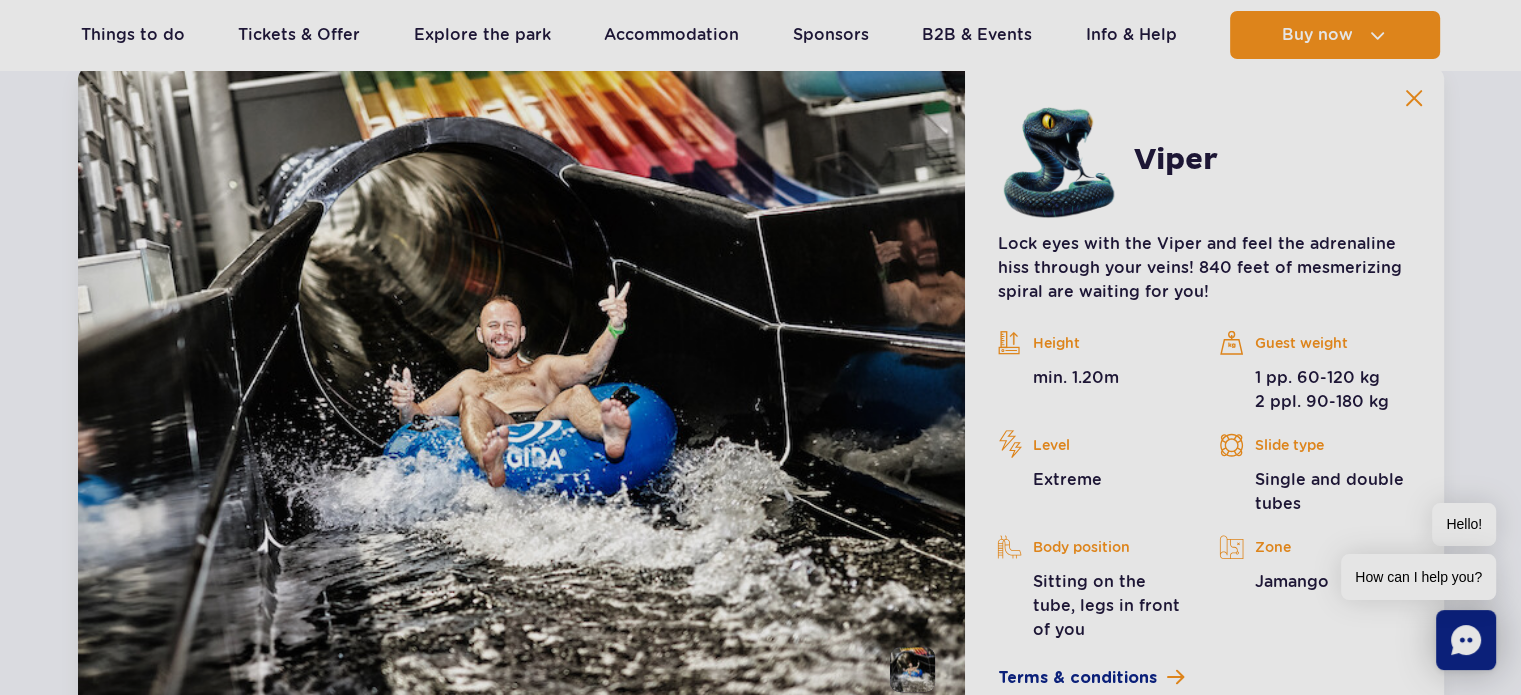 scroll, scrollTop: 1560, scrollLeft: 0, axis: vertical 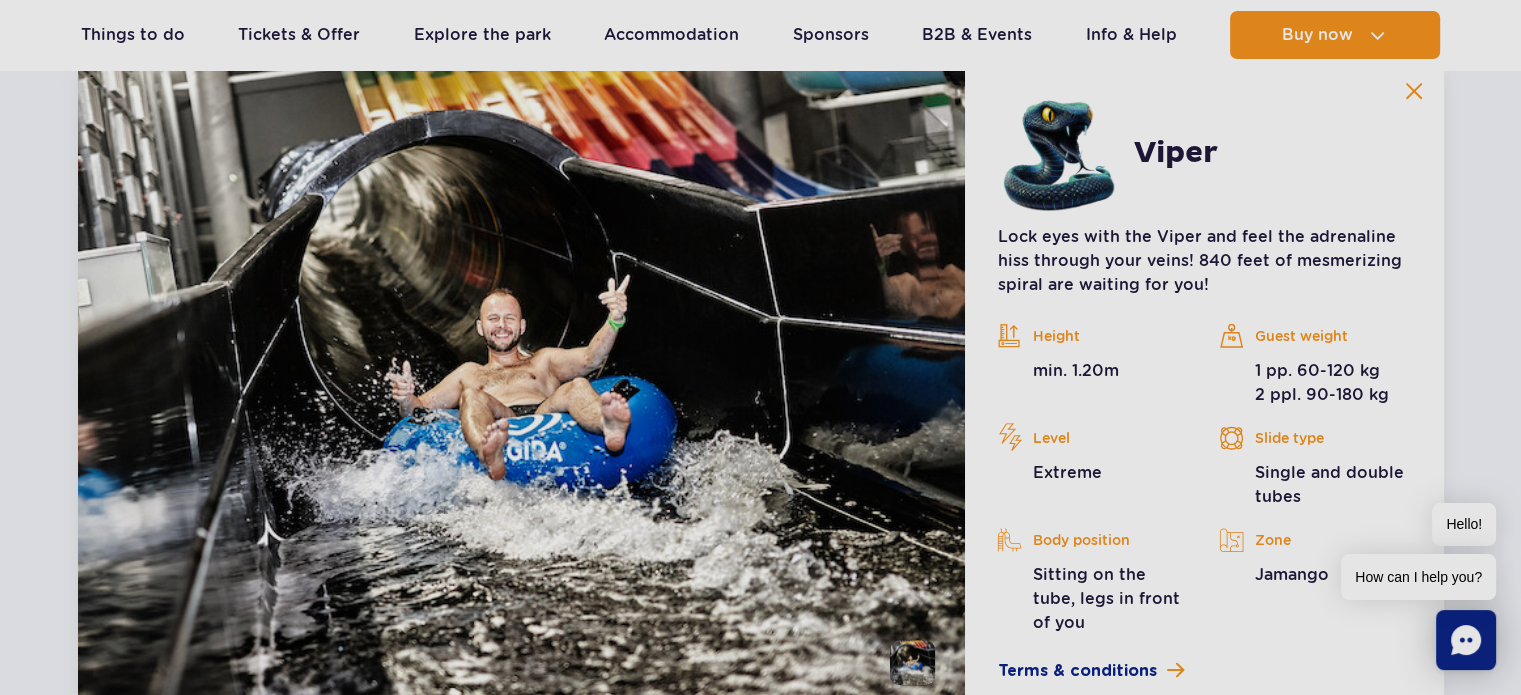 click at bounding box center [1414, 91] 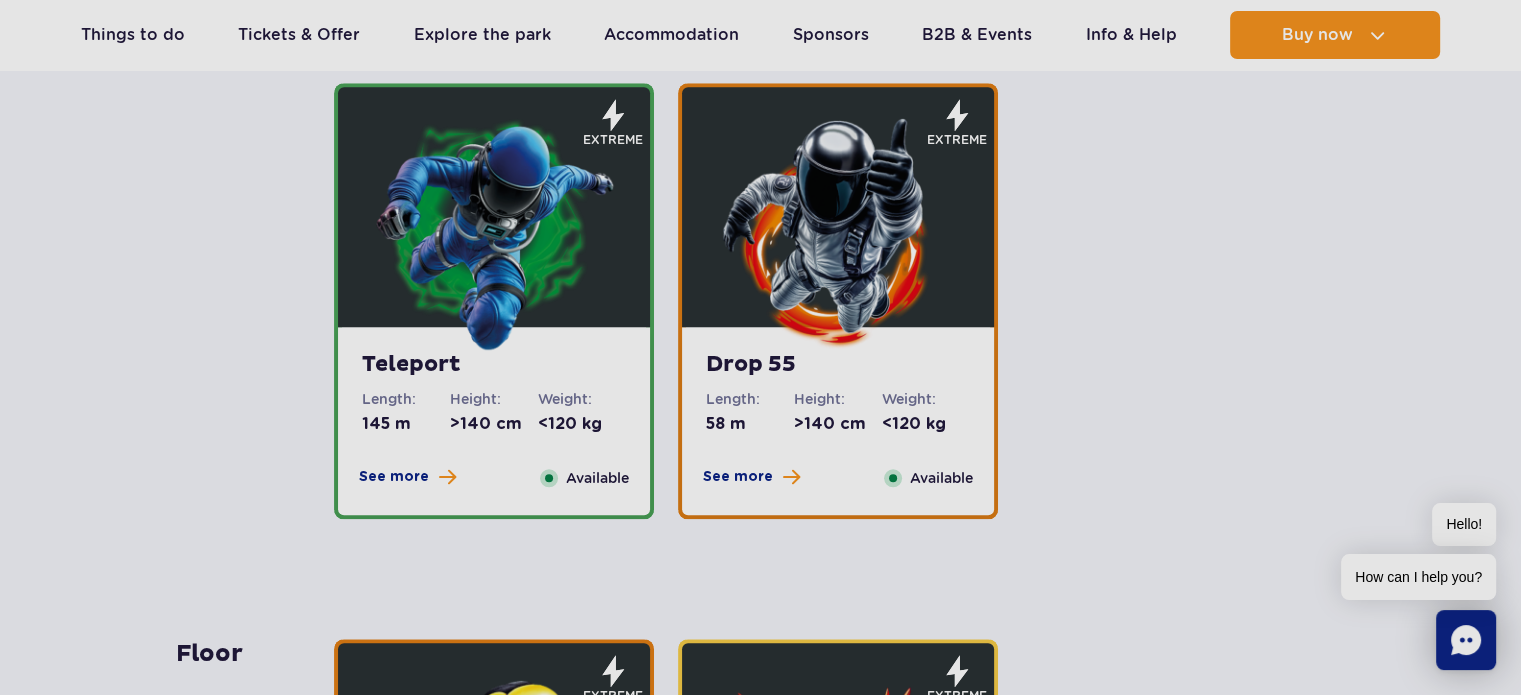 scroll, scrollTop: 2093, scrollLeft: 0, axis: vertical 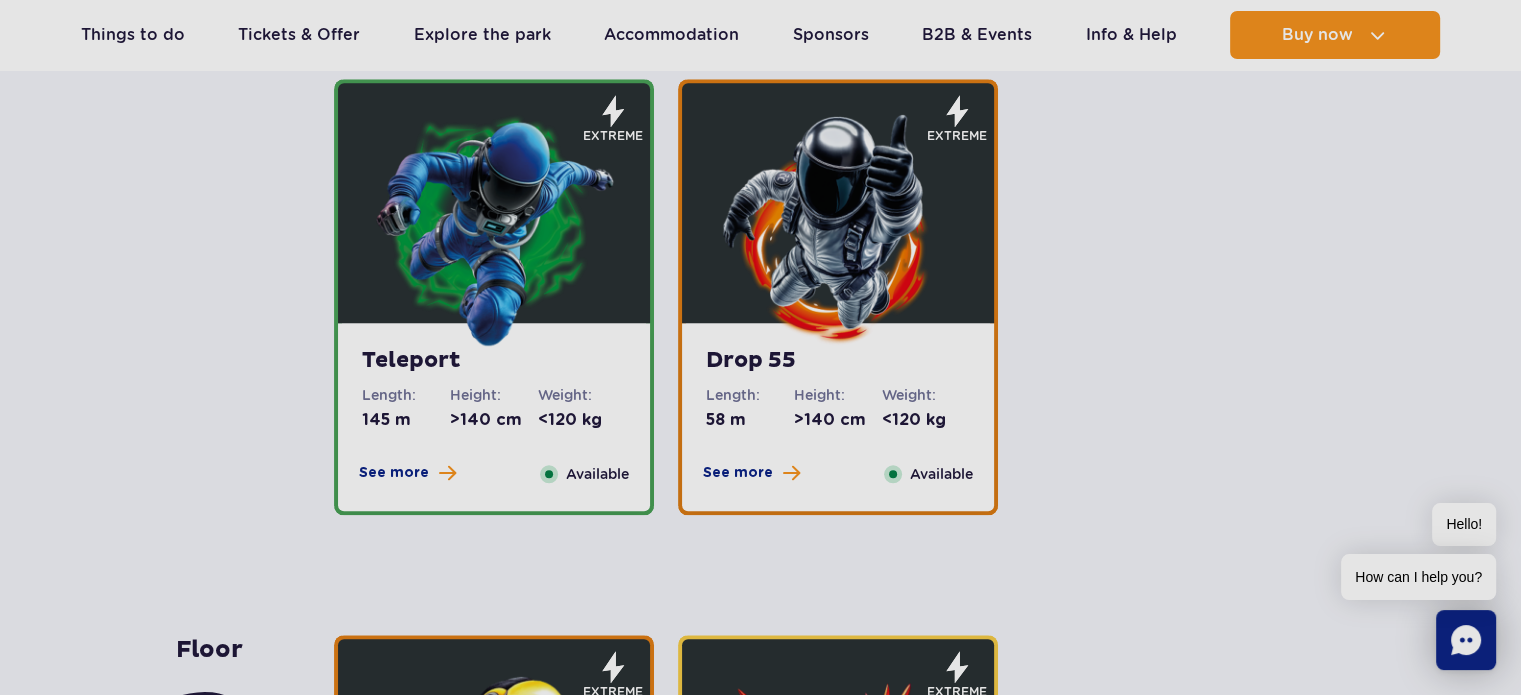 click on "Teleport
Length:
145 m
Height:
>140 cm
Weight:
<120 kg
See more
Close
Available" at bounding box center [494, 417] 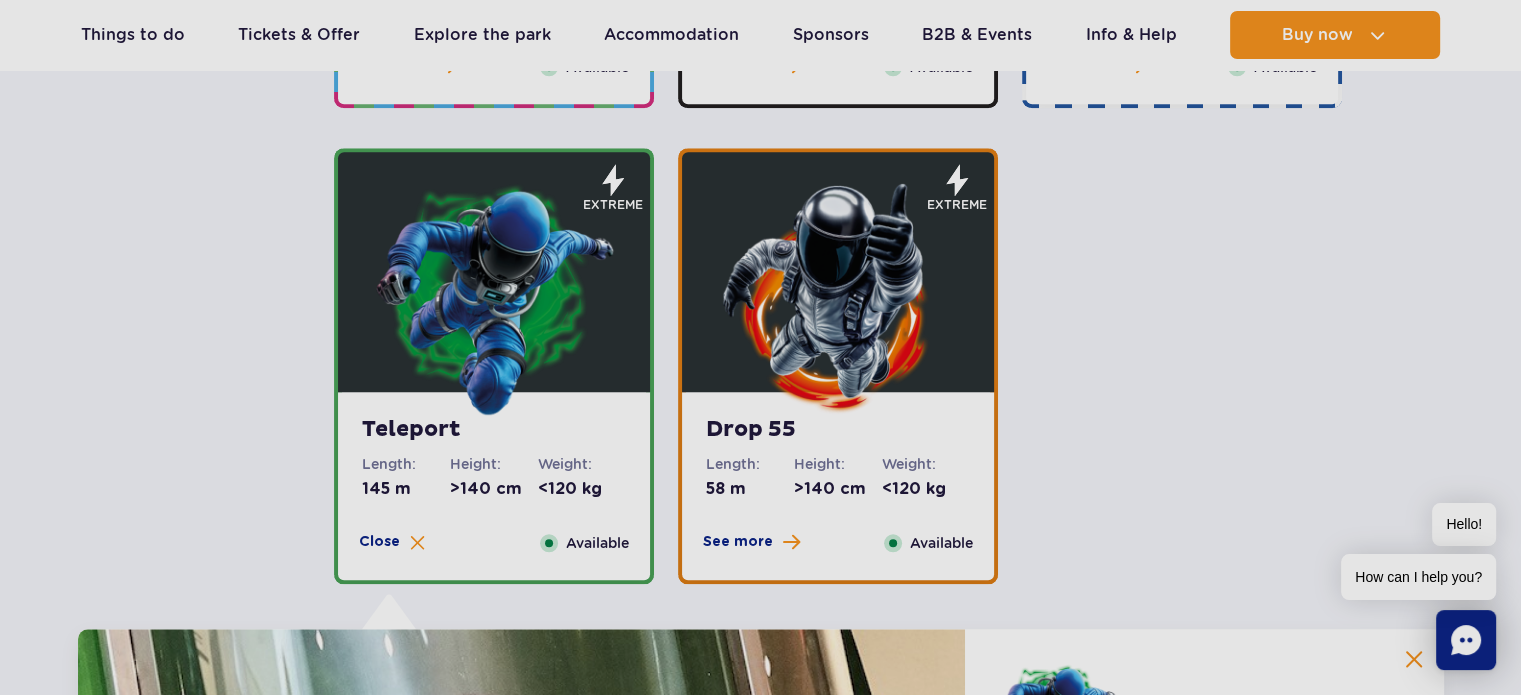 scroll, scrollTop: 2027, scrollLeft: 0, axis: vertical 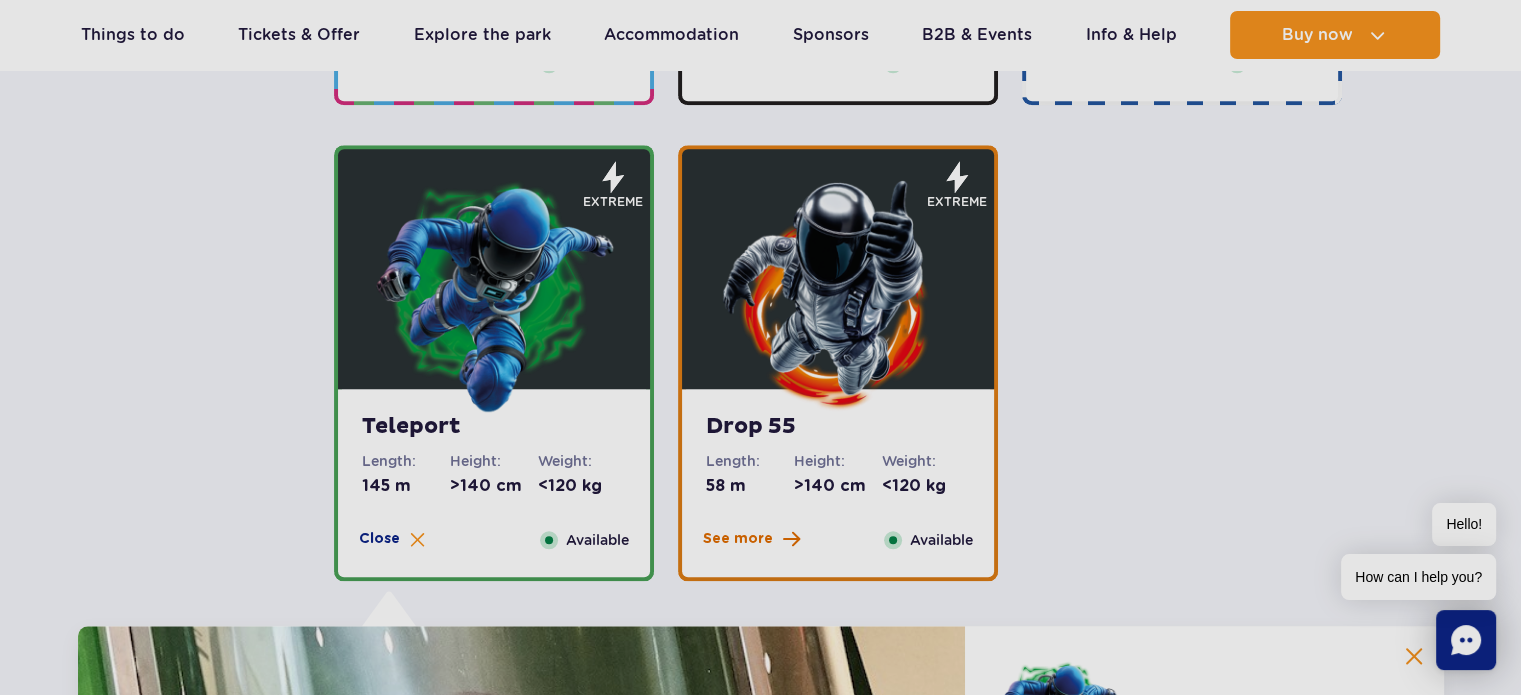 click at bounding box center (791, 539) 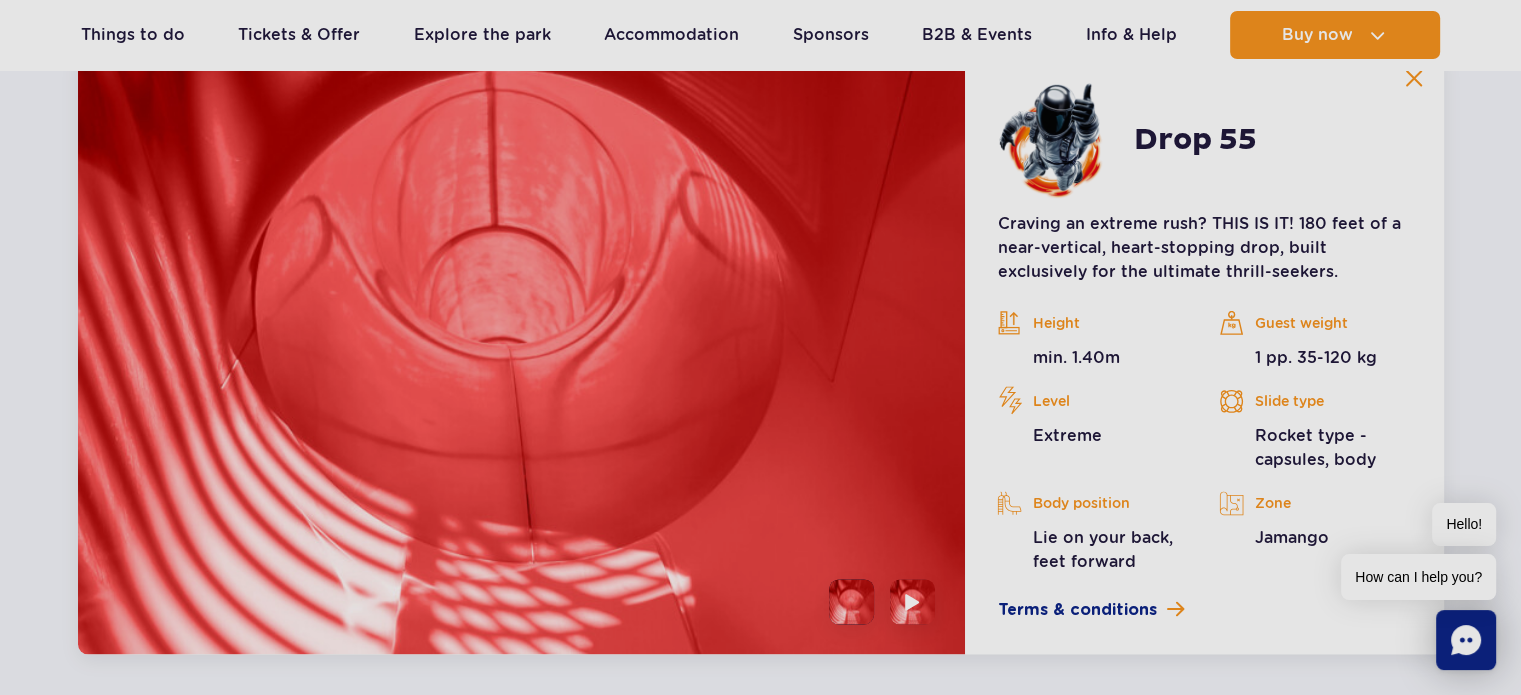scroll, scrollTop: 2607, scrollLeft: 0, axis: vertical 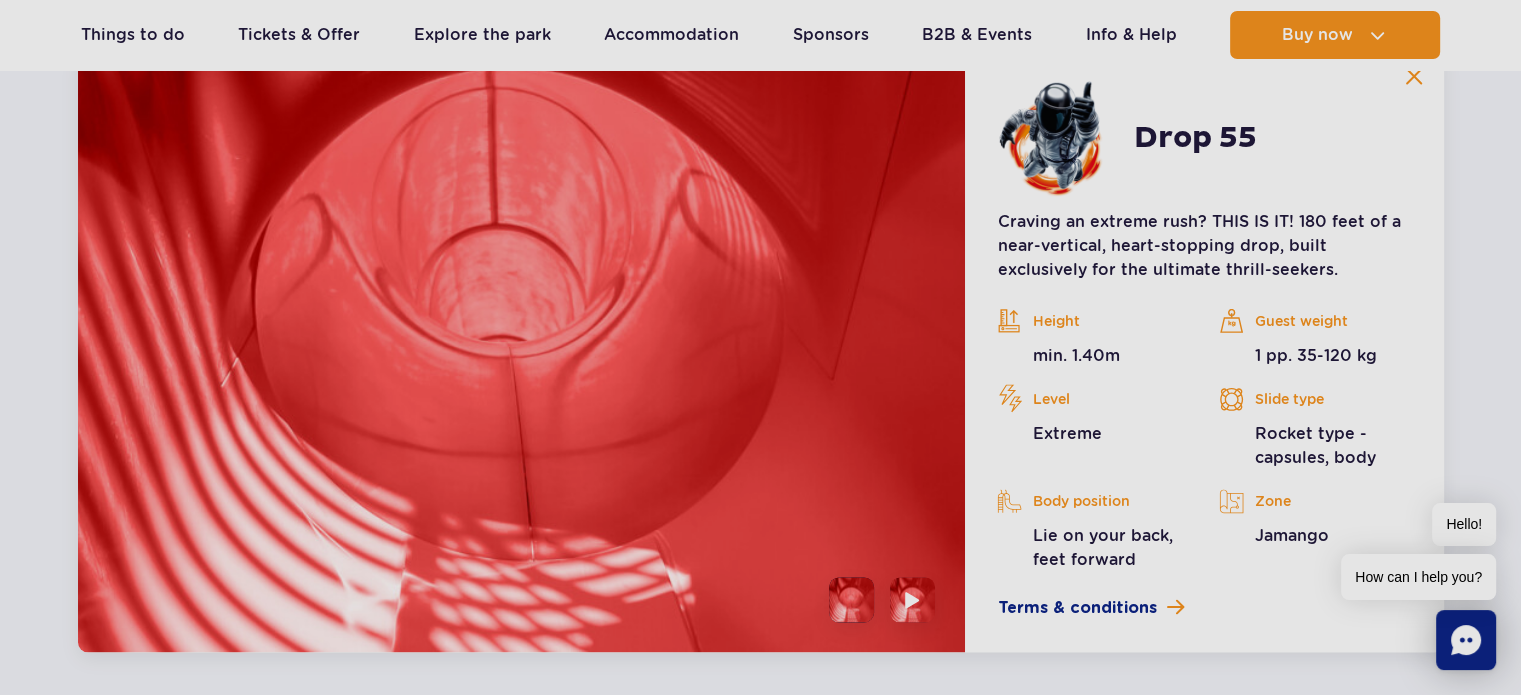 click on "1 pp. 35-120 kg" at bounding box center [1315, 356] 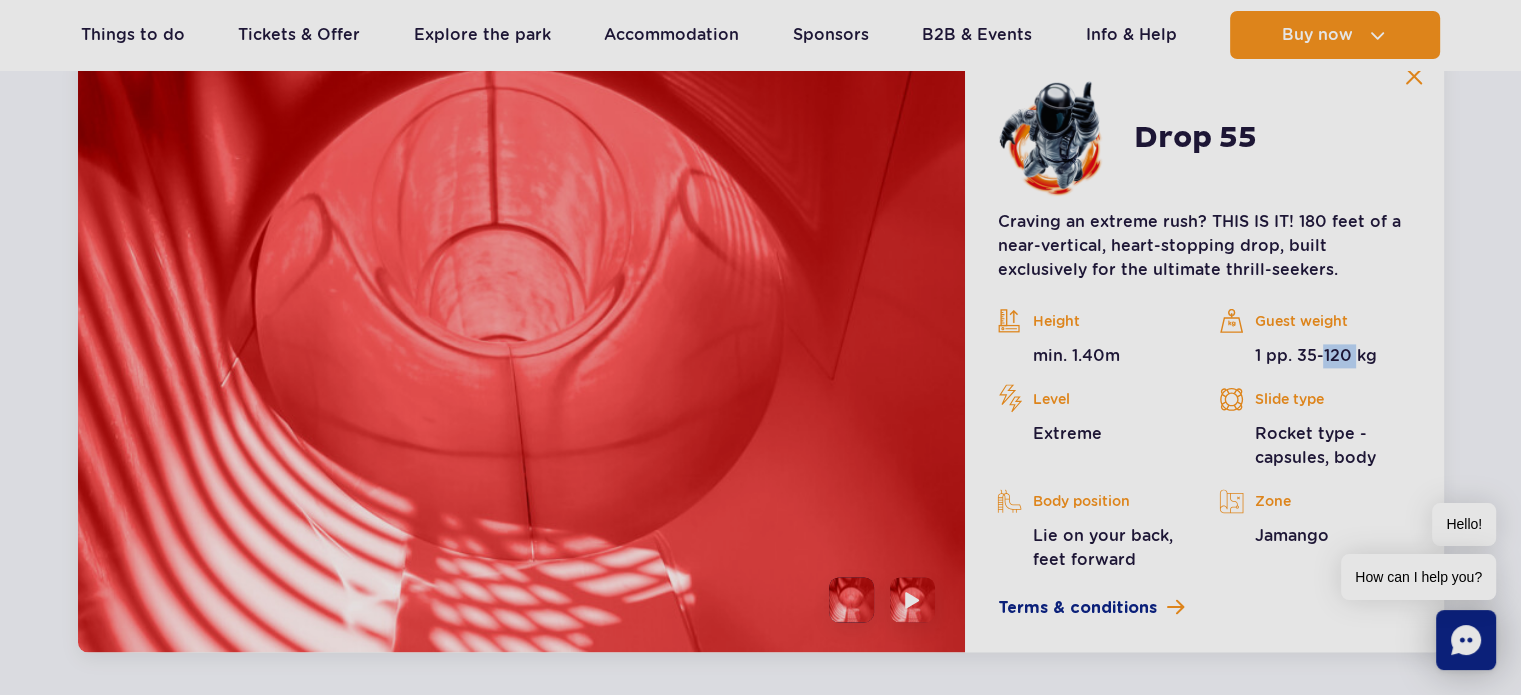 click on "1 pp. 35-120 kg" at bounding box center [1315, 356] 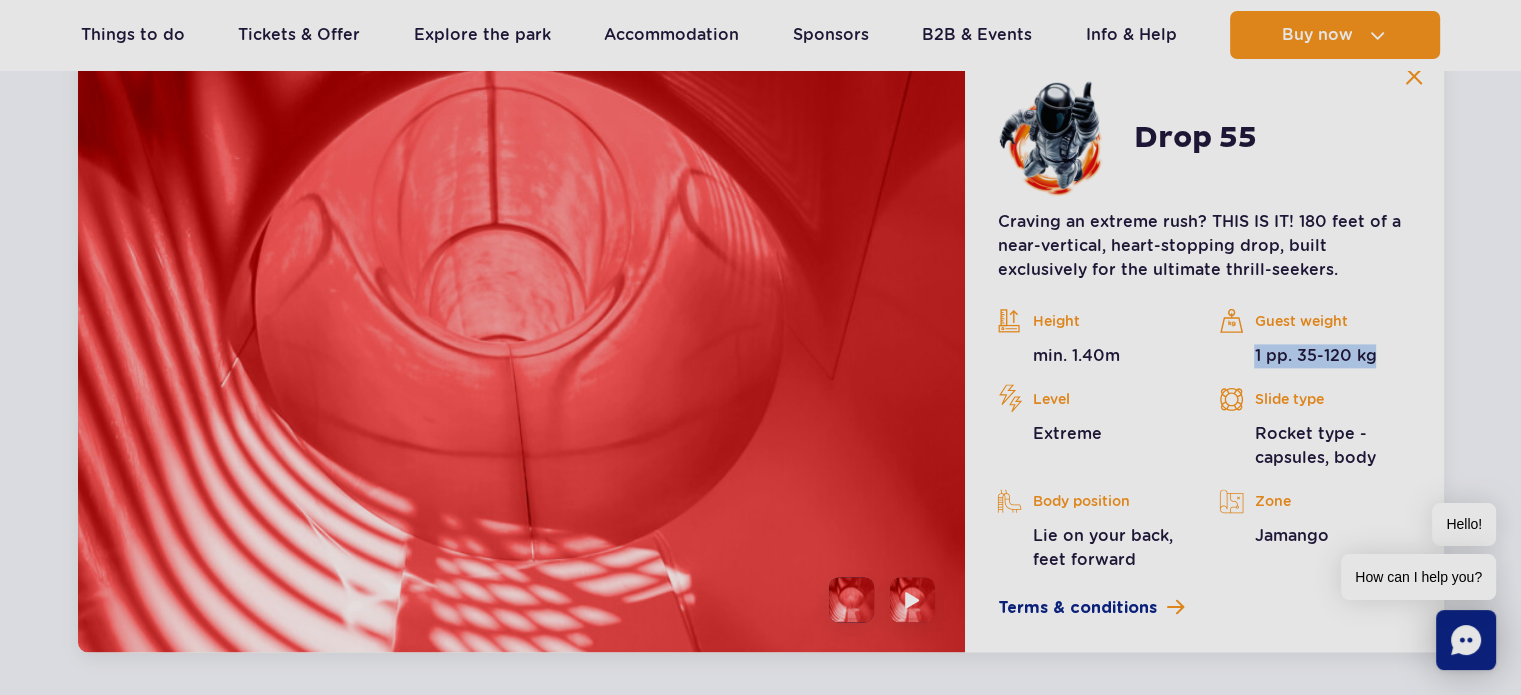 click on "1 pp. 35-120 kg" at bounding box center (1315, 356) 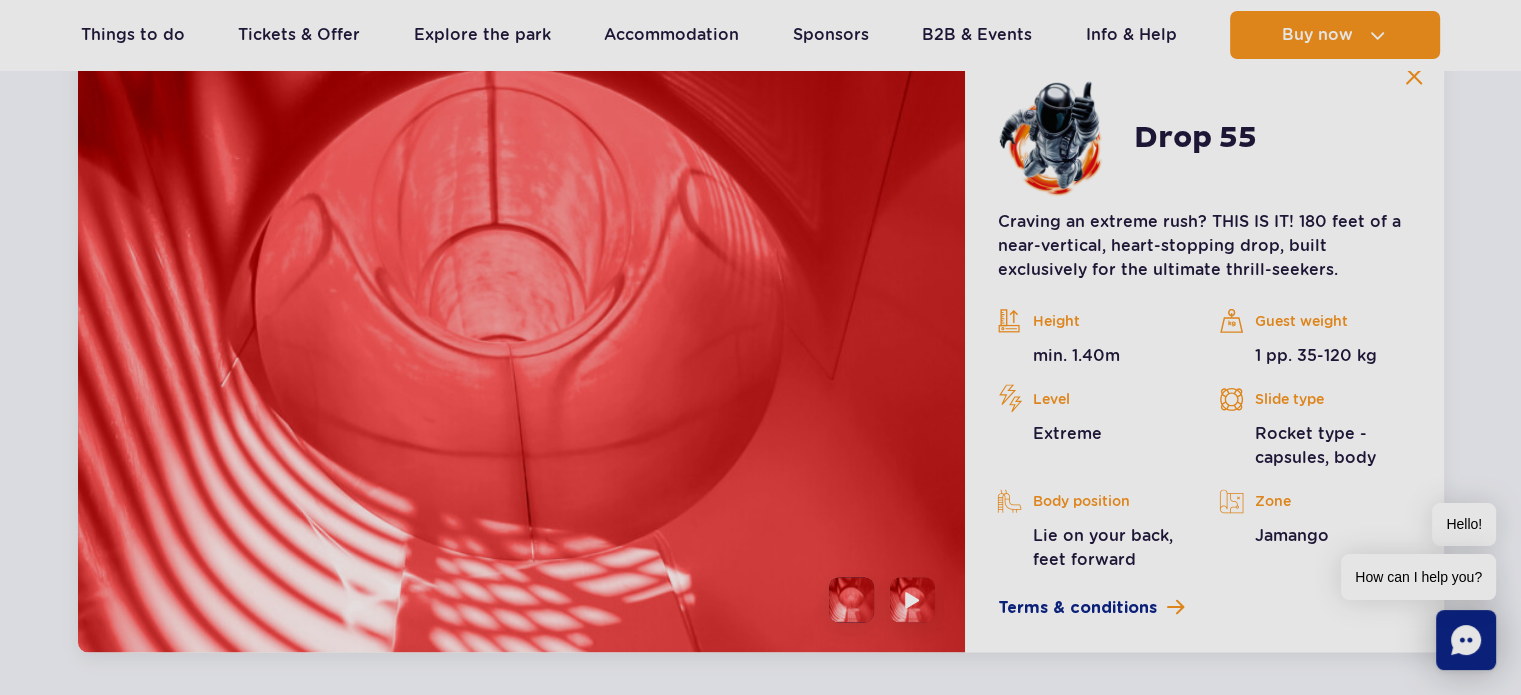 click on "Body position" at bounding box center (1093, 501) 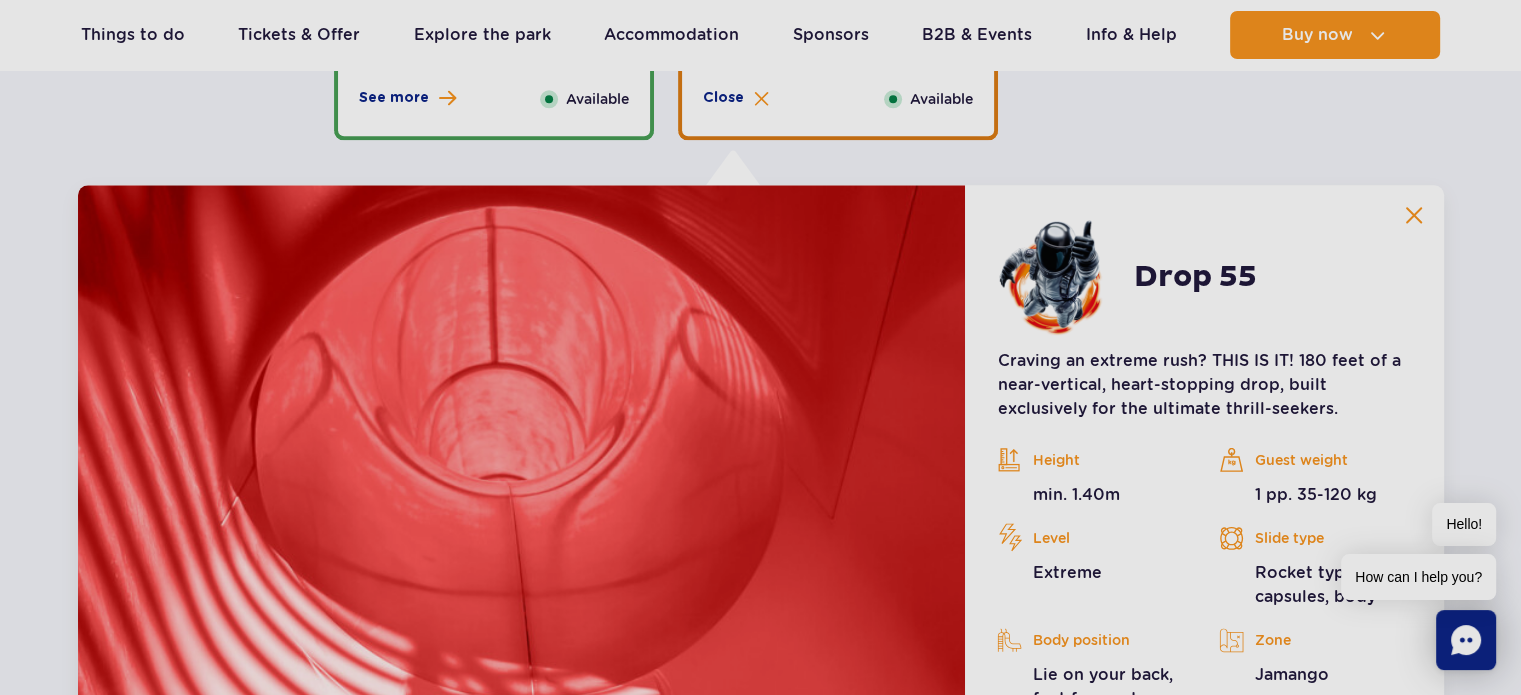 scroll, scrollTop: 2464, scrollLeft: 0, axis: vertical 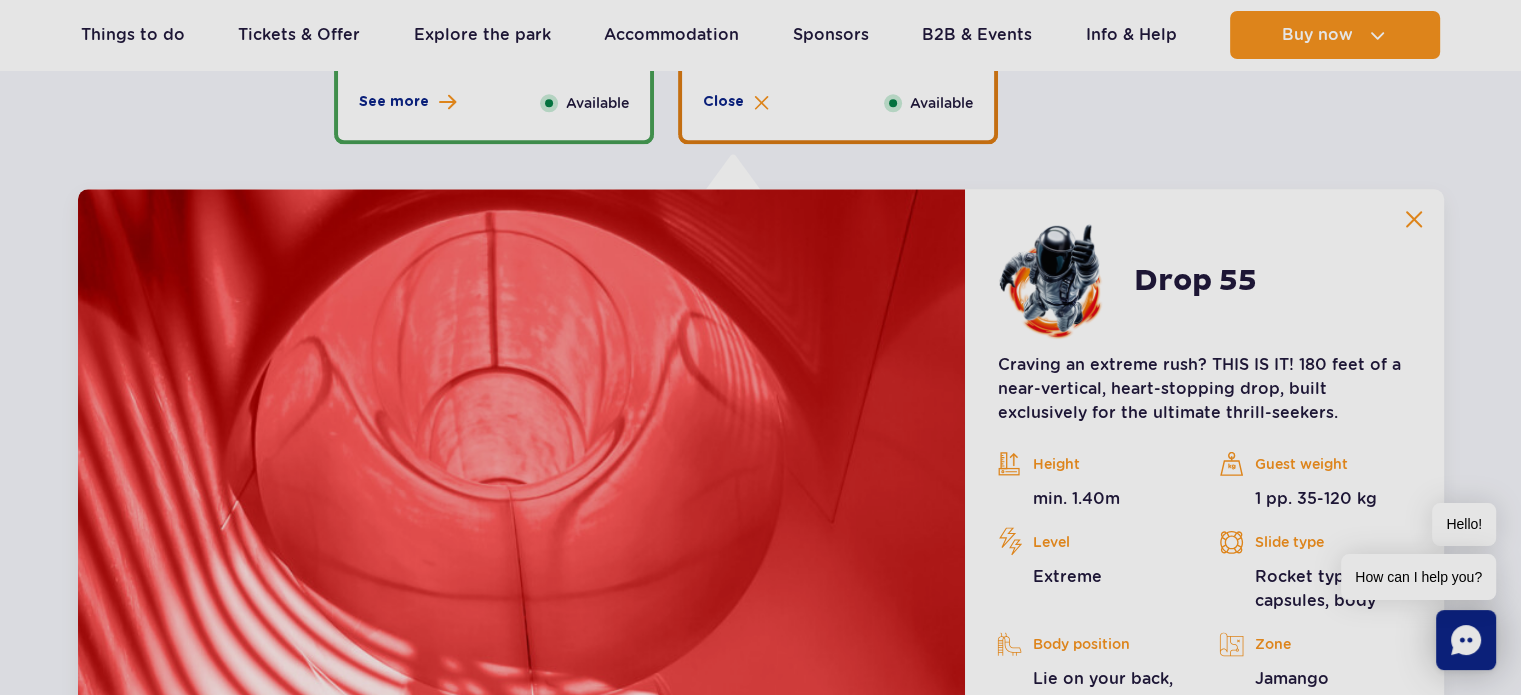 click at bounding box center (1414, 219) 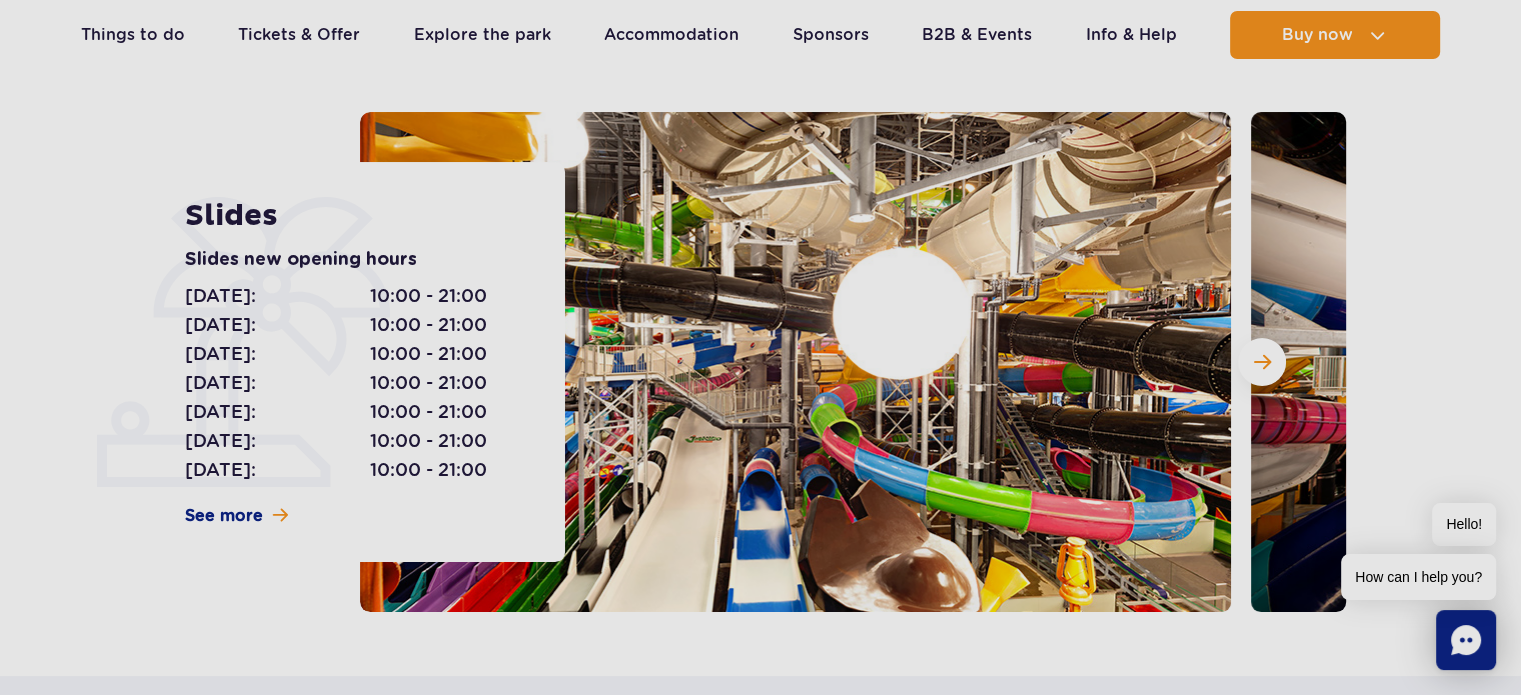 scroll, scrollTop: 214, scrollLeft: 0, axis: vertical 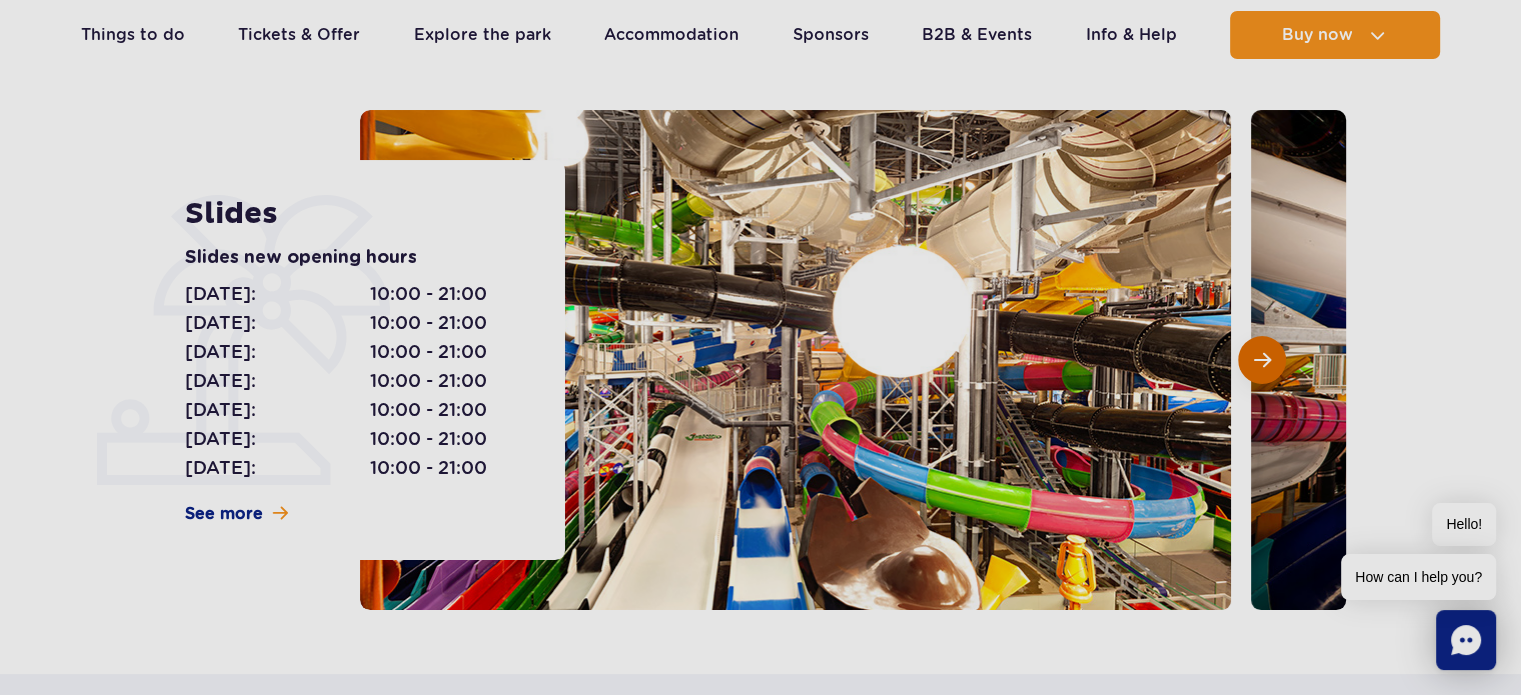 click at bounding box center (1262, 360) 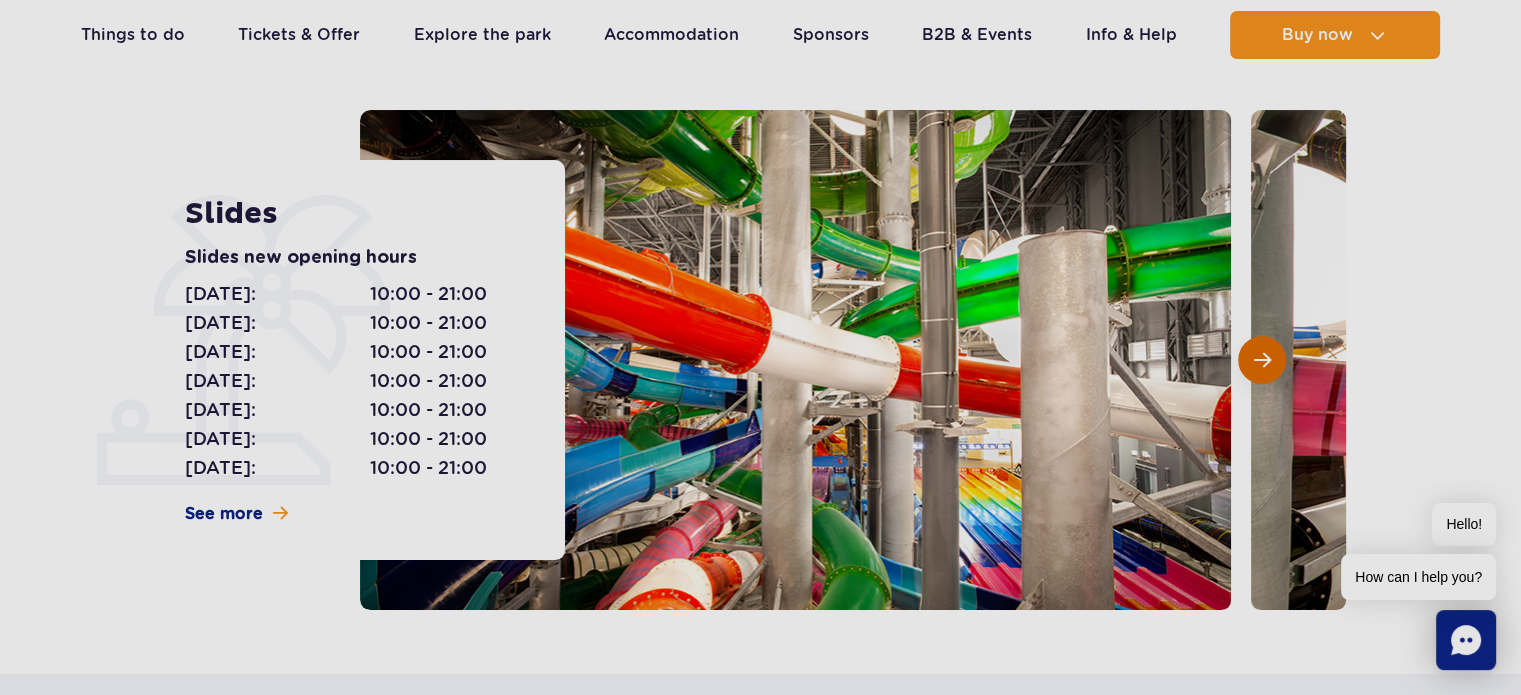 click at bounding box center (1262, 360) 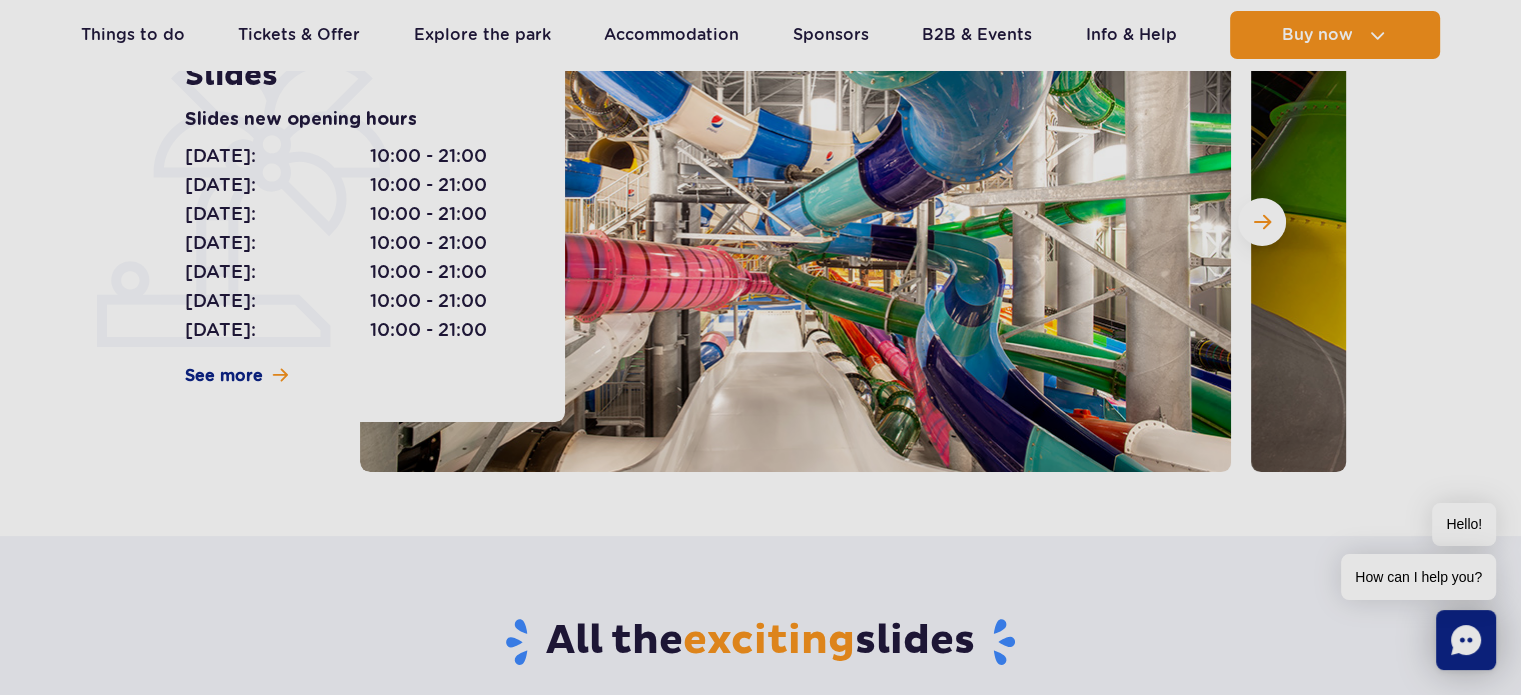 scroll, scrollTop: 372, scrollLeft: 0, axis: vertical 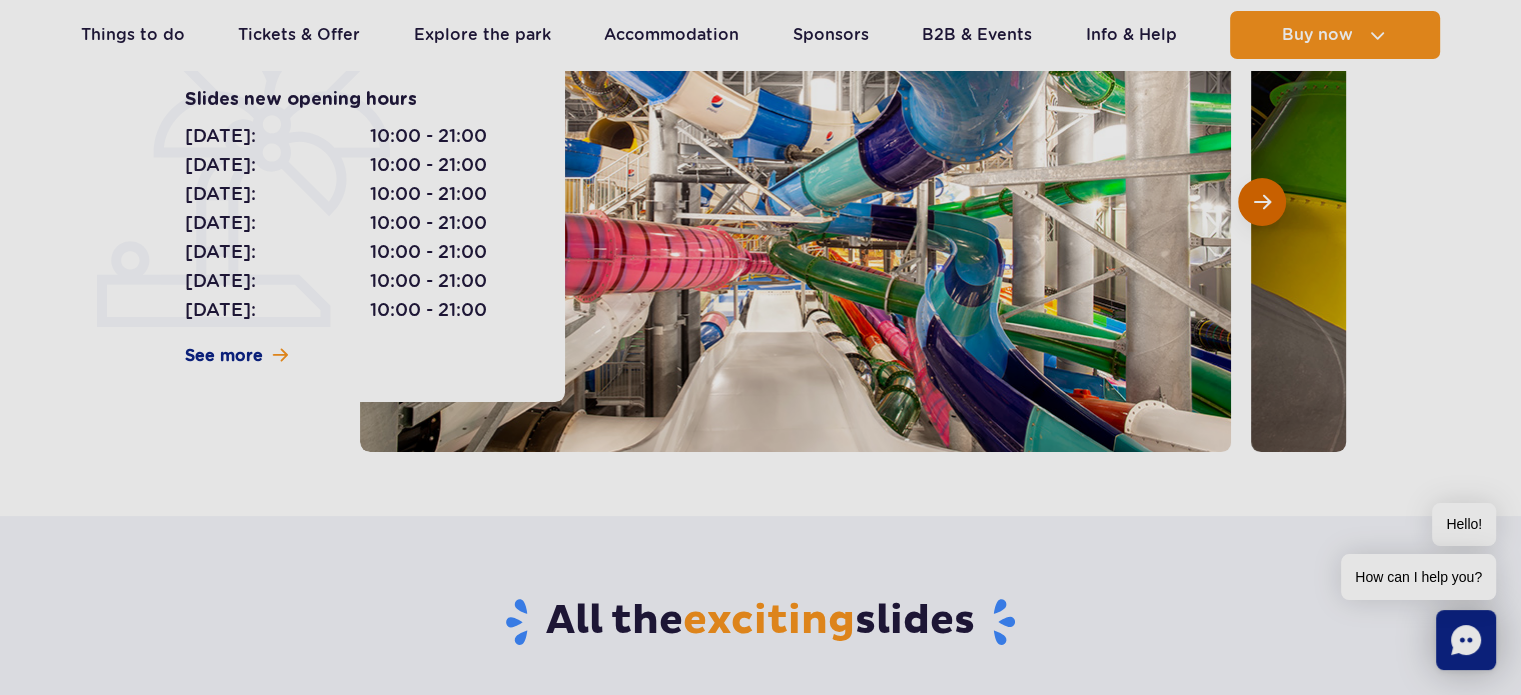 click at bounding box center (1262, 202) 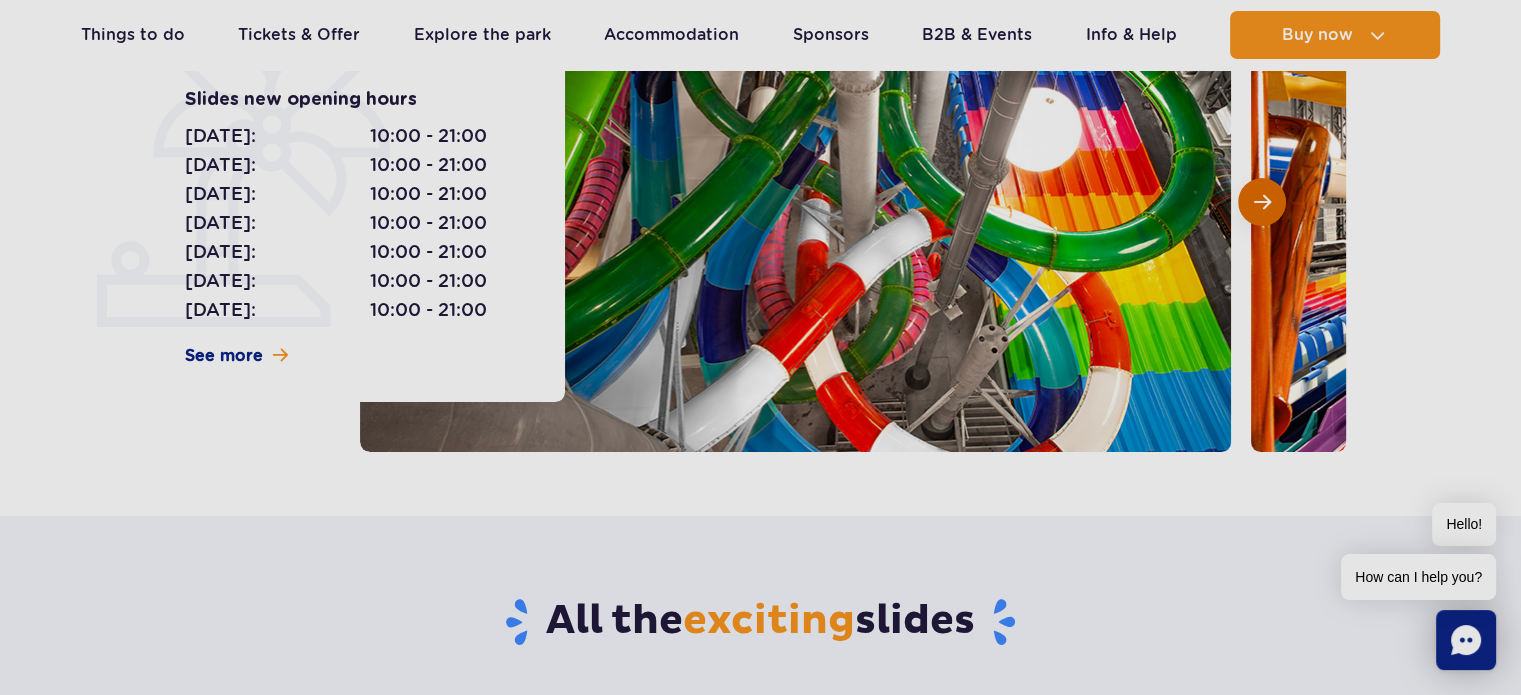 scroll, scrollTop: 316, scrollLeft: 0, axis: vertical 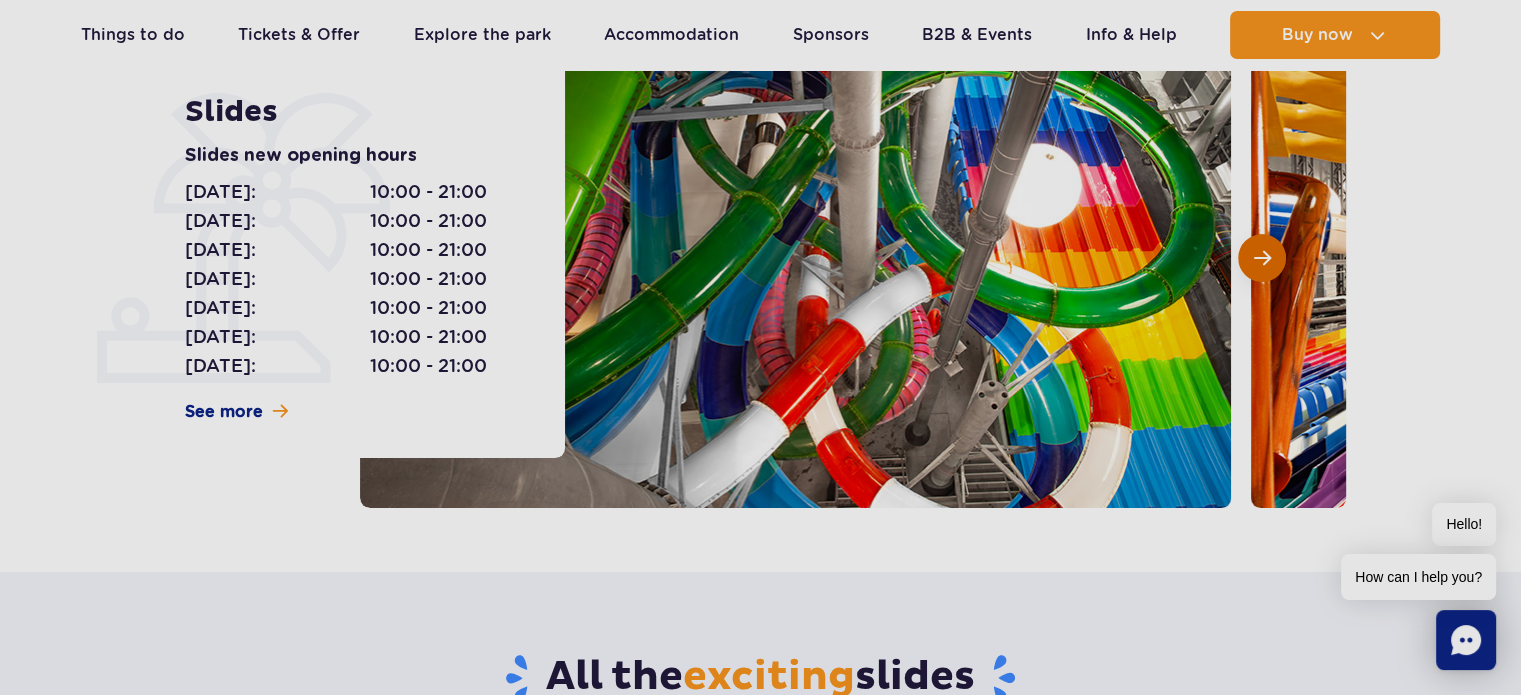 click at bounding box center [1262, 258] 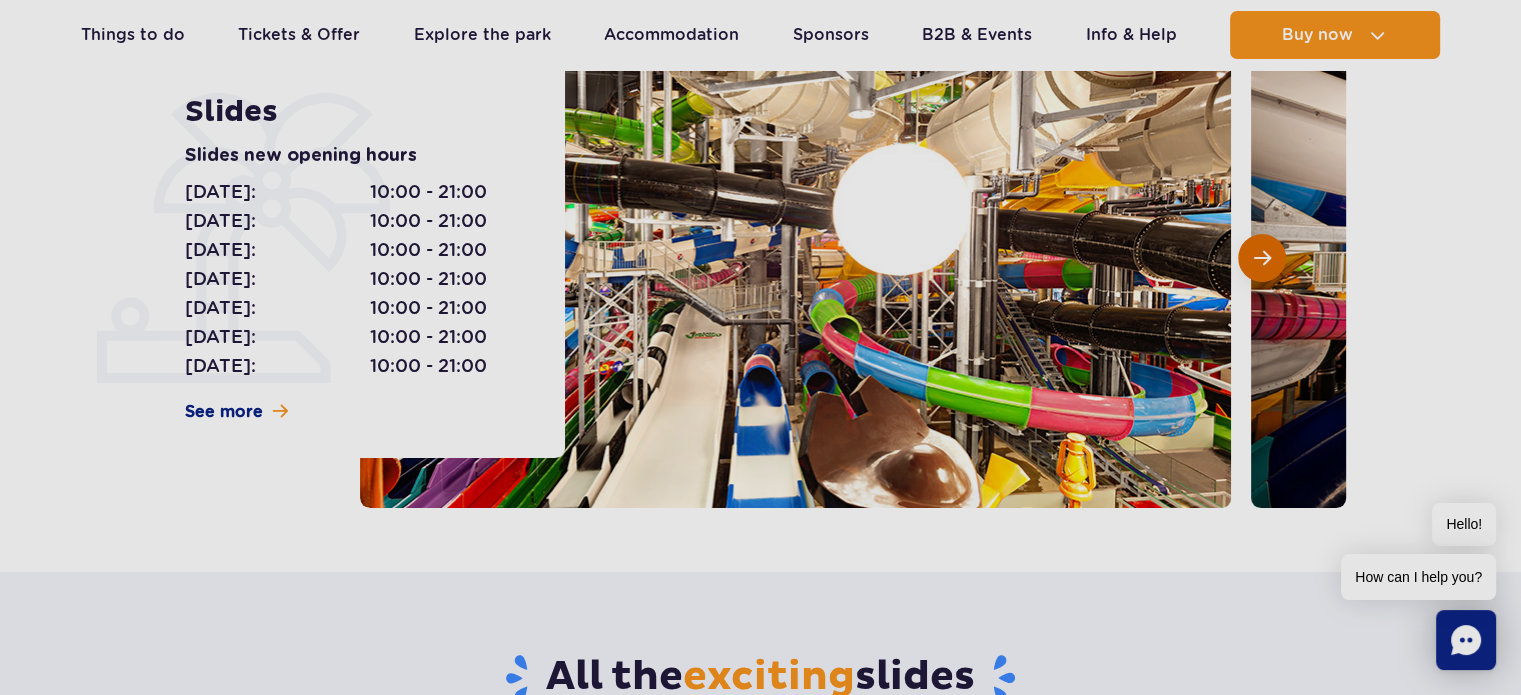 click at bounding box center (1262, 258) 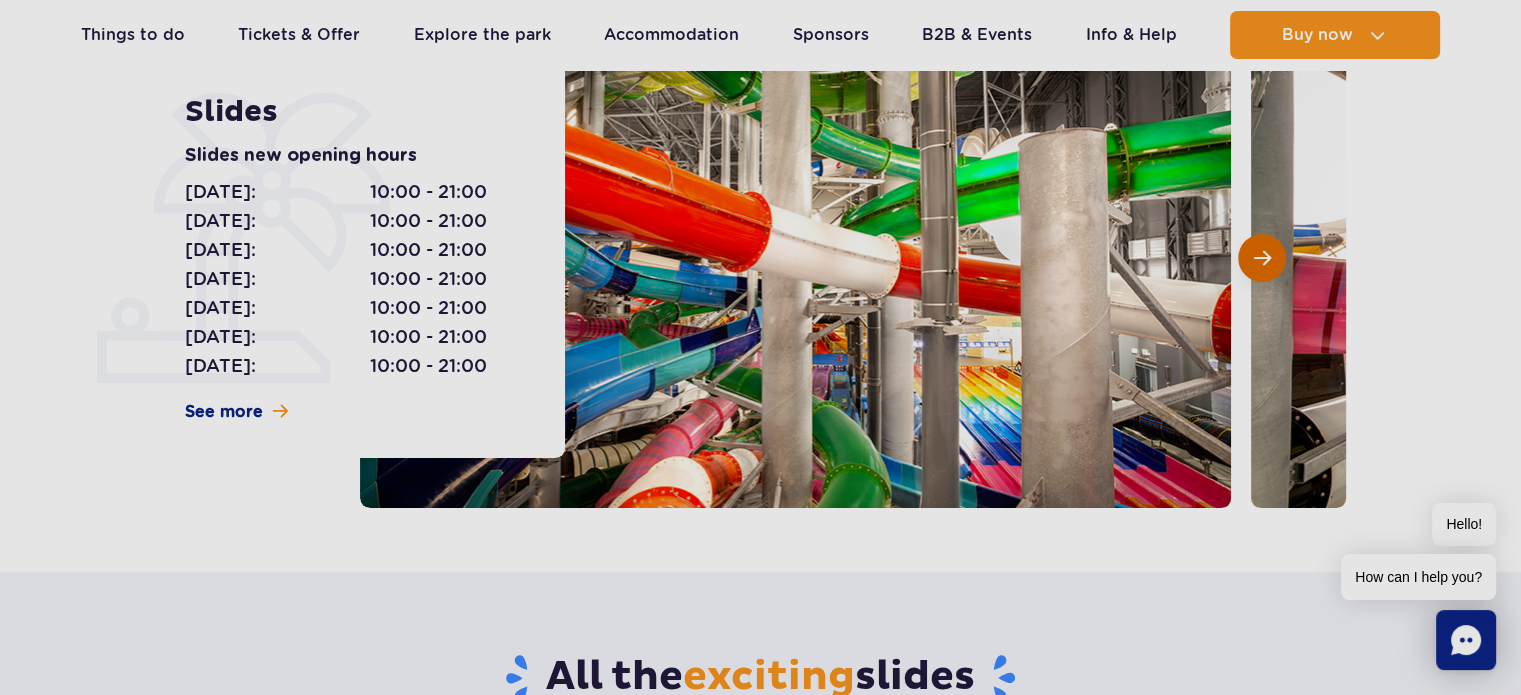 click at bounding box center [1262, 258] 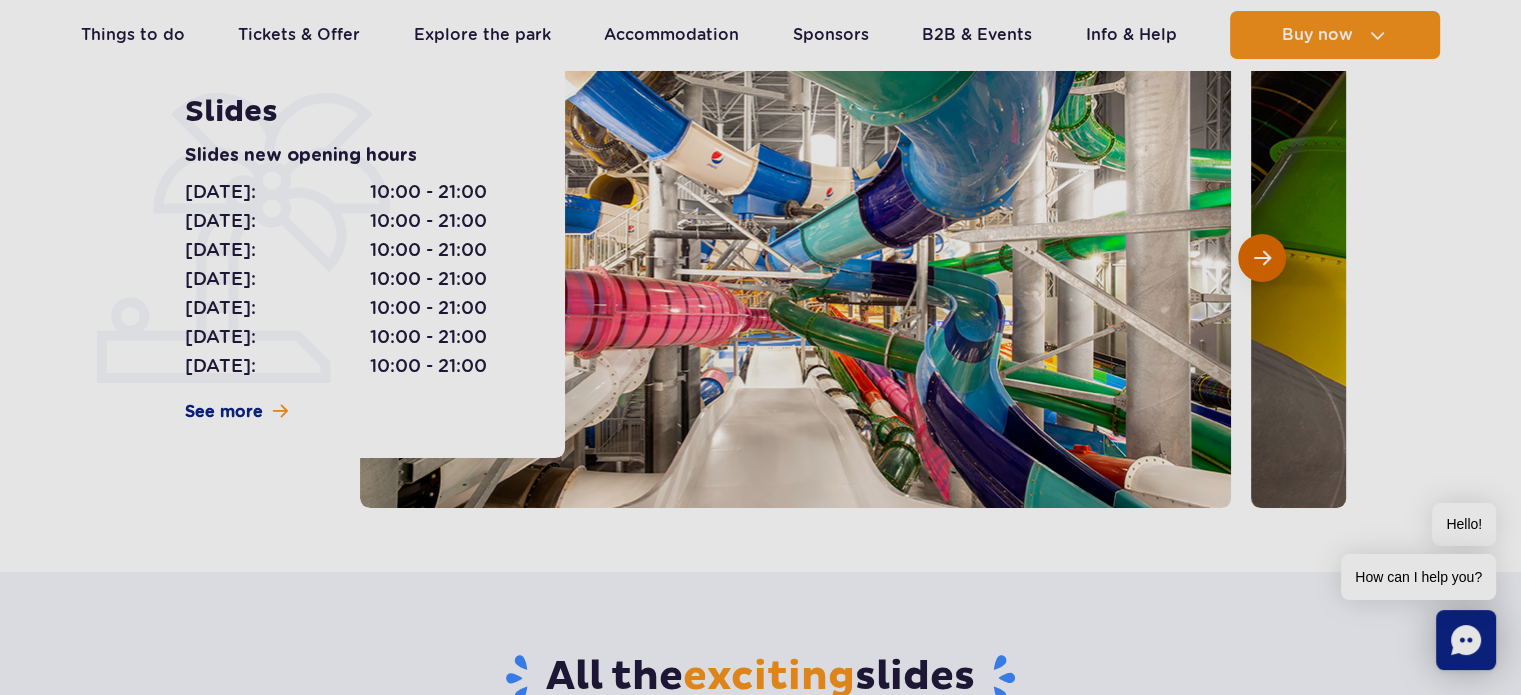 click at bounding box center (1262, 258) 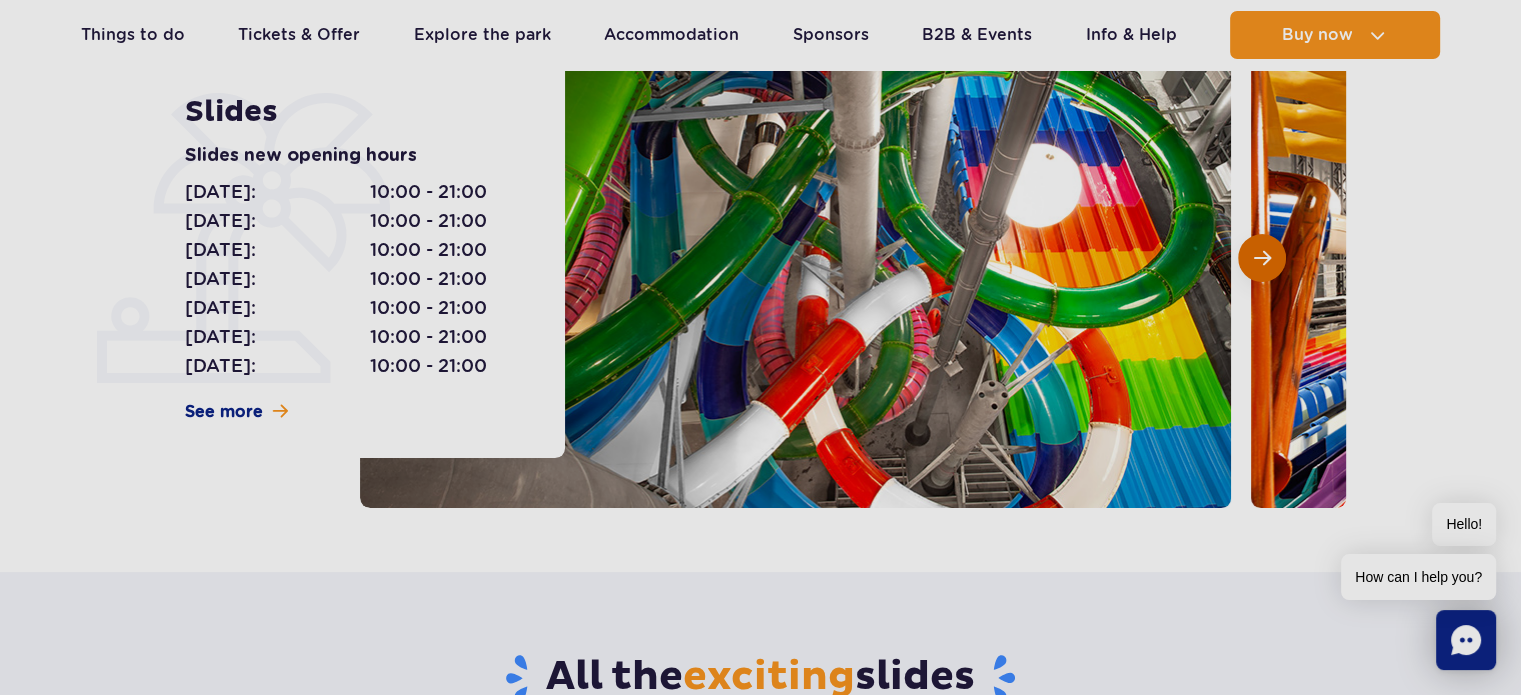 click at bounding box center (1262, 258) 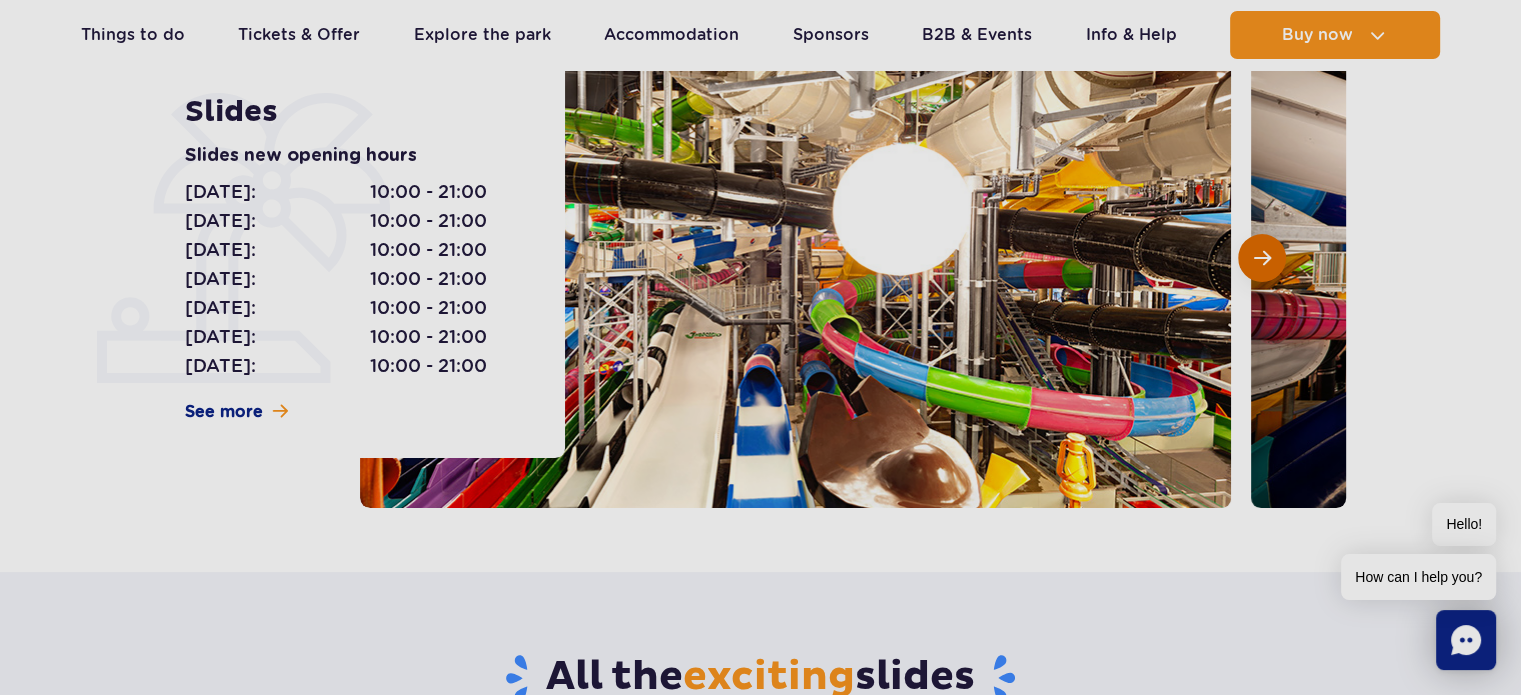 click at bounding box center (1262, 258) 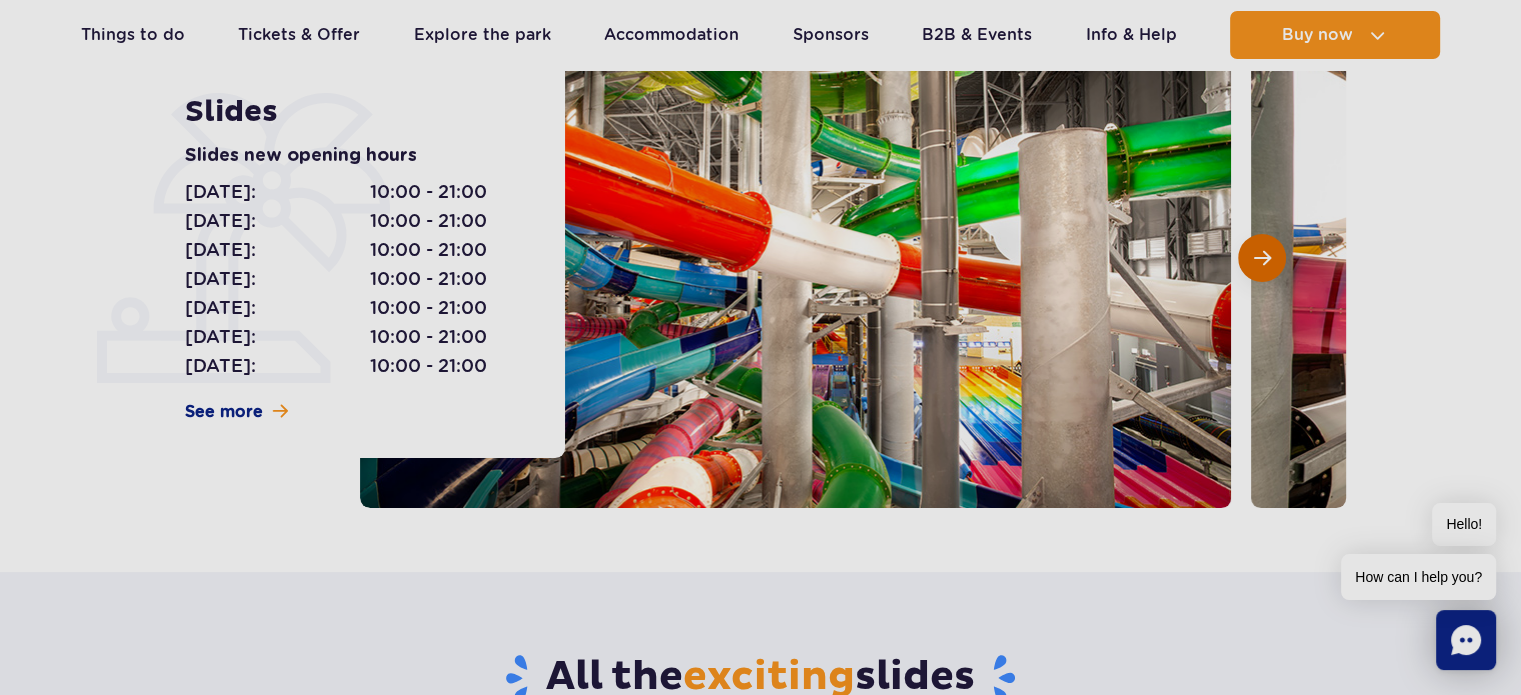 click at bounding box center (1262, 258) 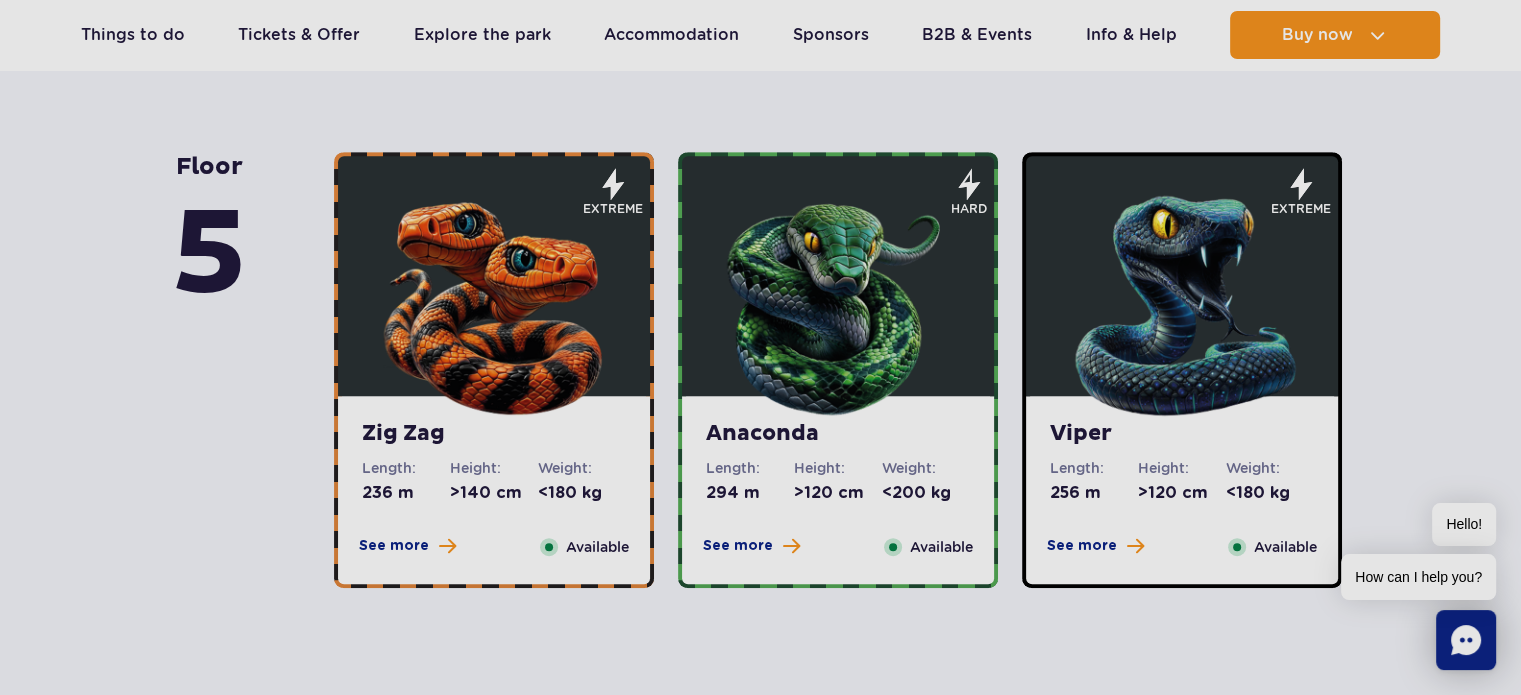 scroll, scrollTop: 990, scrollLeft: 0, axis: vertical 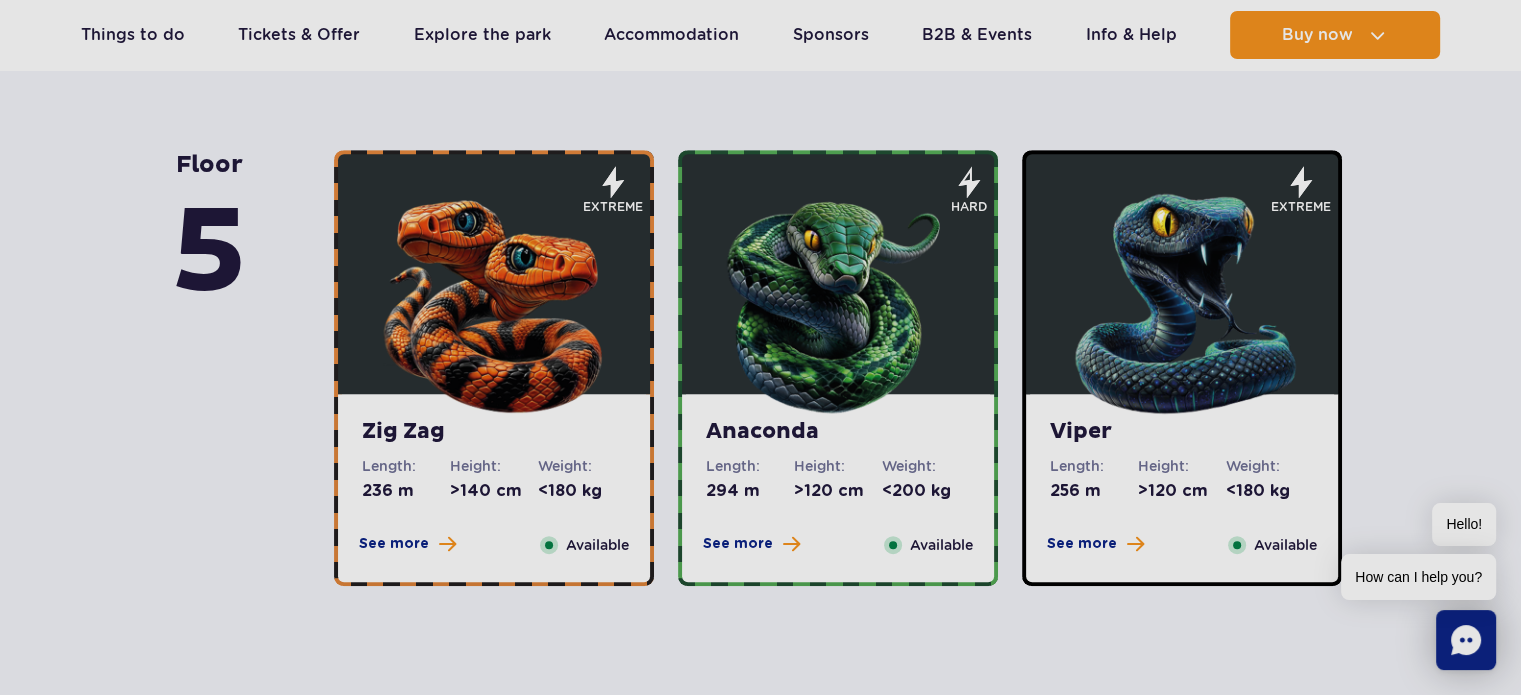 click at bounding box center (494, 299) 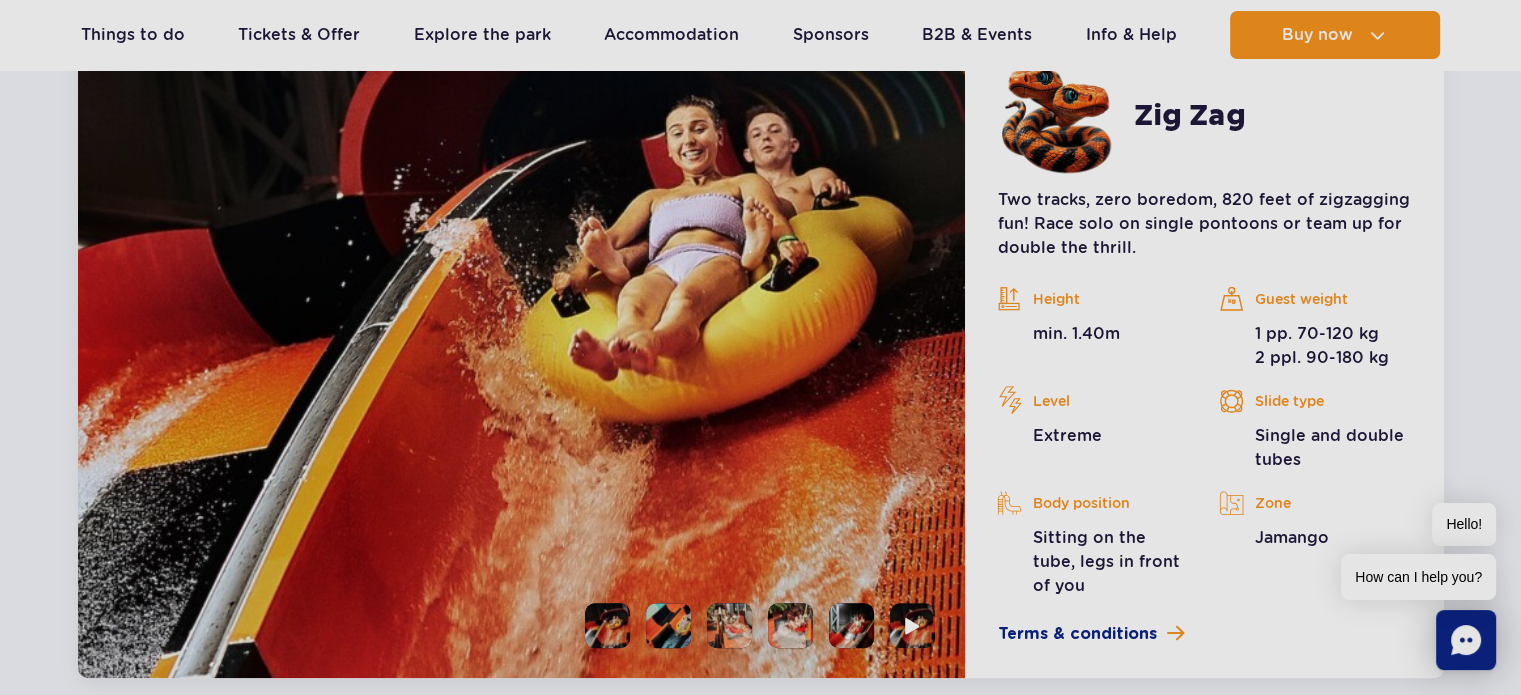 scroll, scrollTop: 1596, scrollLeft: 0, axis: vertical 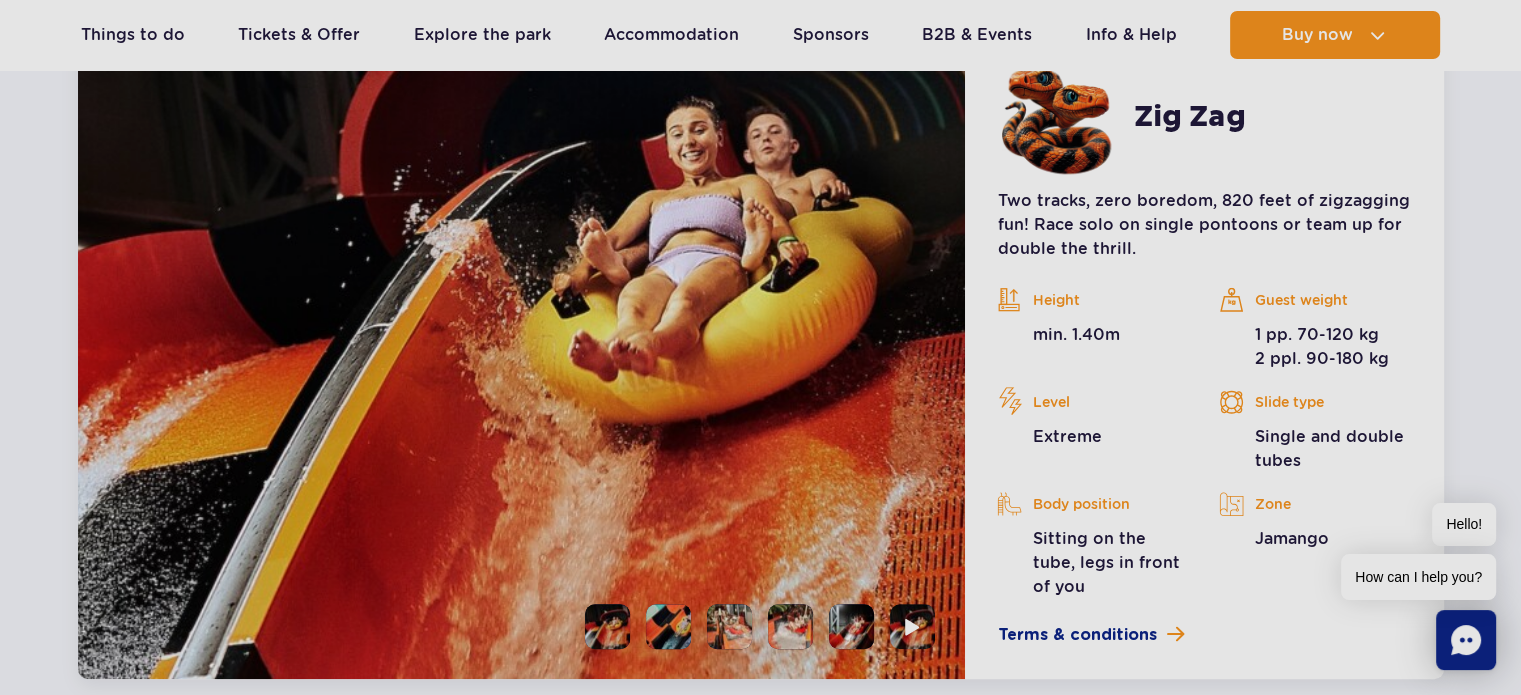 click at bounding box center (668, 626) 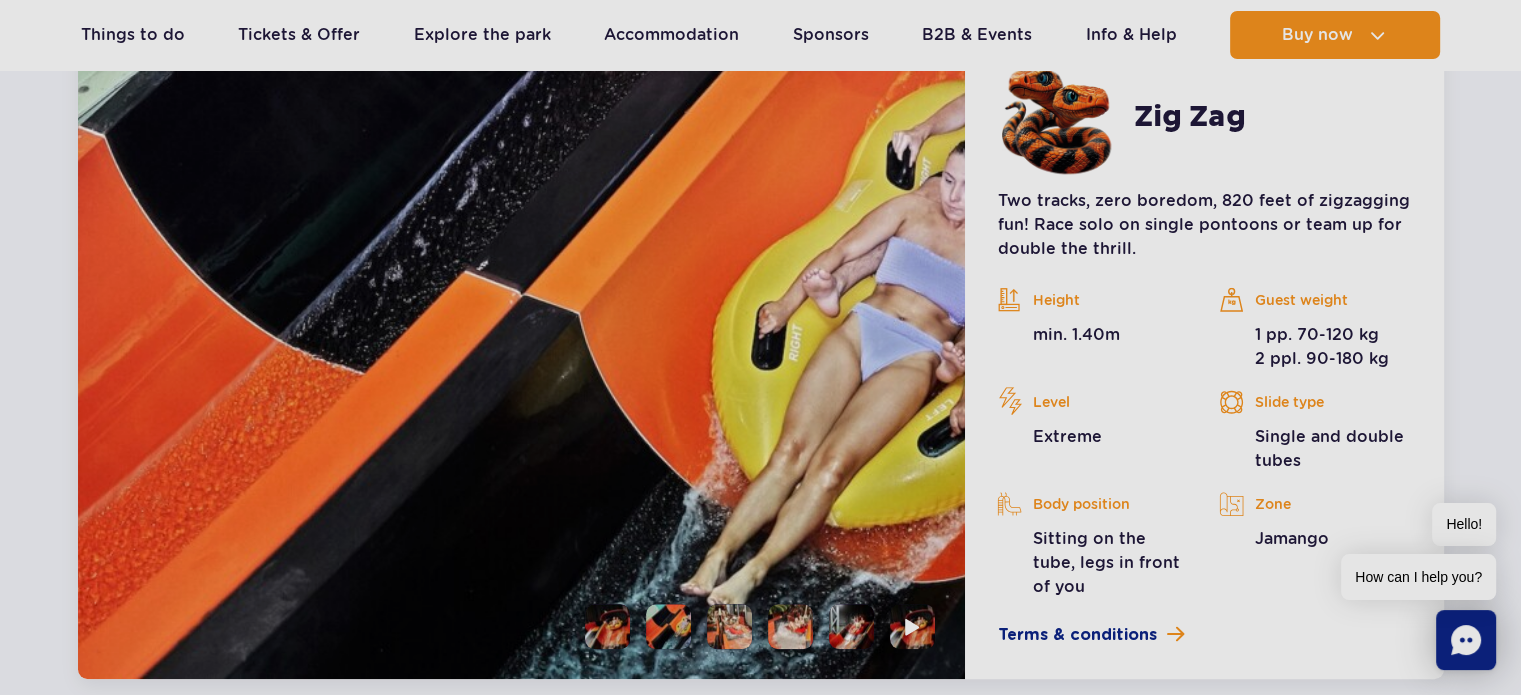click at bounding box center (729, 626) 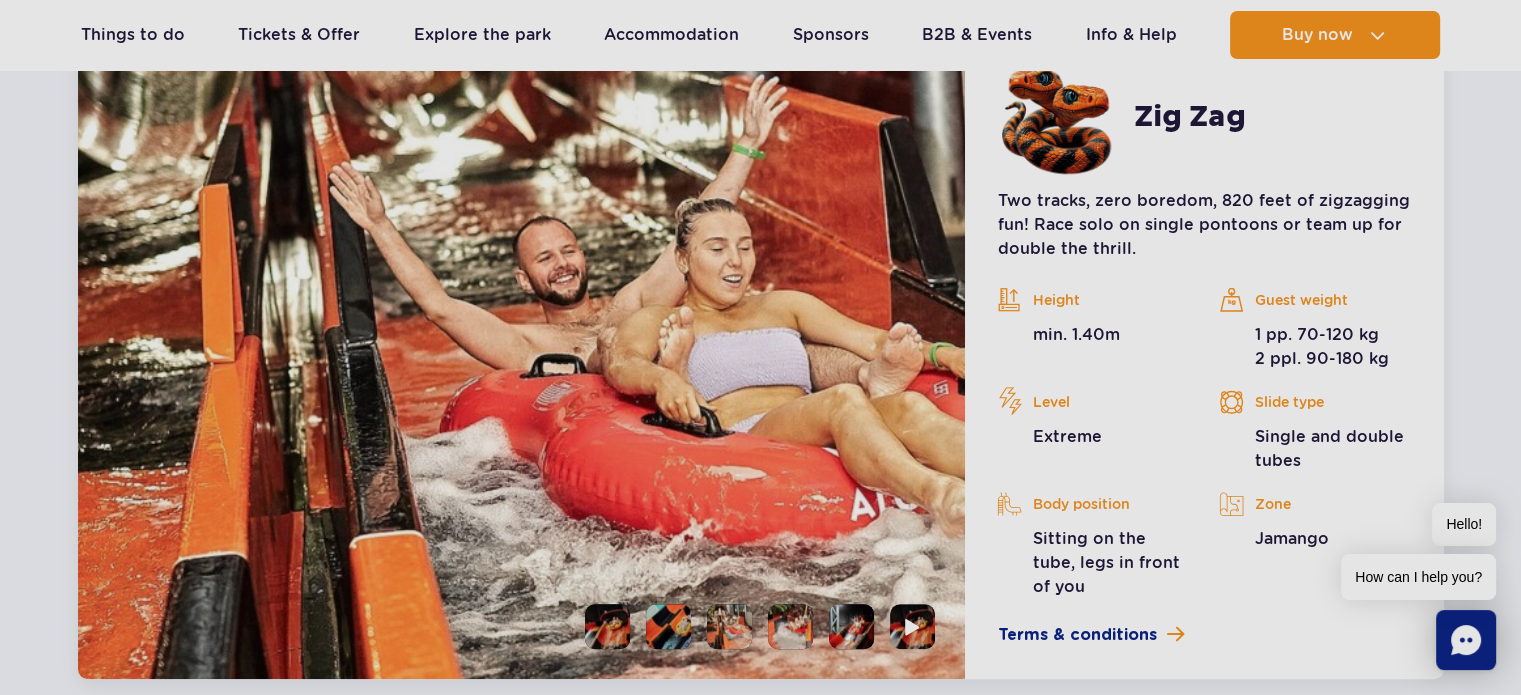 click at bounding box center [790, 626] 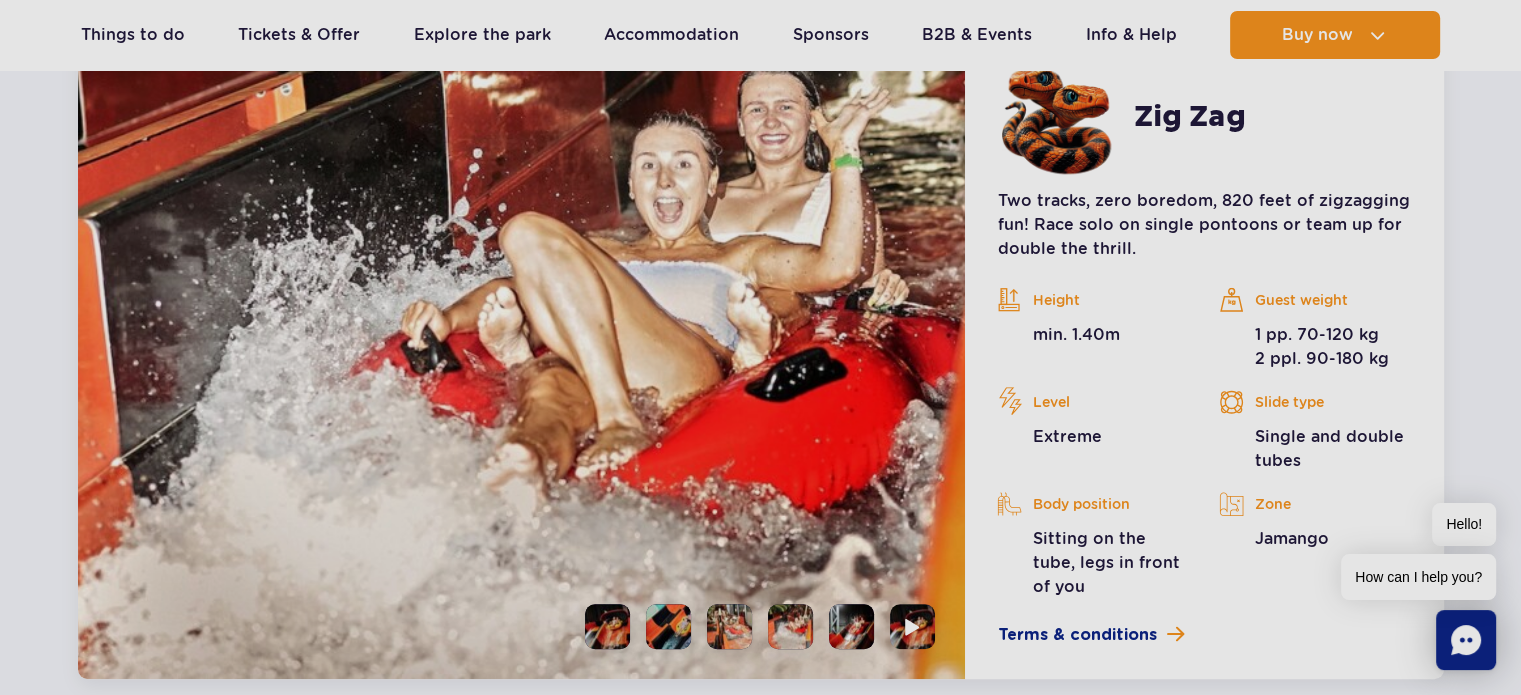 click at bounding box center (851, 626) 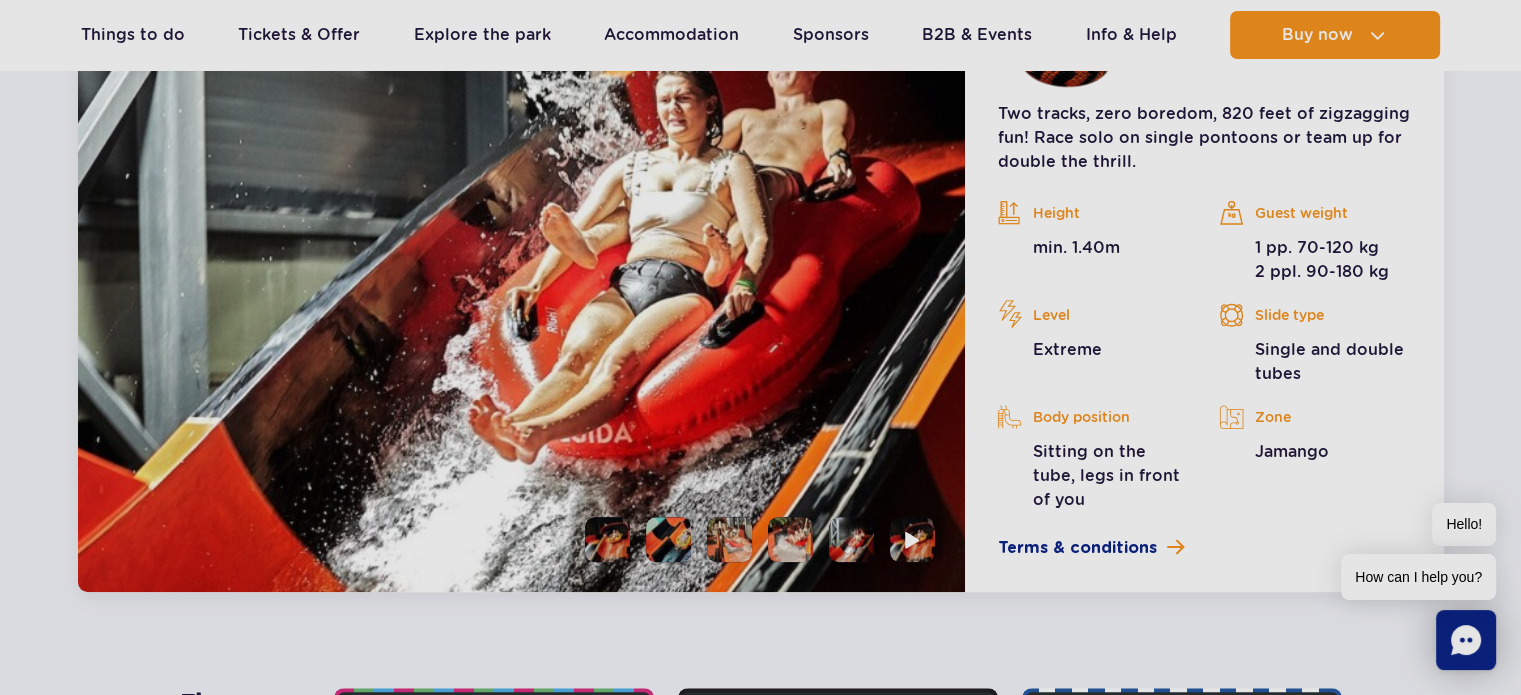 scroll, scrollTop: 1684, scrollLeft: 0, axis: vertical 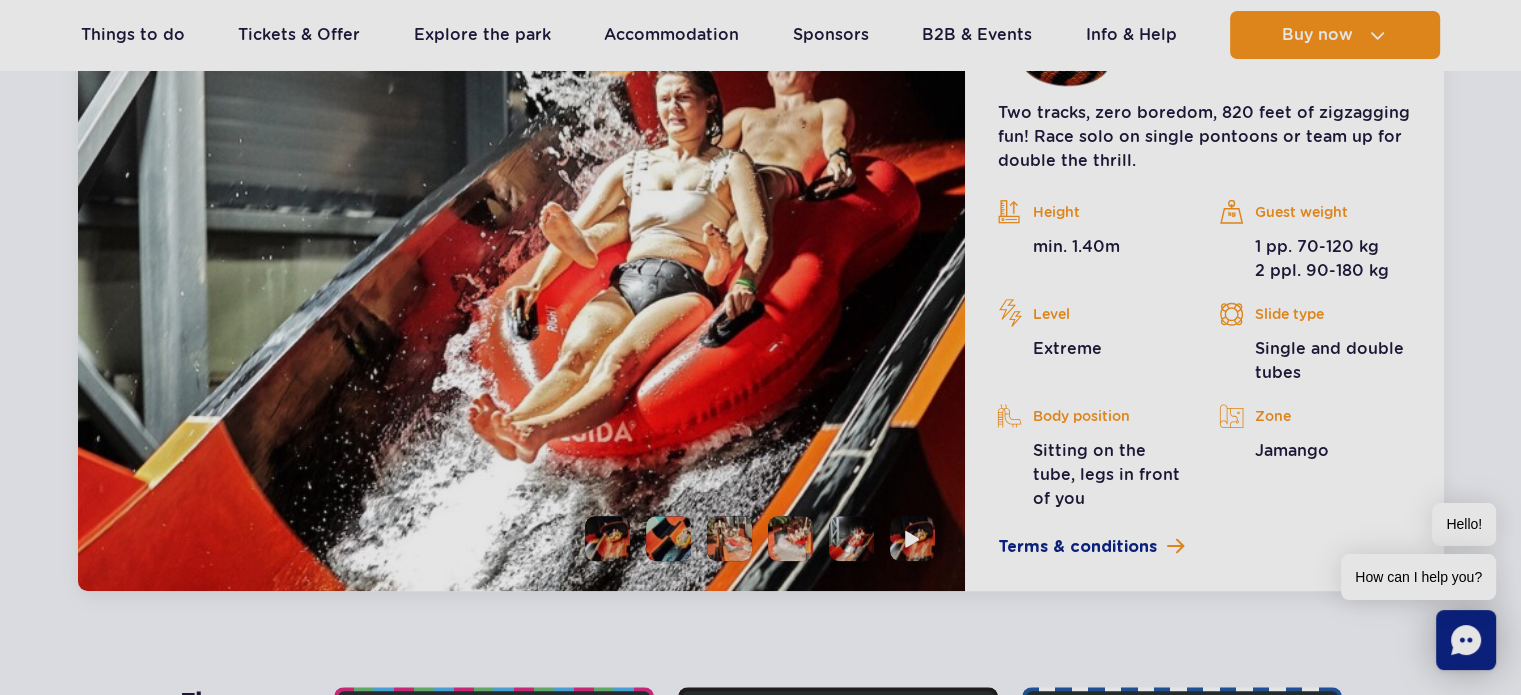 click at bounding box center [607, 538] 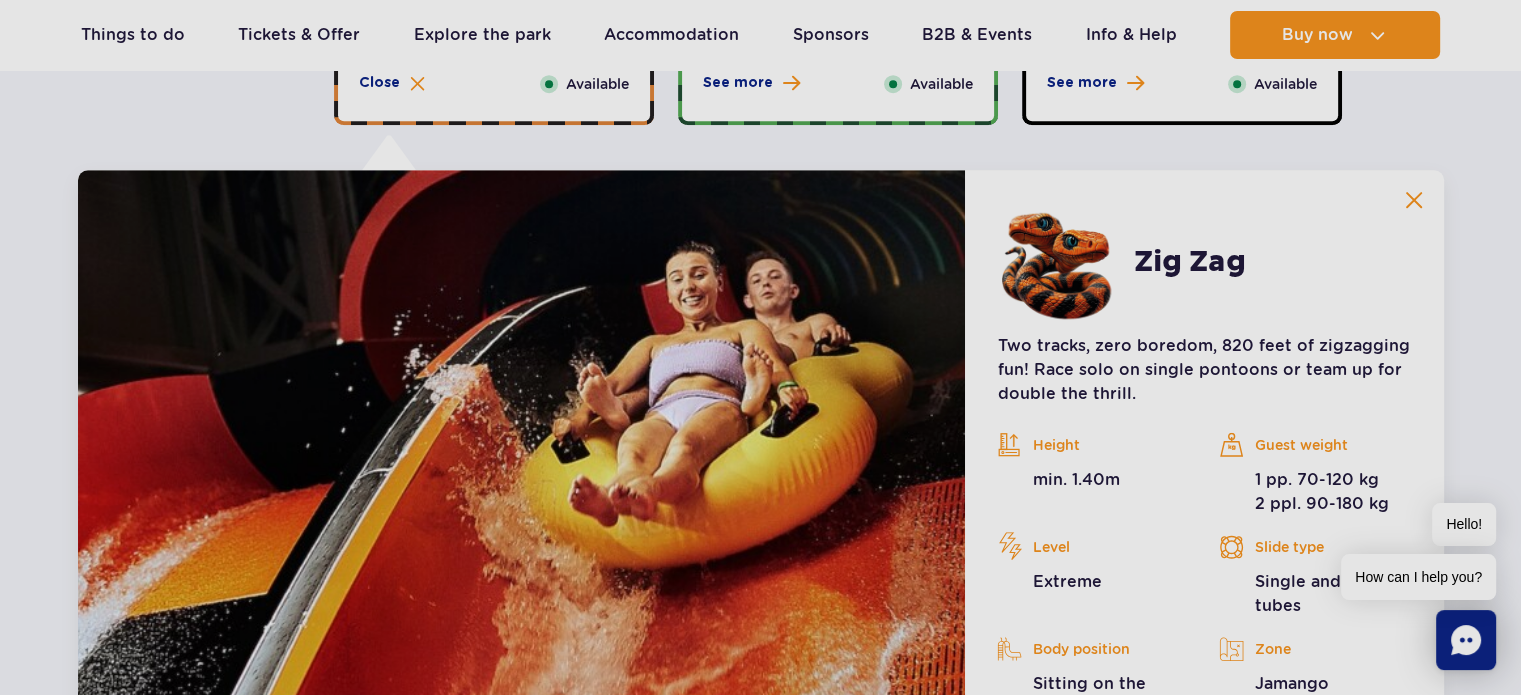 scroll, scrollTop: 1452, scrollLeft: 0, axis: vertical 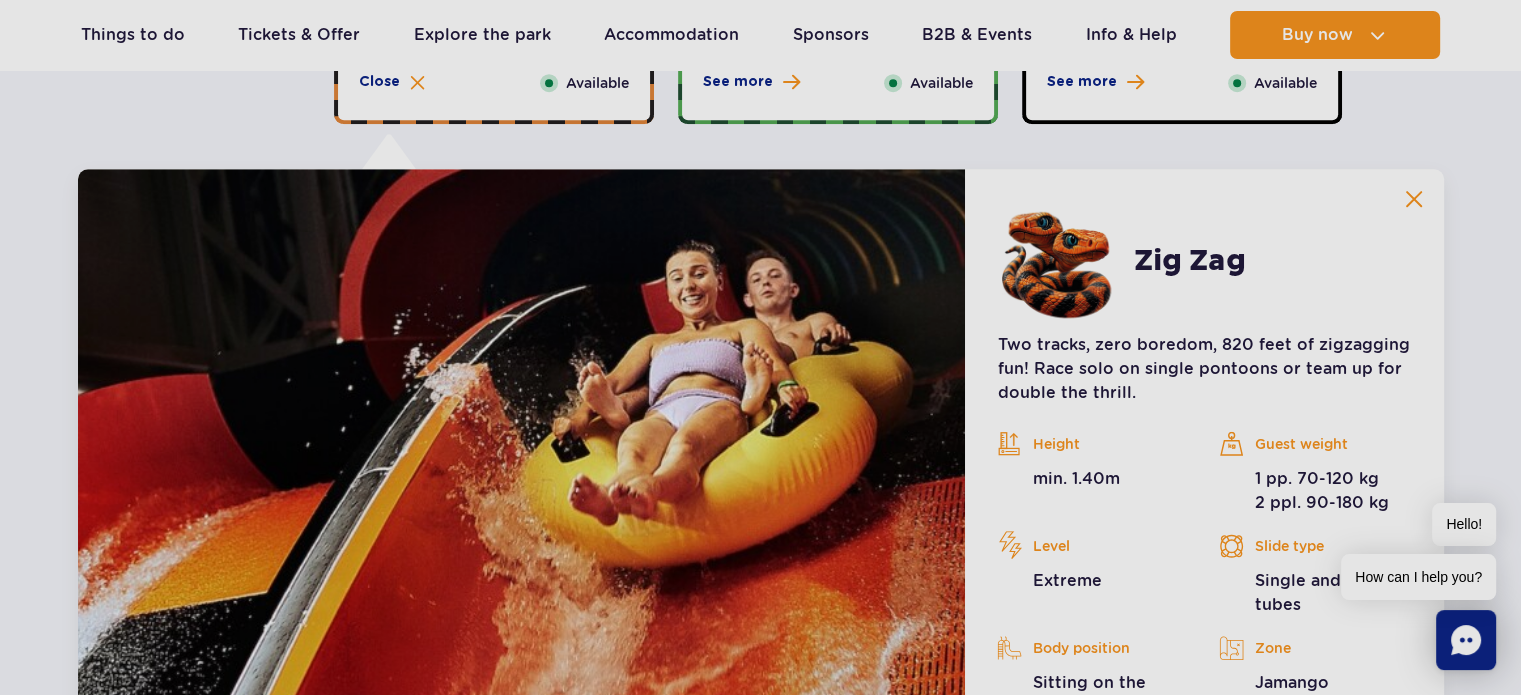 click at bounding box center [1414, 199] 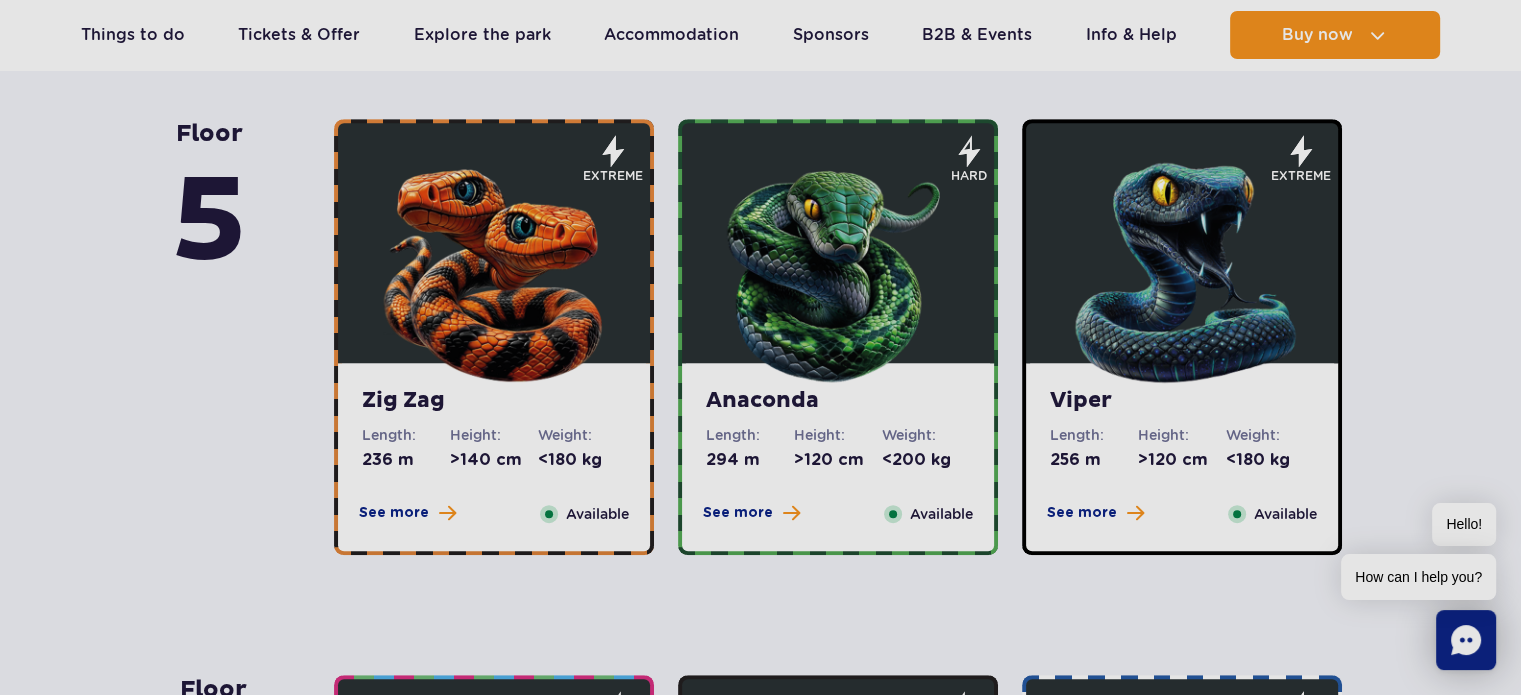scroll, scrollTop: 1023, scrollLeft: 0, axis: vertical 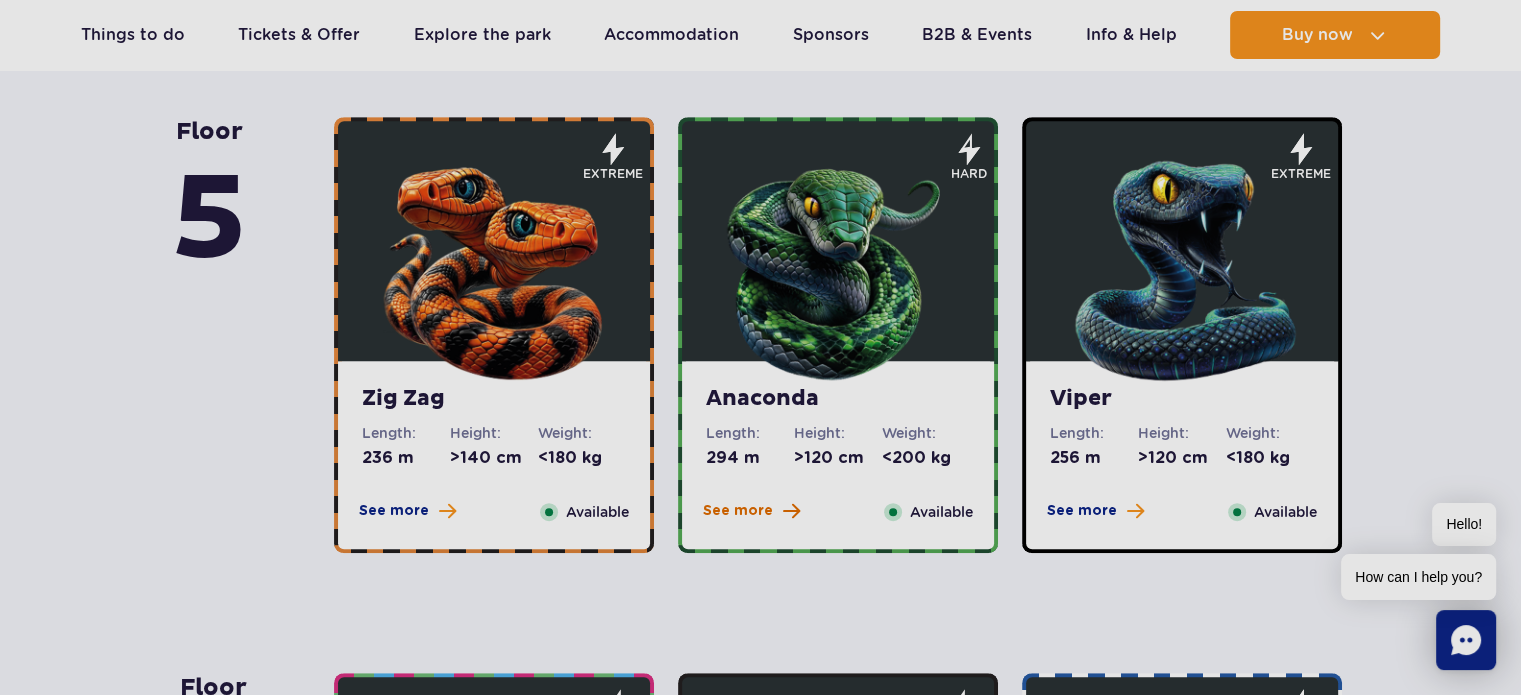 click on "See more" at bounding box center (751, 511) 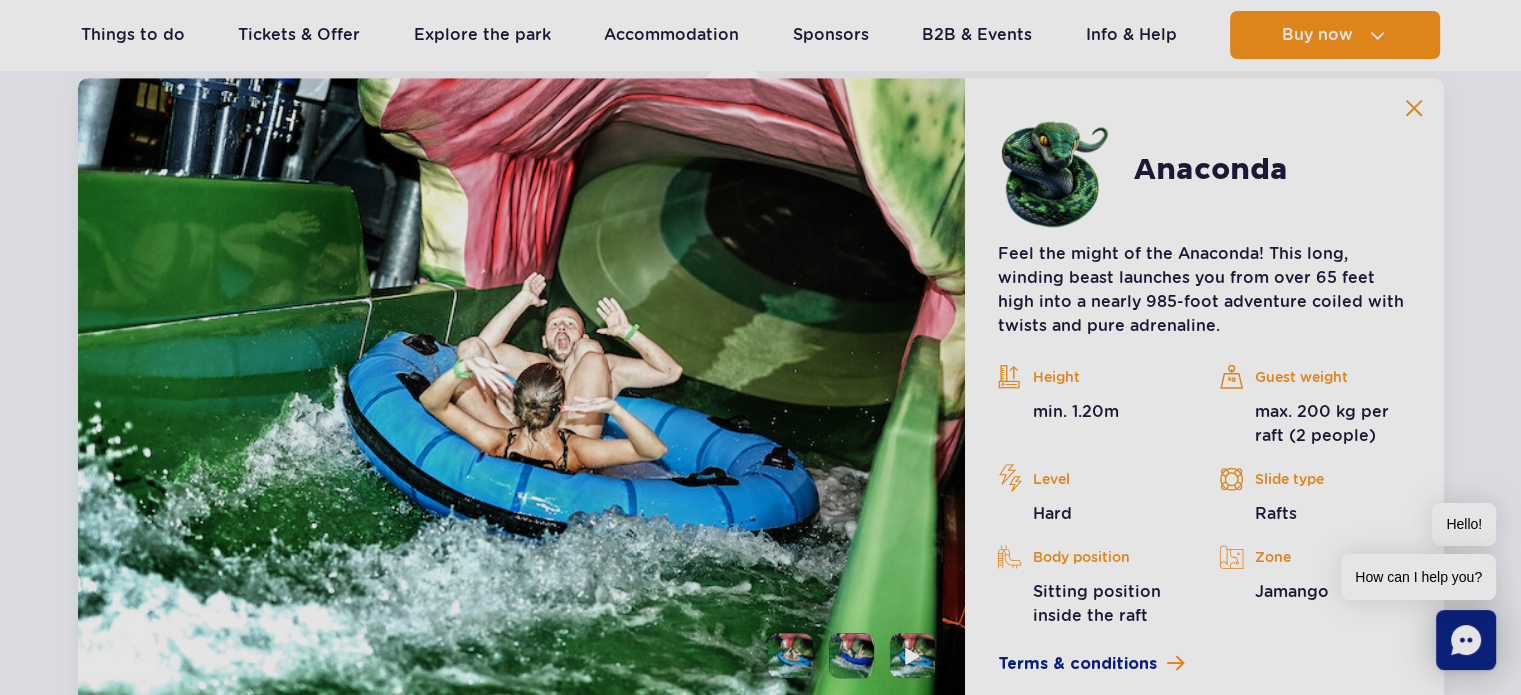 scroll, scrollTop: 1541, scrollLeft: 0, axis: vertical 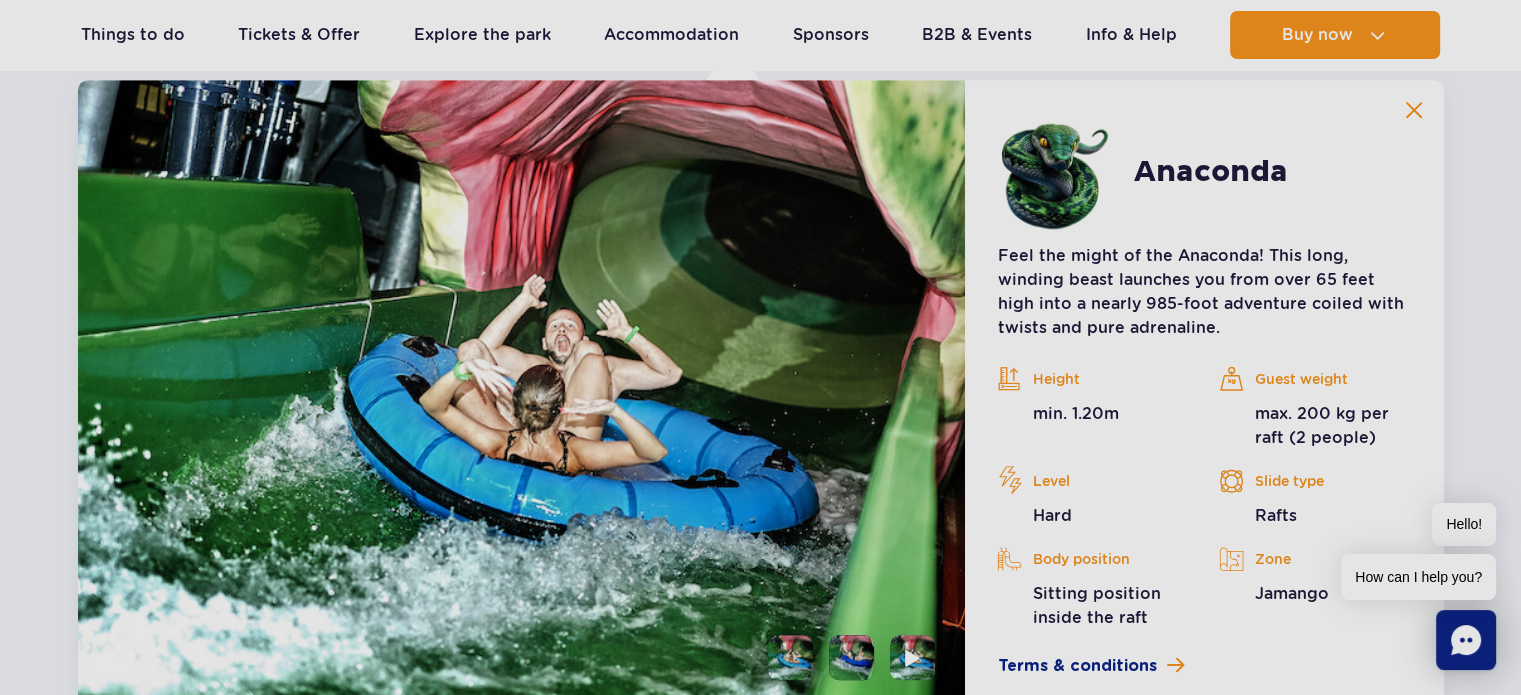 click at bounding box center [1414, 110] 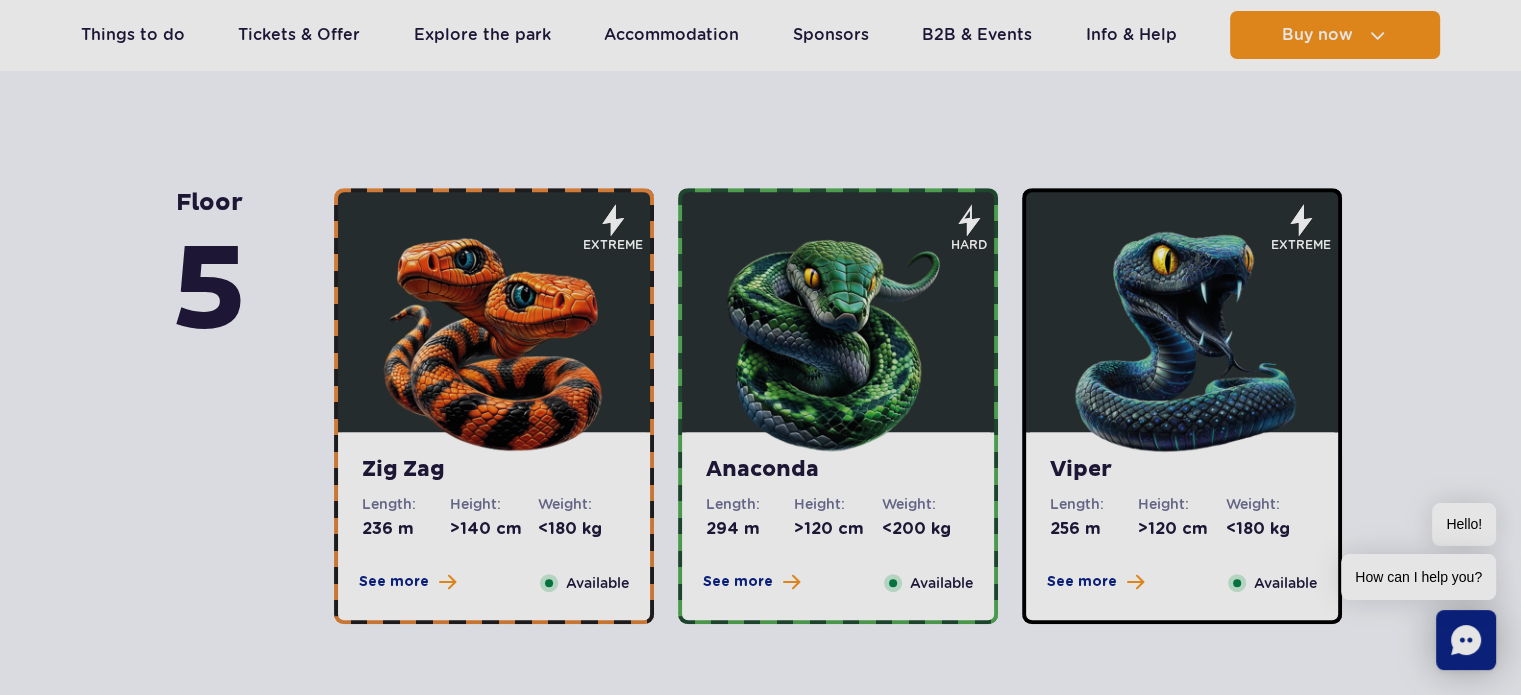 scroll, scrollTop: 820, scrollLeft: 0, axis: vertical 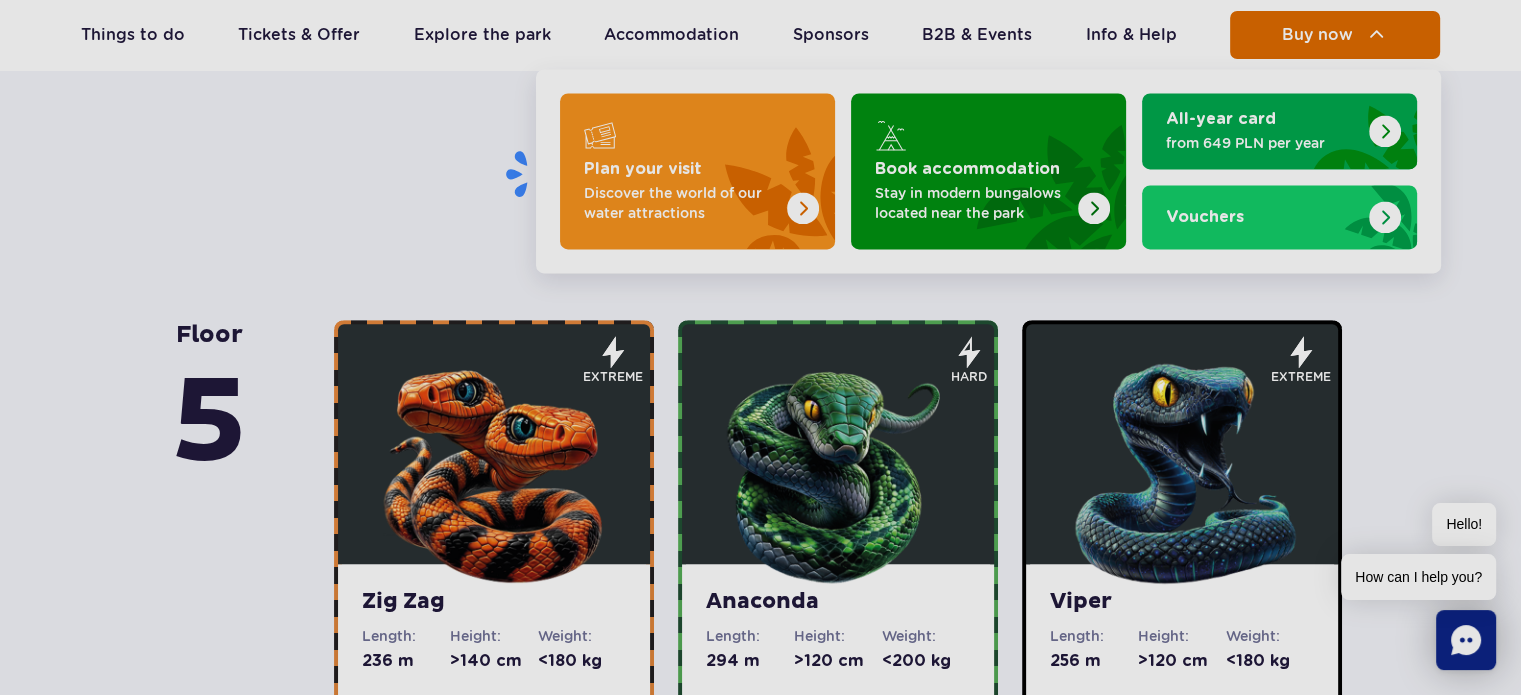 click on "Buy now" at bounding box center (1335, 35) 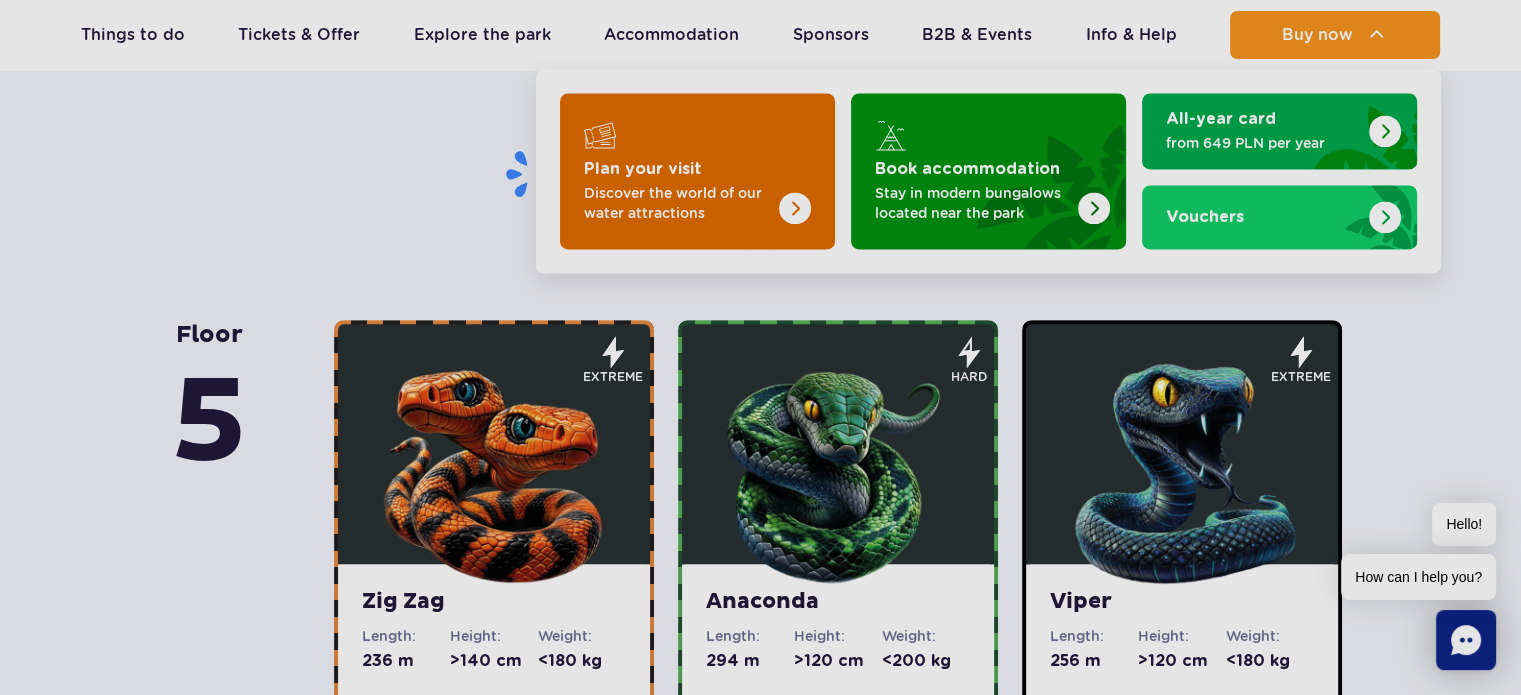 click at bounding box center (697, 171) 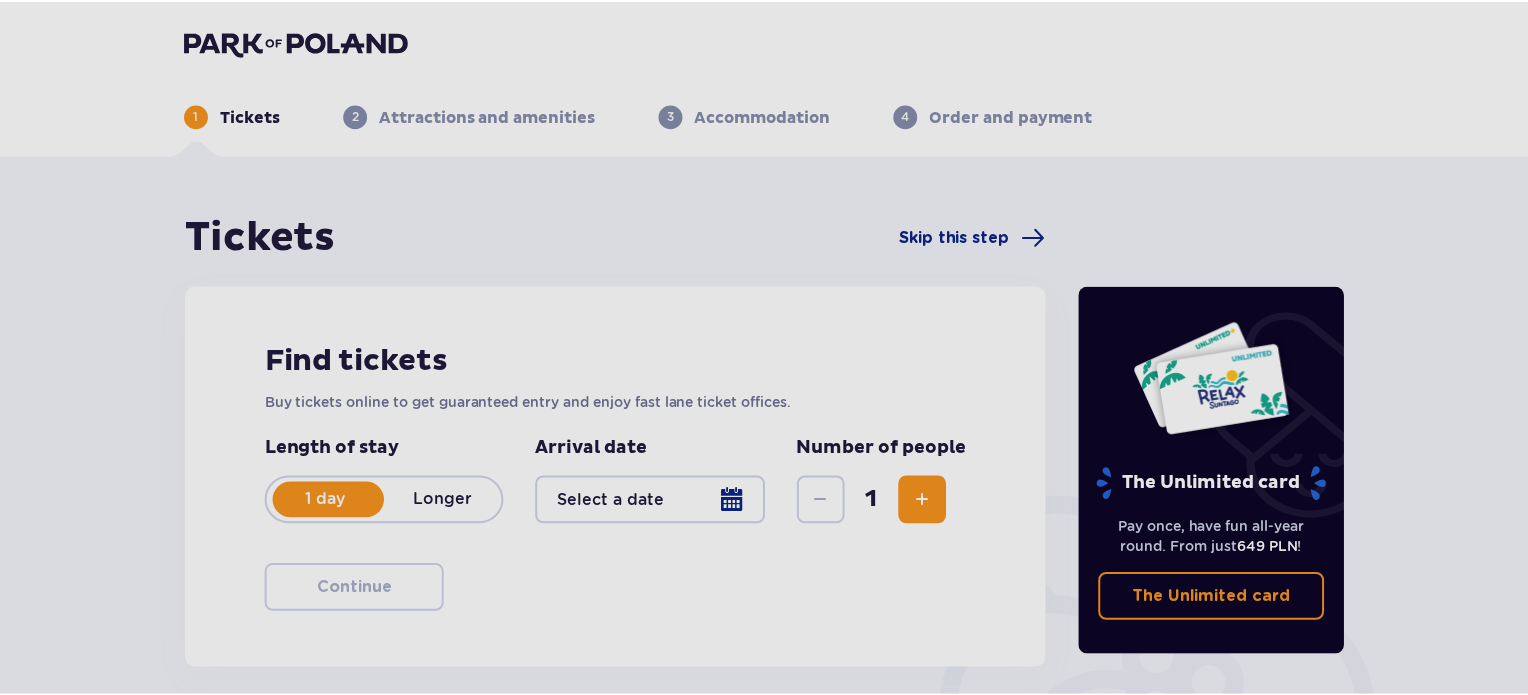 scroll, scrollTop: 0, scrollLeft: 0, axis: both 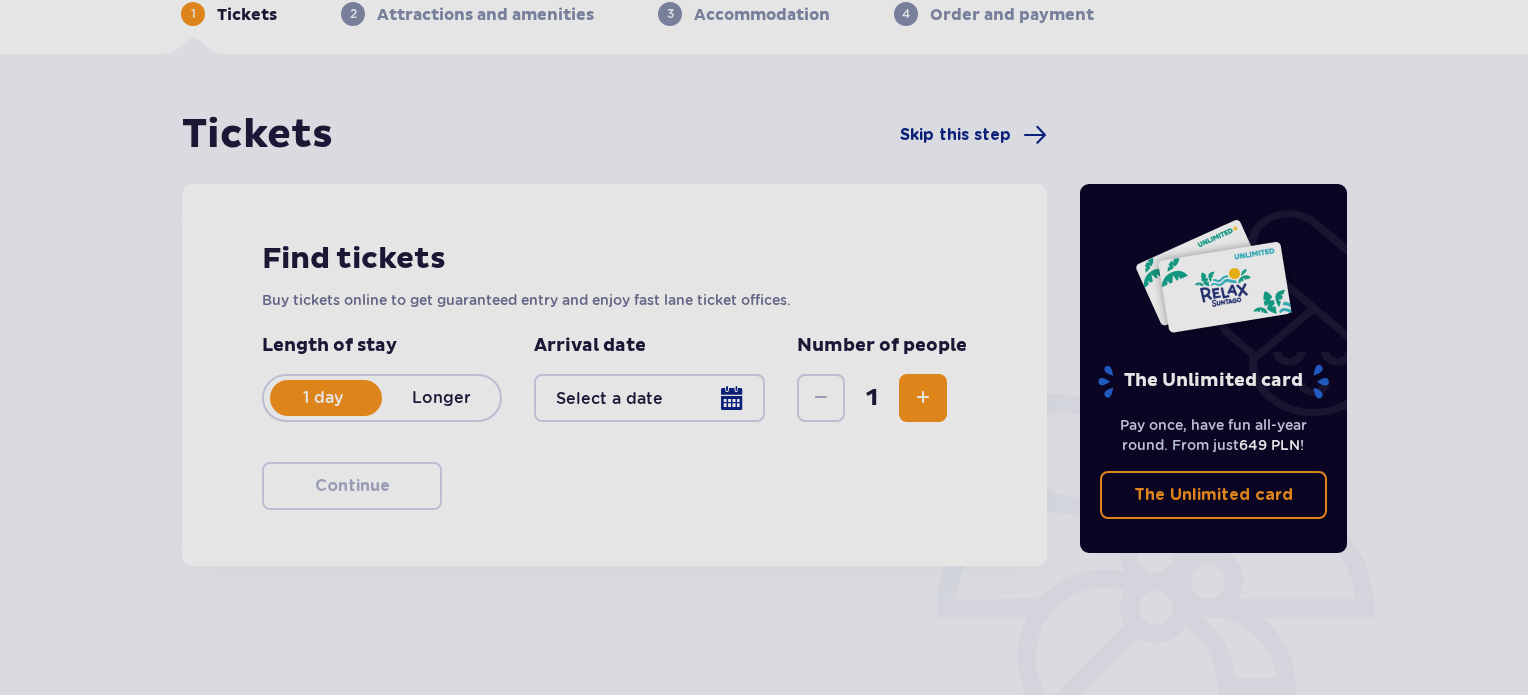 click at bounding box center (923, 398) 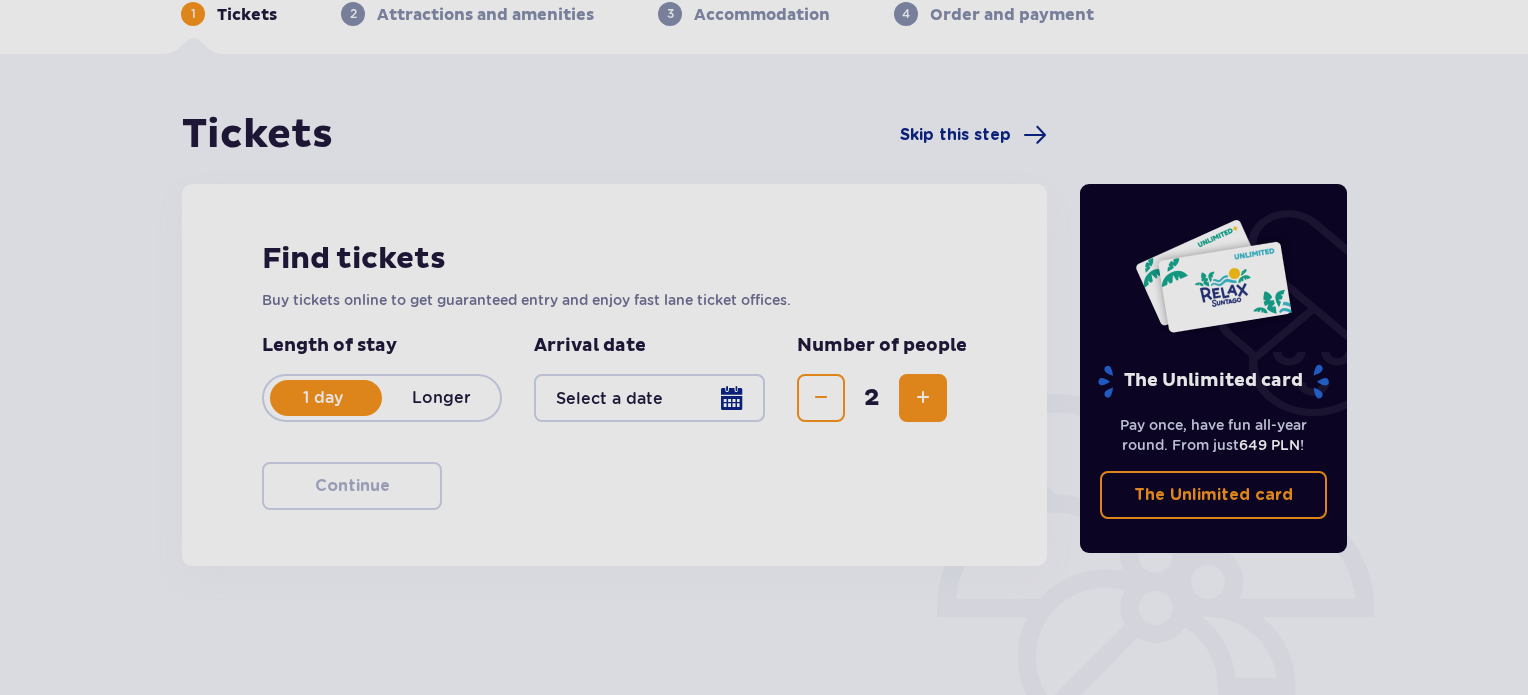 click at bounding box center (649, 398) 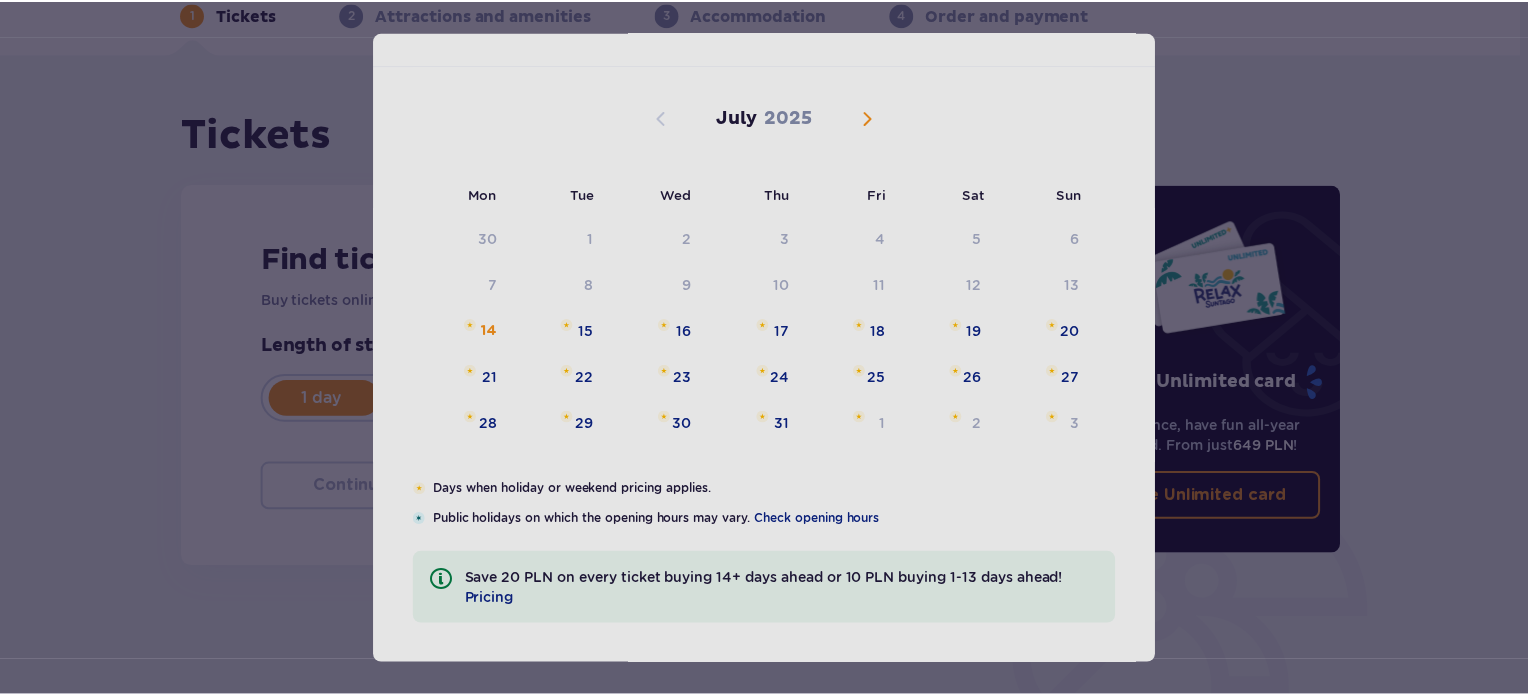 scroll, scrollTop: 80, scrollLeft: 0, axis: vertical 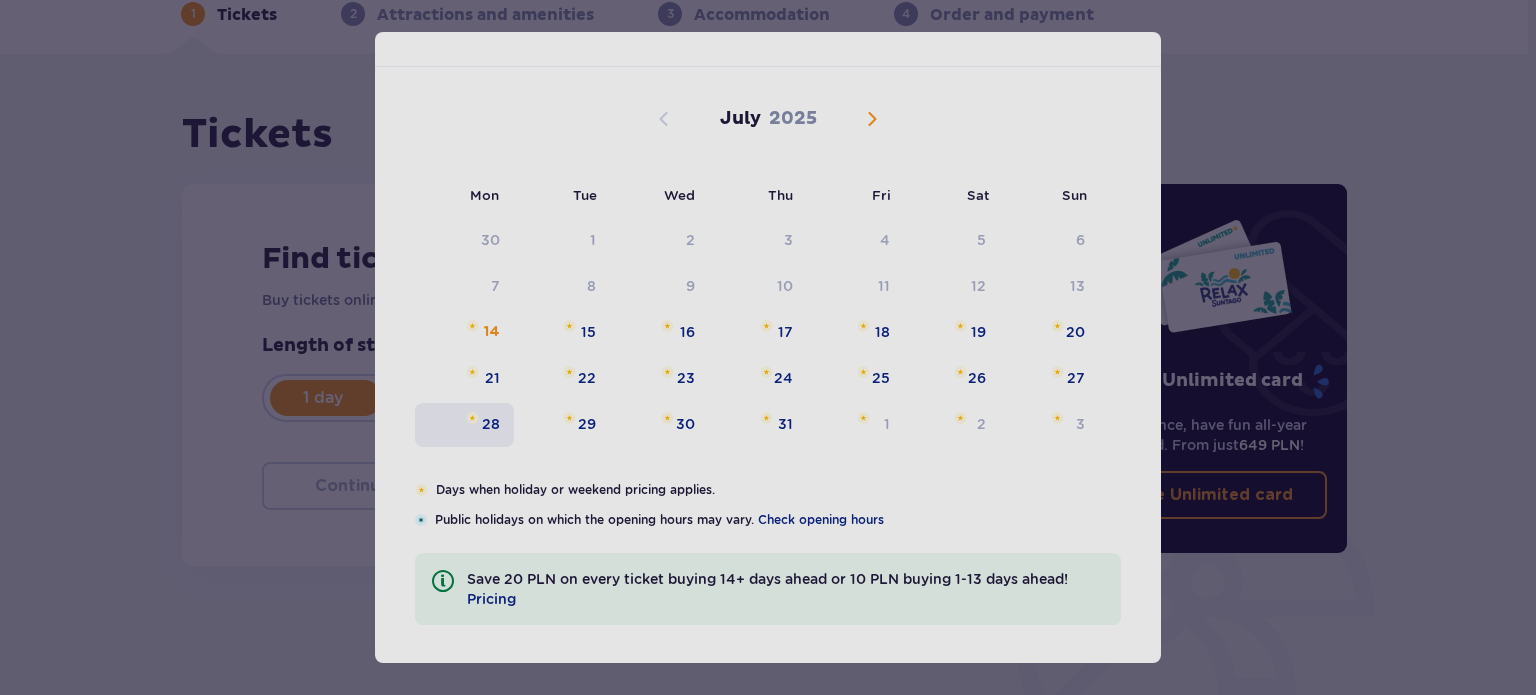click on "28" at bounding box center [491, 424] 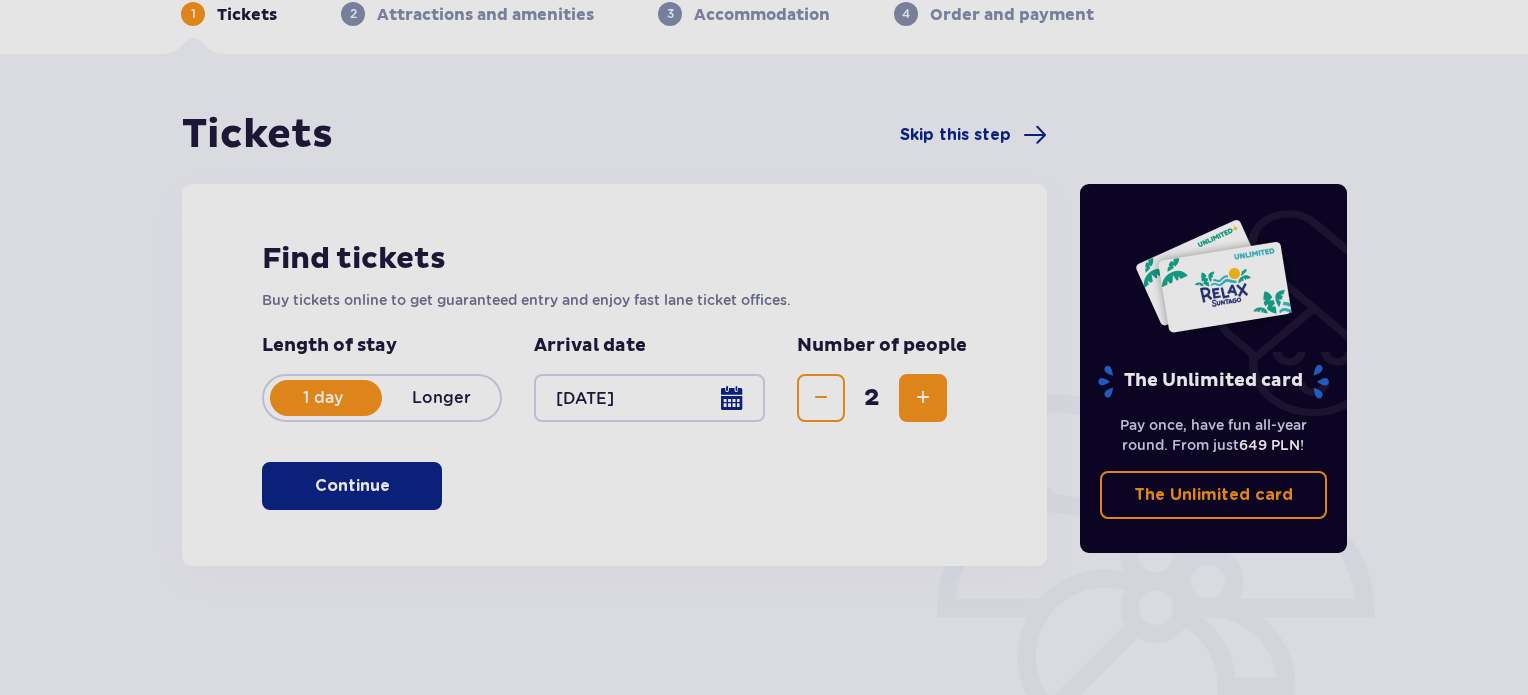 click on "Continue" at bounding box center (352, 486) 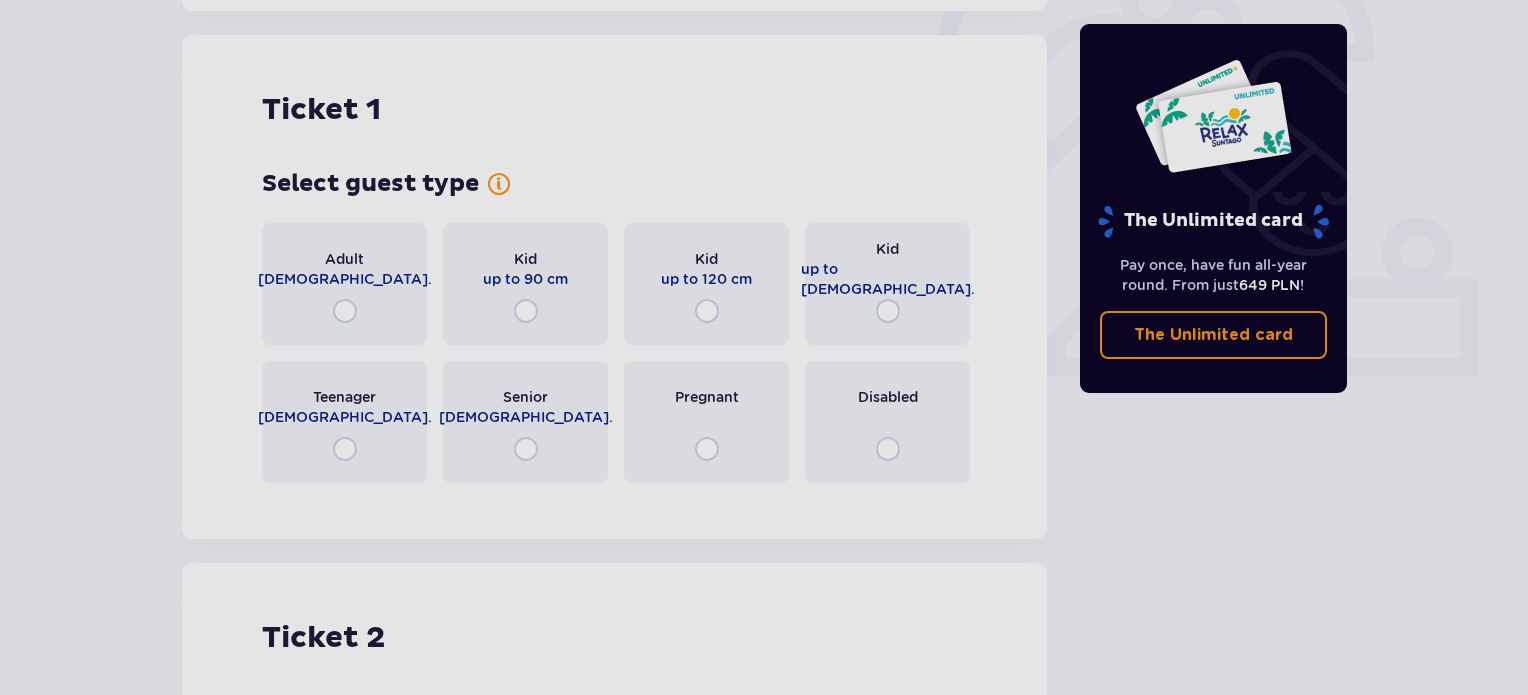 scroll, scrollTop: 668, scrollLeft: 0, axis: vertical 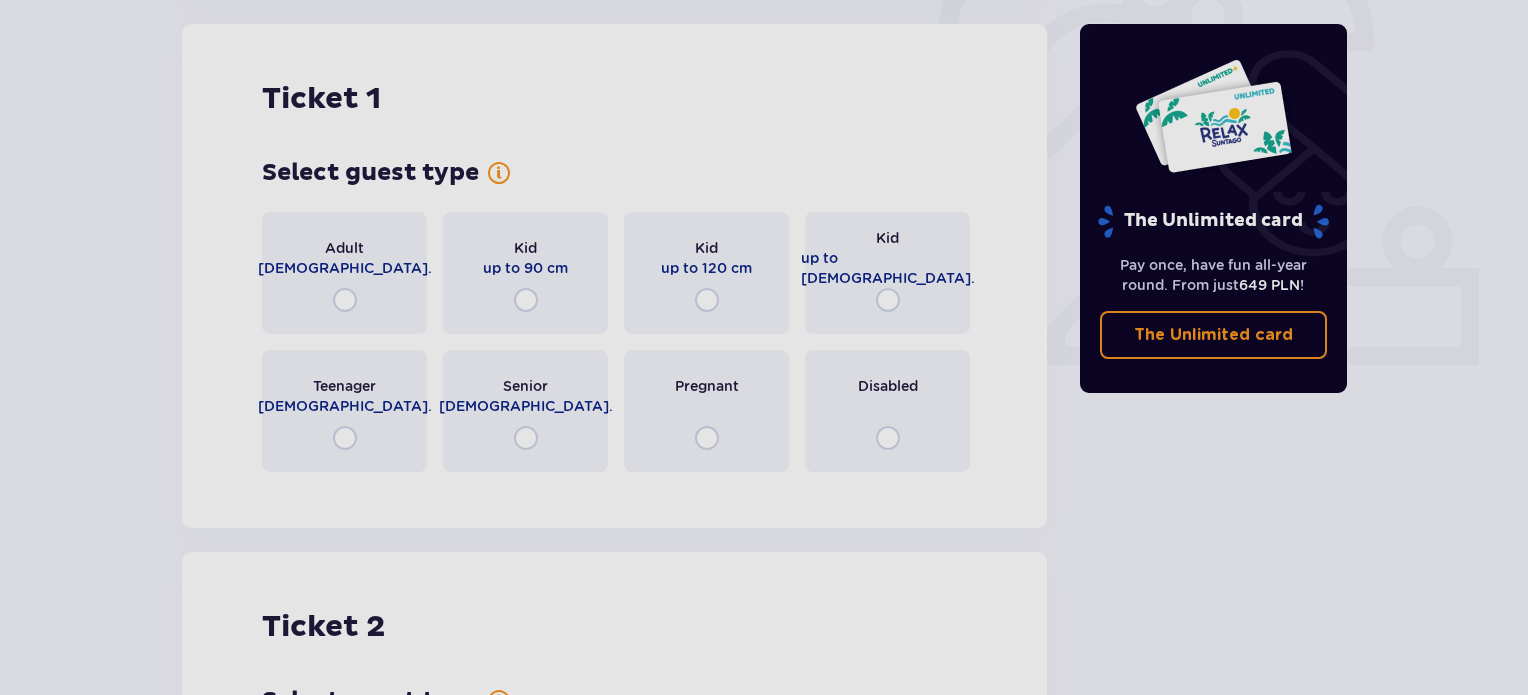 click on "Teenager 16 - 18 y.o." at bounding box center [344, 411] 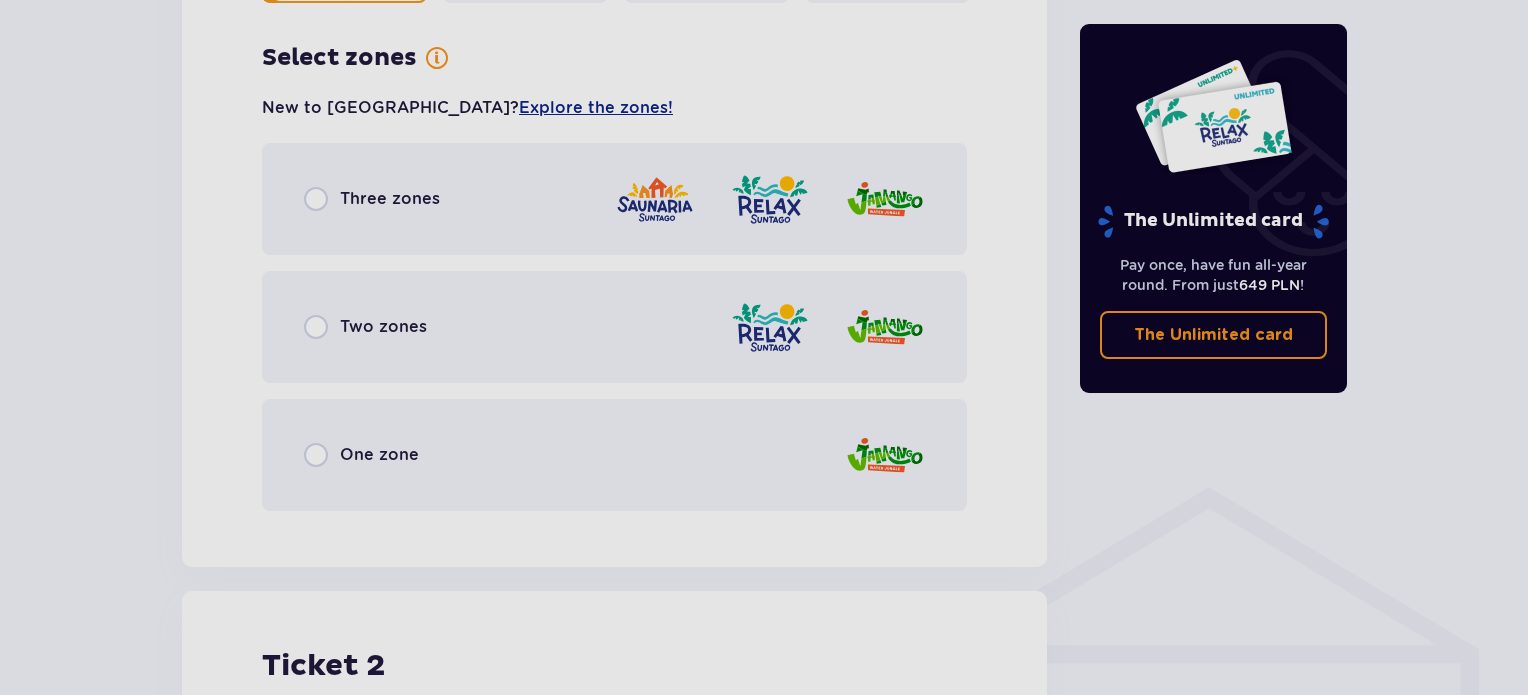 scroll, scrollTop: 1156, scrollLeft: 0, axis: vertical 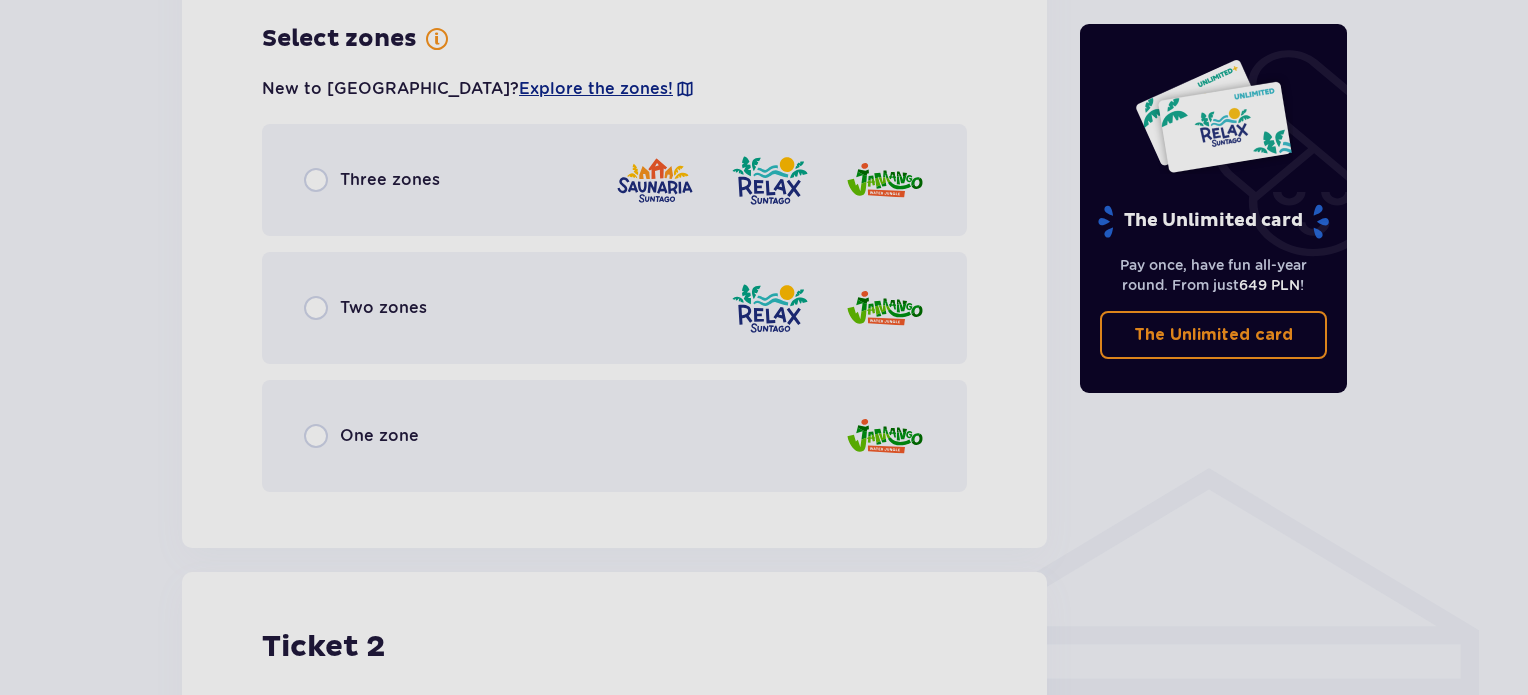 click on "Three zones" at bounding box center (614, 180) 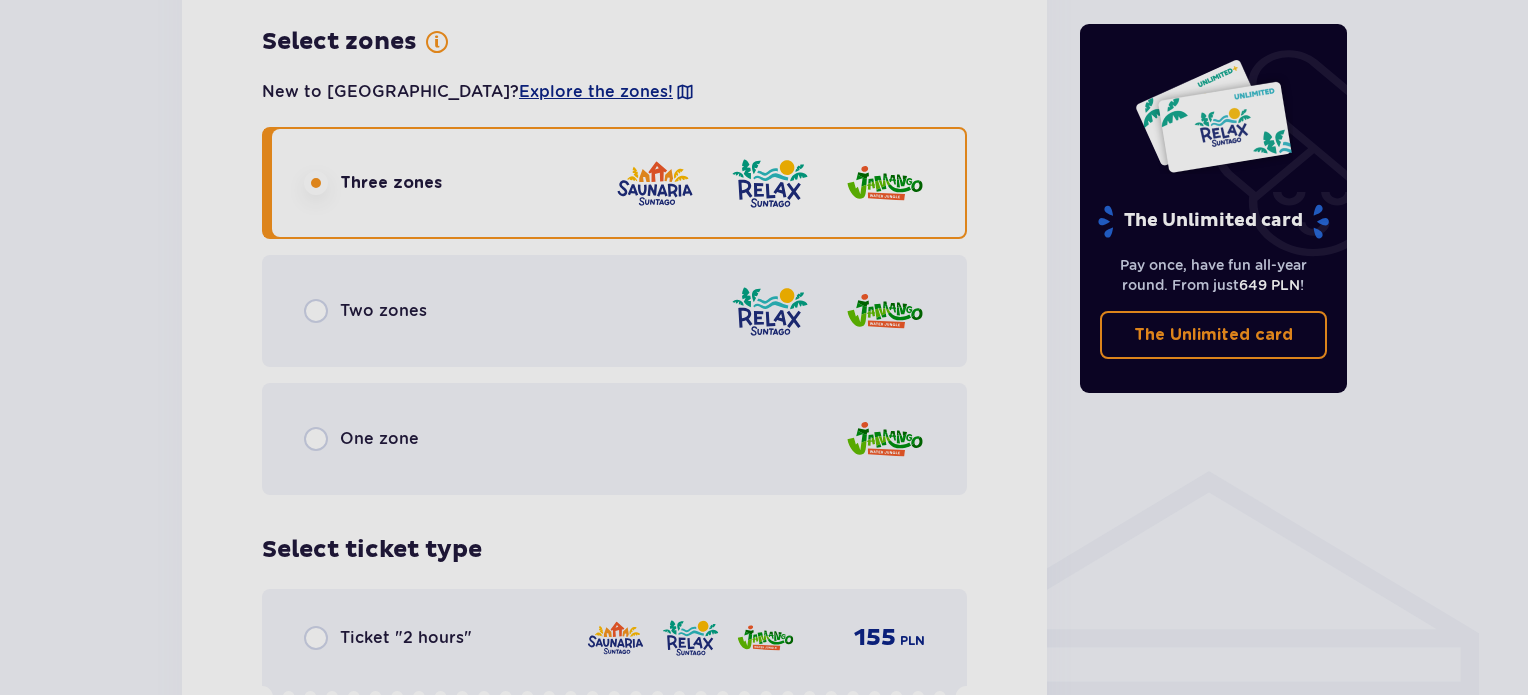 scroll, scrollTop: 1152, scrollLeft: 0, axis: vertical 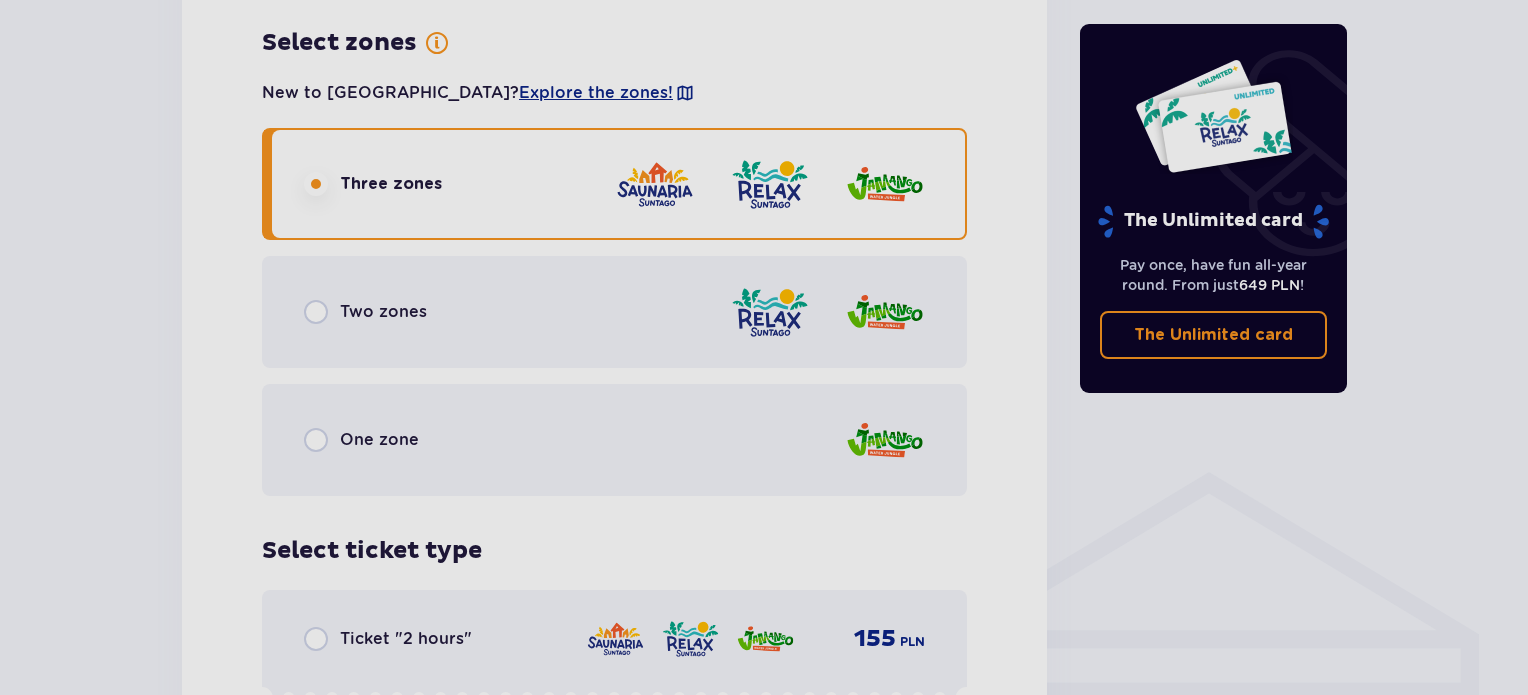 click on "Two zones" at bounding box center (614, 312) 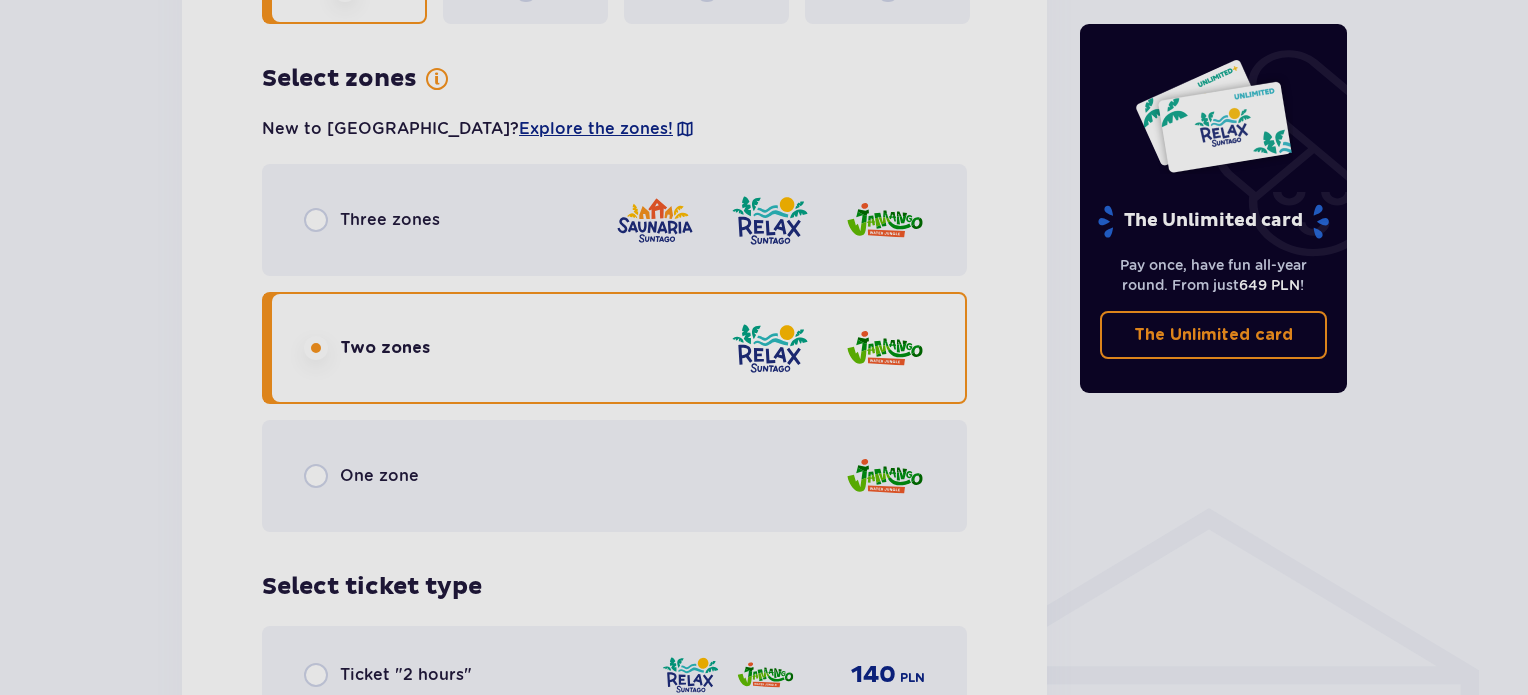 scroll, scrollTop: 1116, scrollLeft: 0, axis: vertical 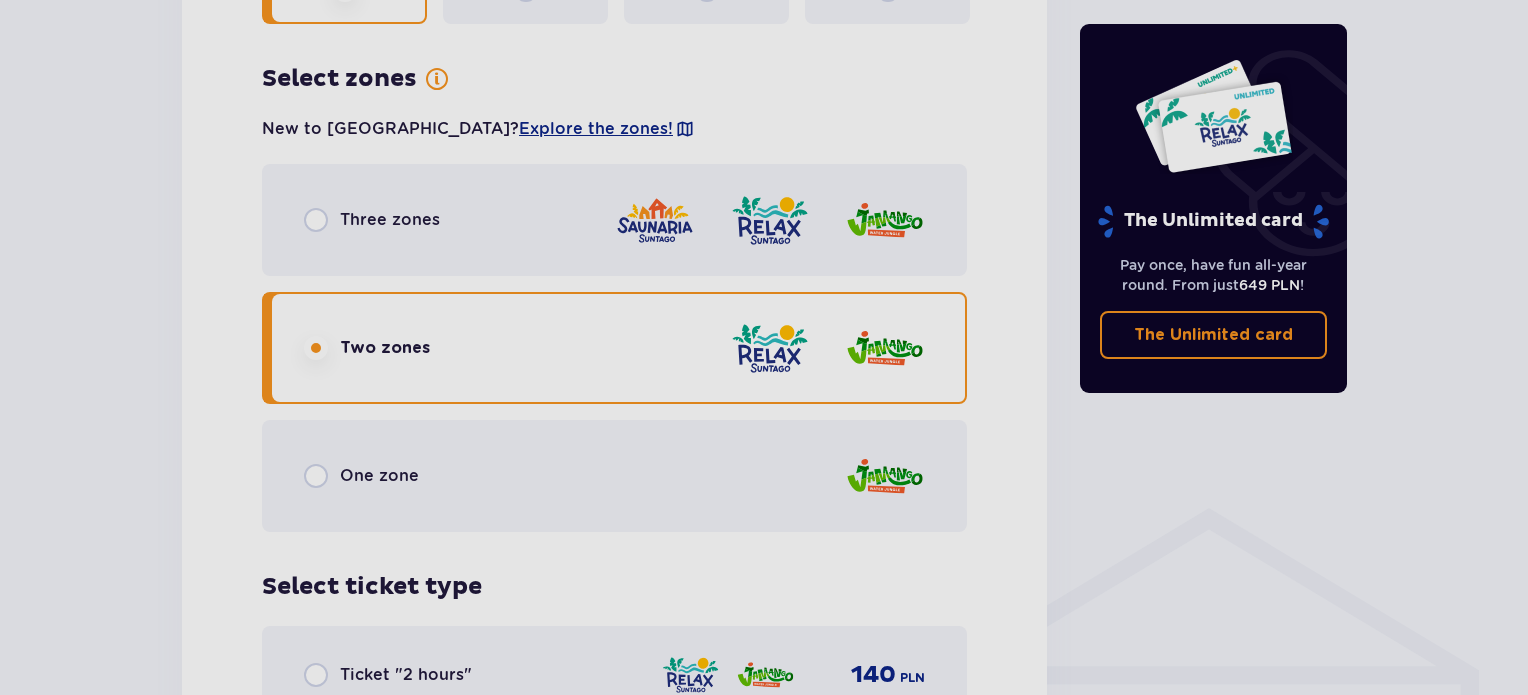 click on "Two zones" at bounding box center [614, 348] 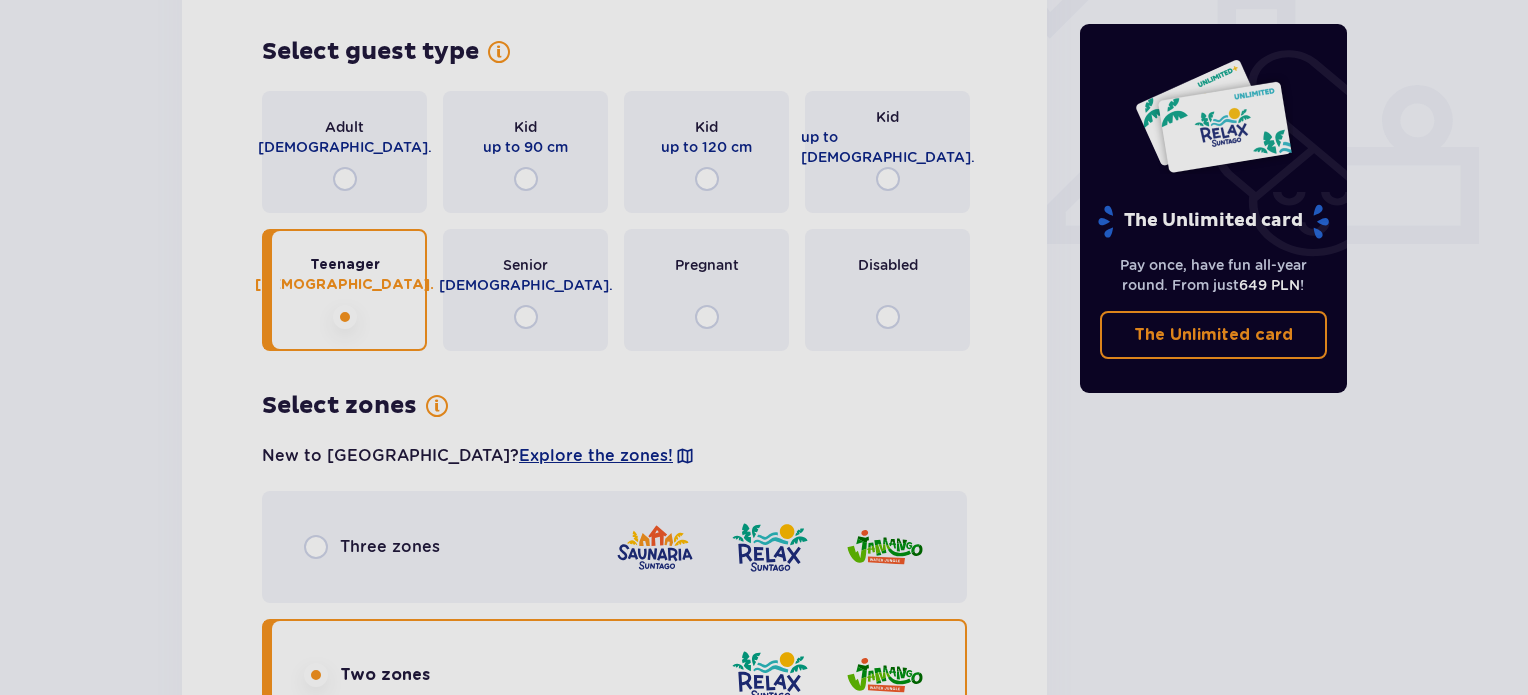 scroll, scrollTop: 785, scrollLeft: 0, axis: vertical 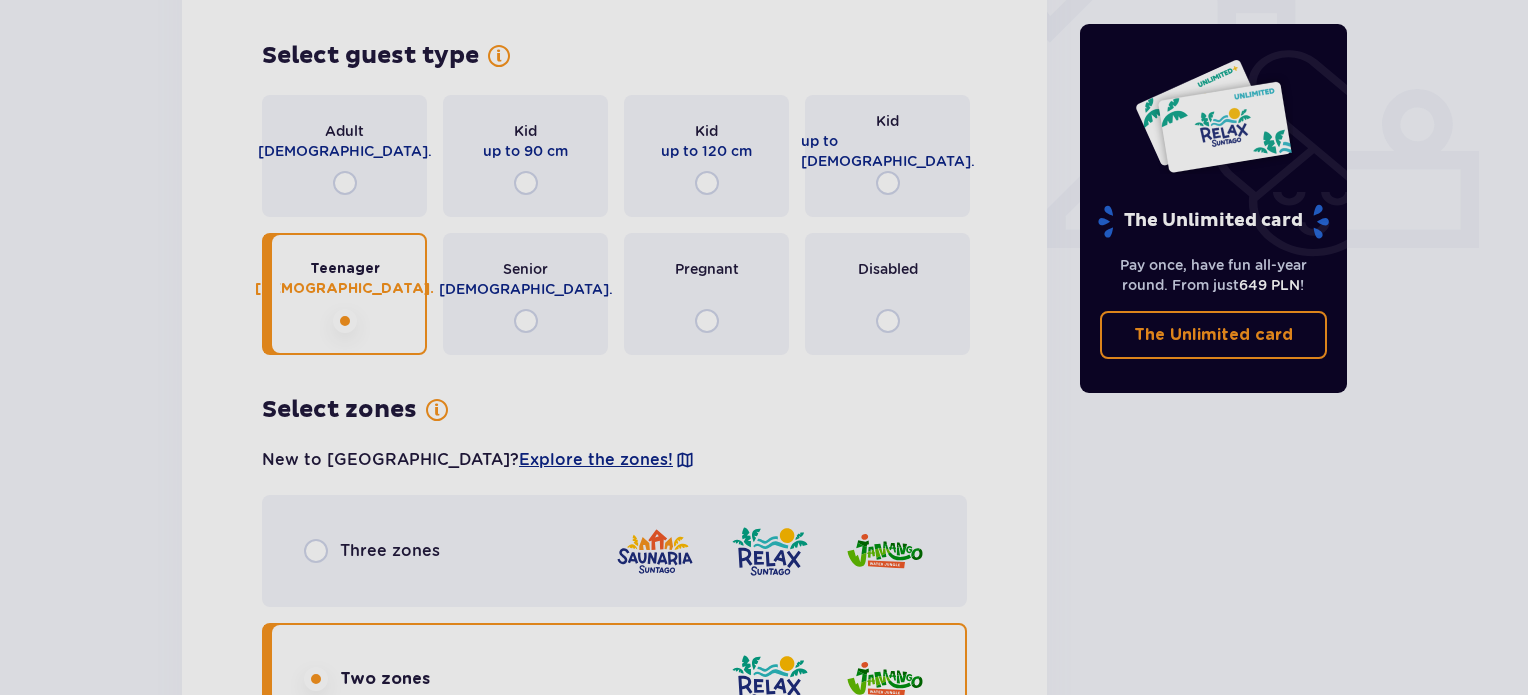 click on "Teenager 16 - 18 y.o." at bounding box center (344, 294) 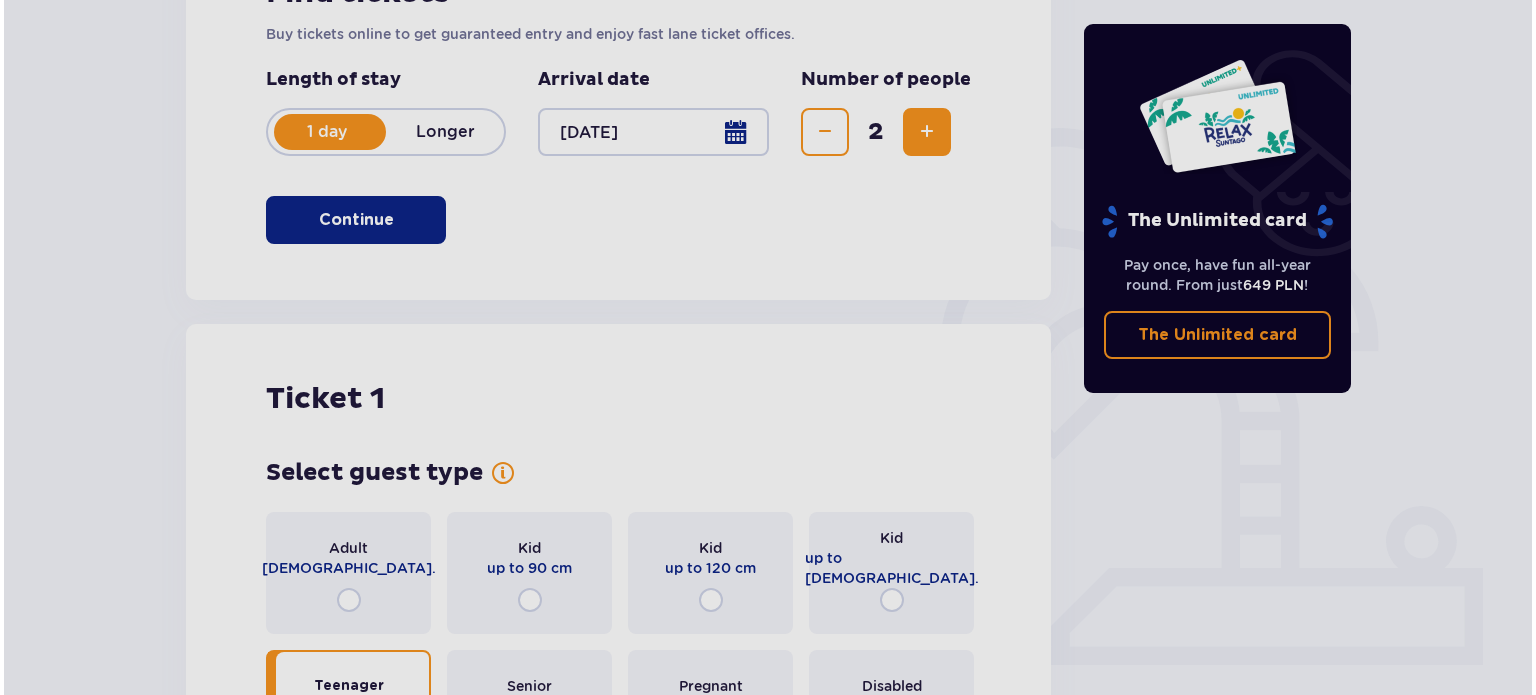 scroll, scrollTop: 403, scrollLeft: 0, axis: vertical 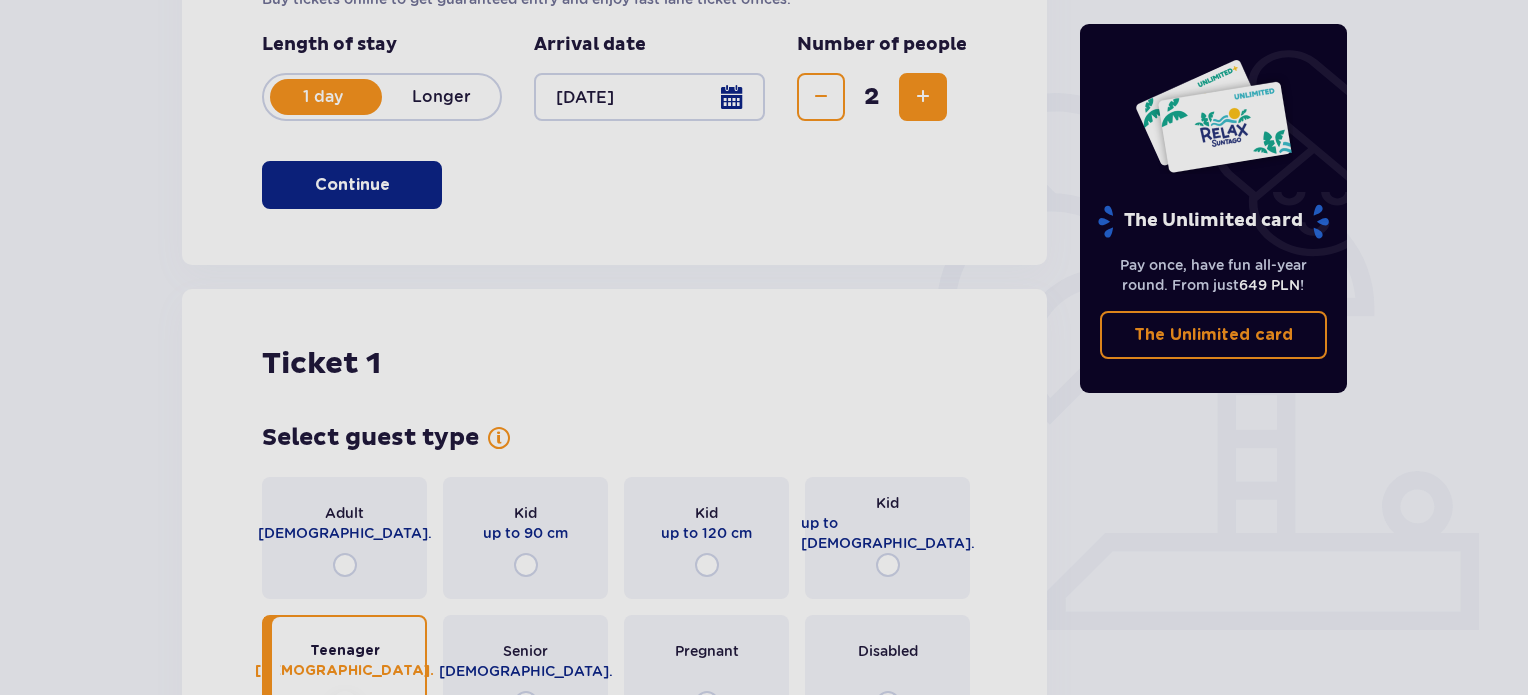 click at bounding box center (649, 97) 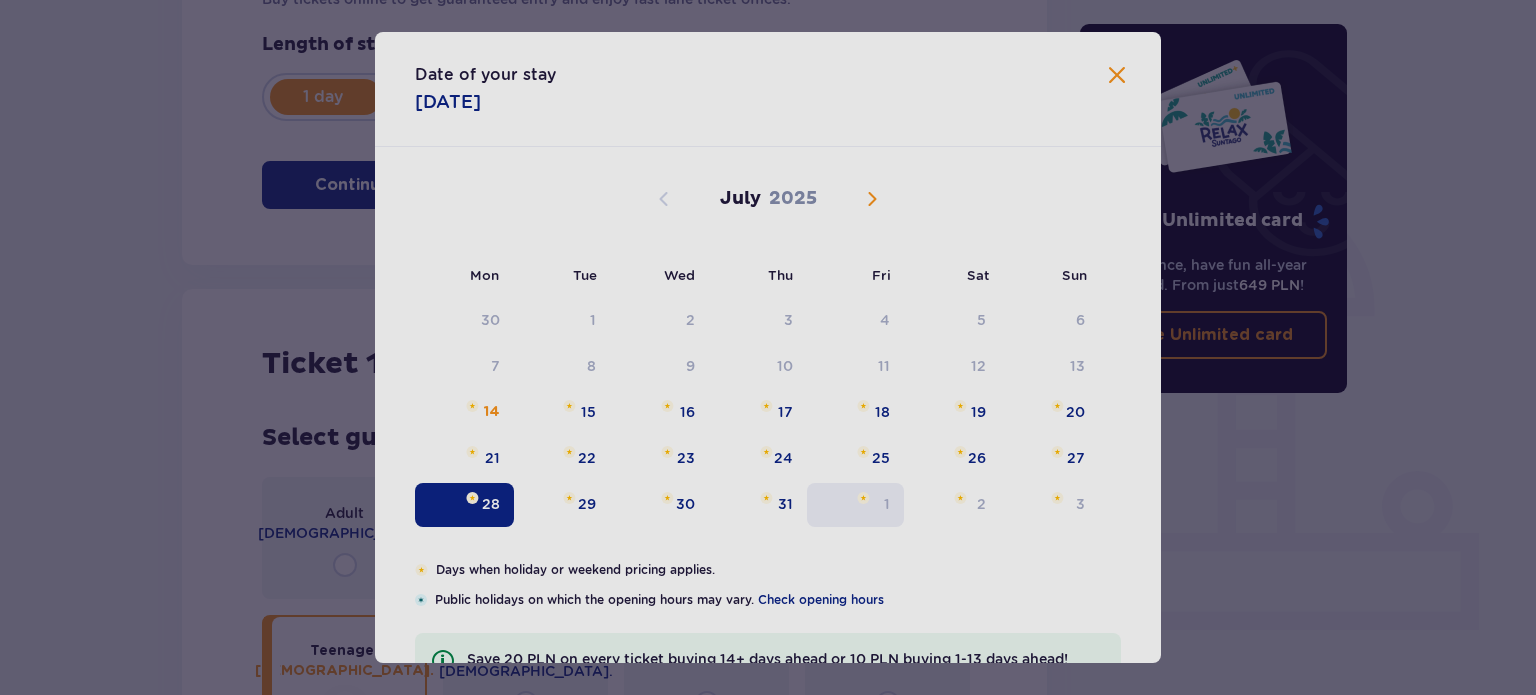 click on "1" at bounding box center (855, 505) 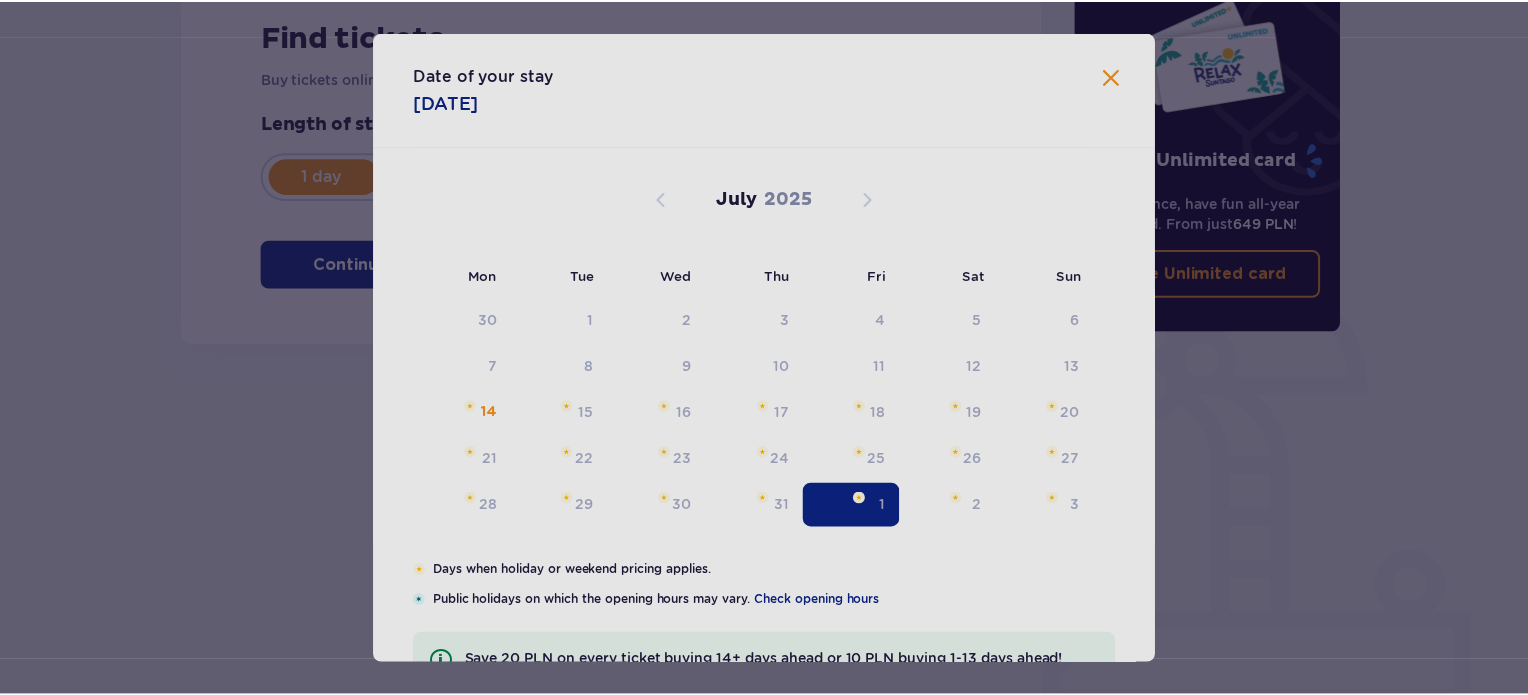 scroll, scrollTop: 324, scrollLeft: 0, axis: vertical 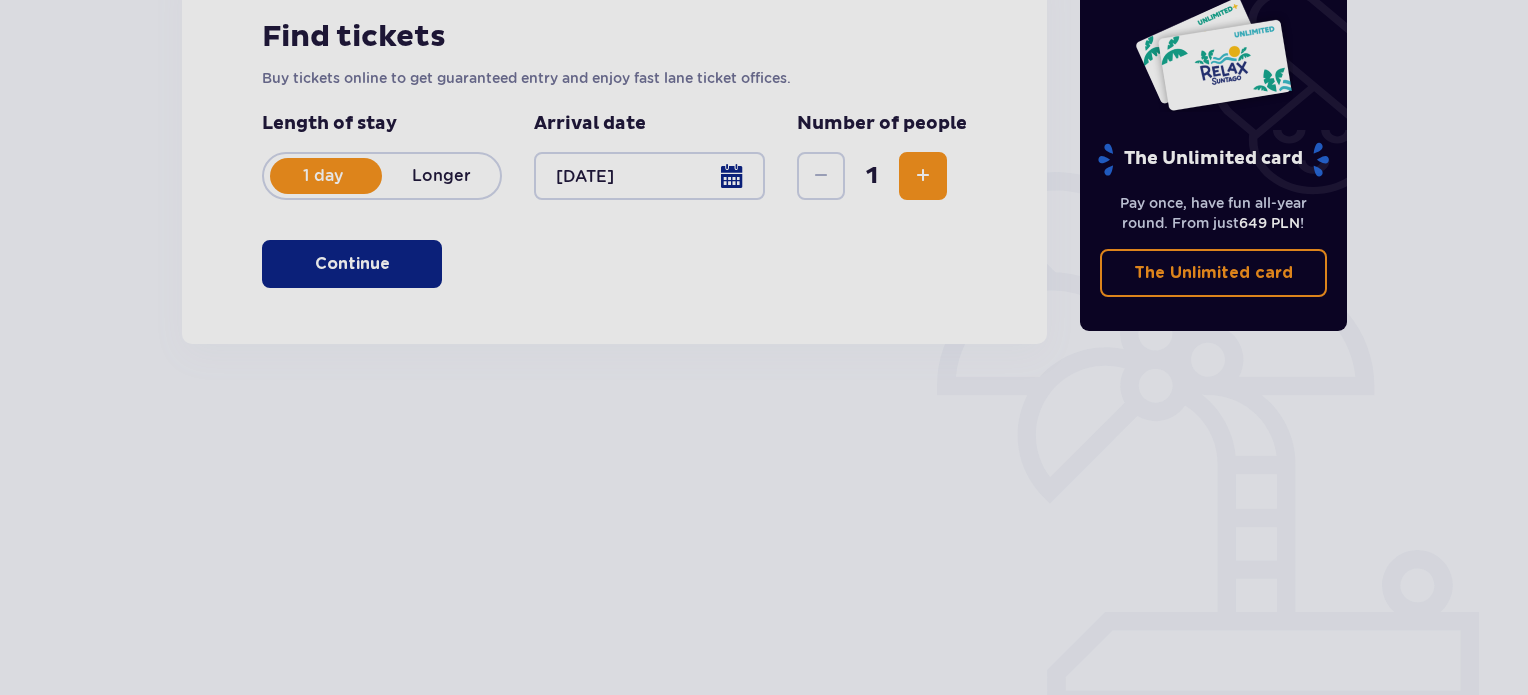 click at bounding box center (923, 176) 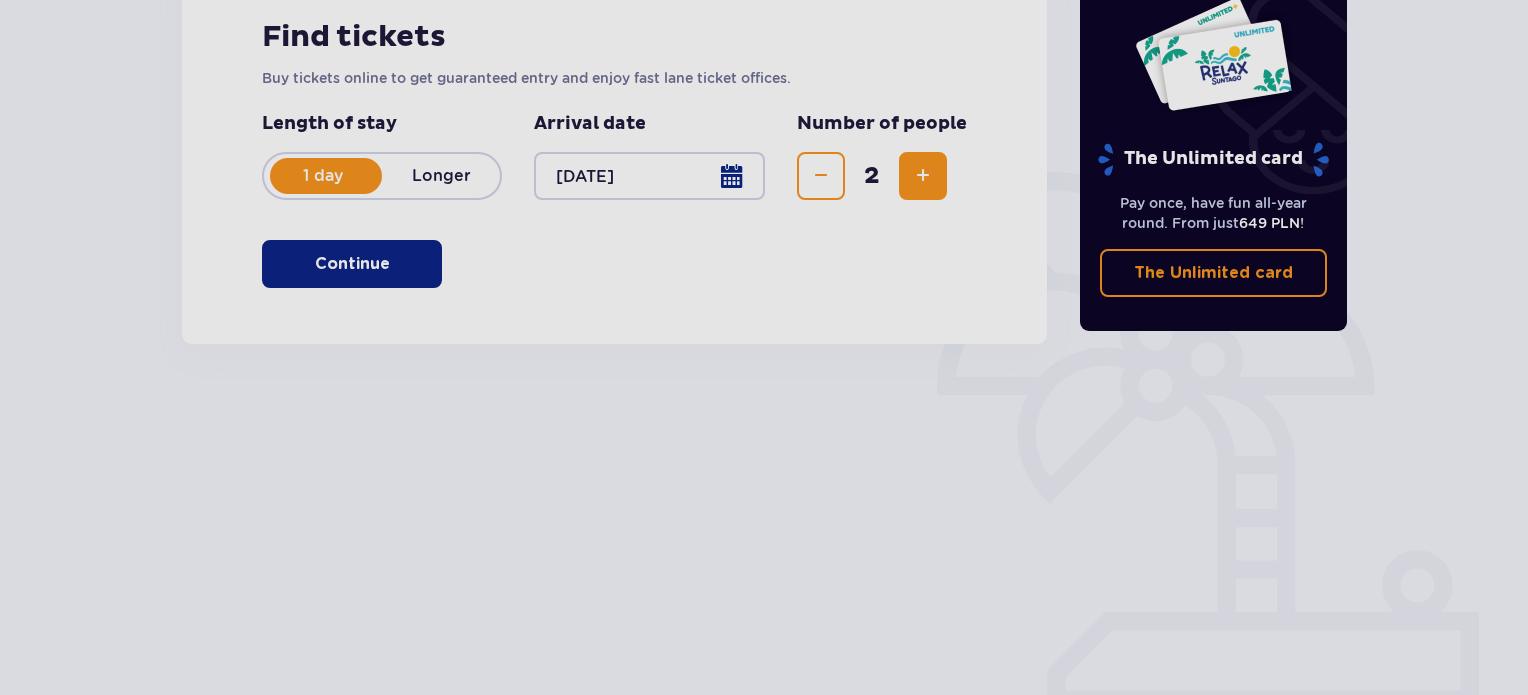 click on "Continue" at bounding box center (352, 264) 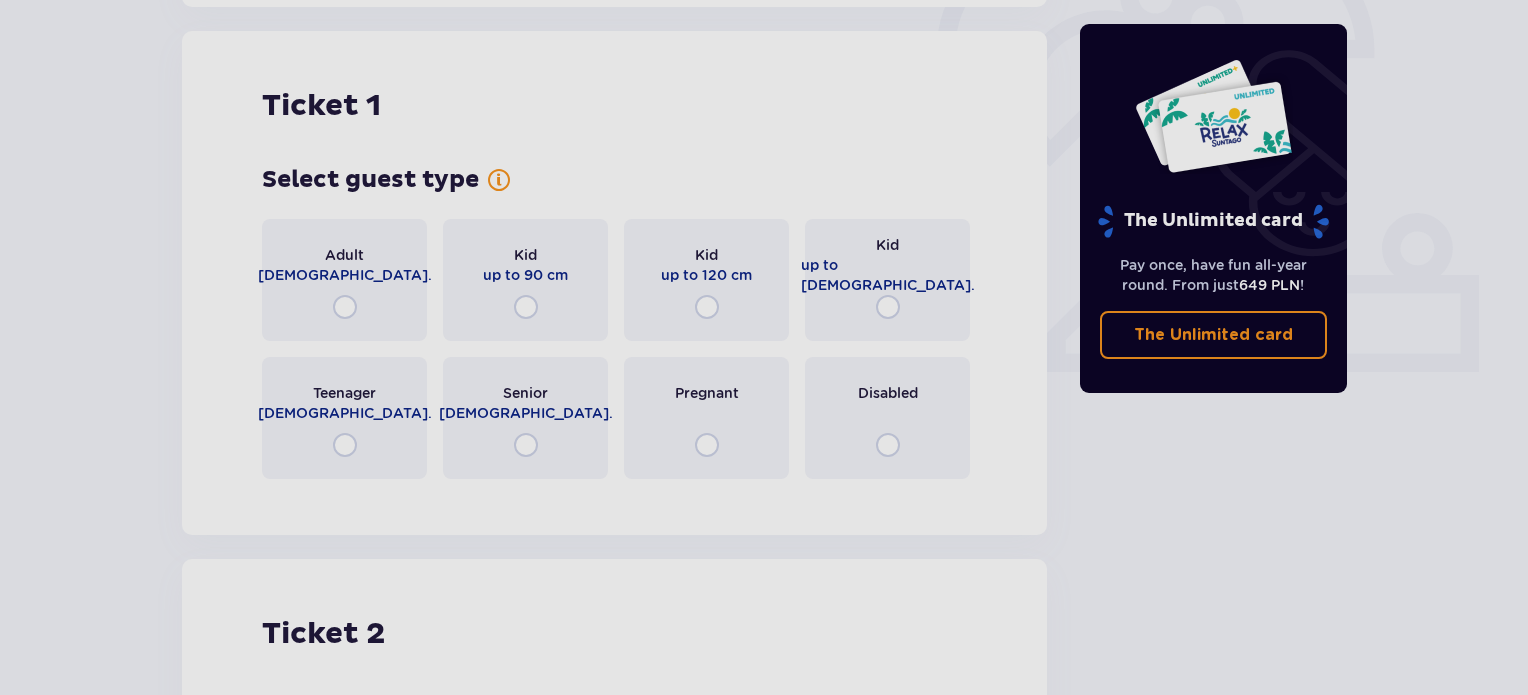 scroll, scrollTop: 668, scrollLeft: 0, axis: vertical 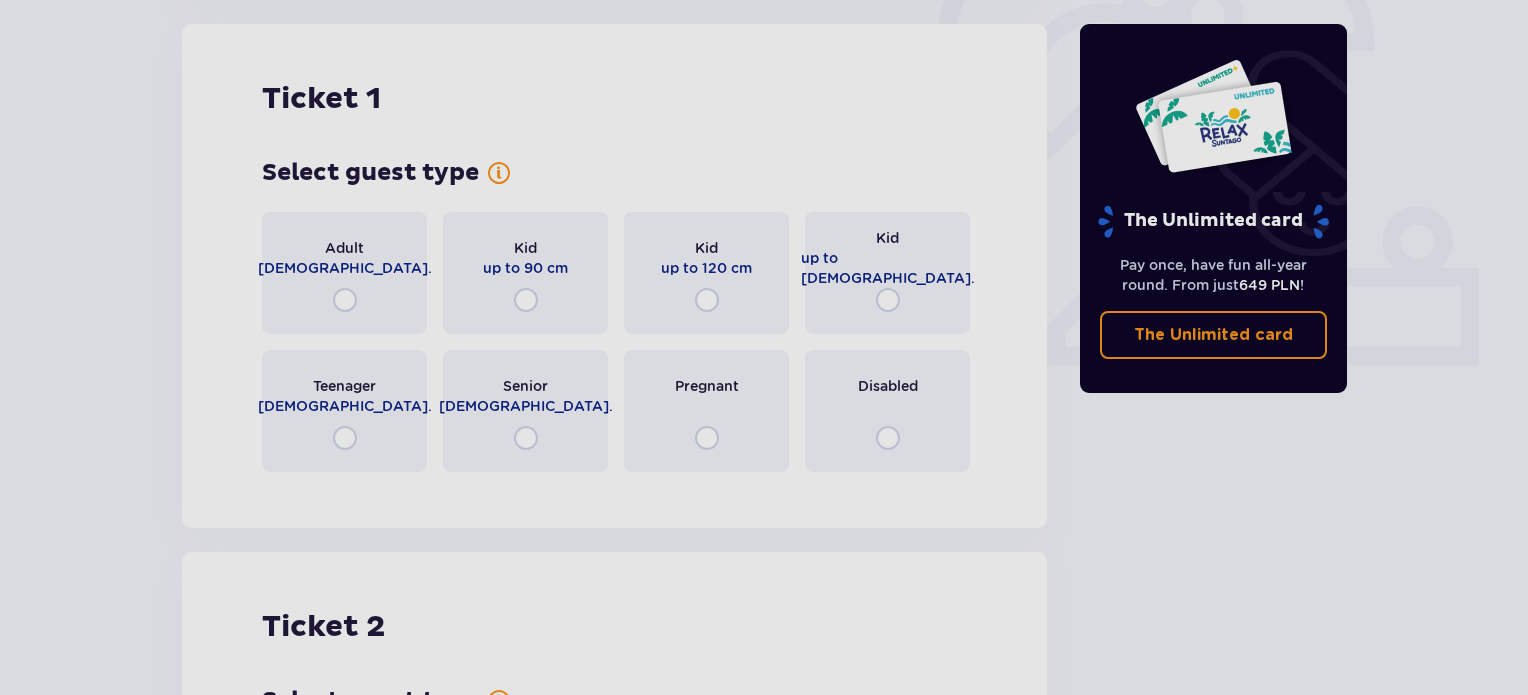 click on "Teenager 16 - 18 y.o." at bounding box center (344, 411) 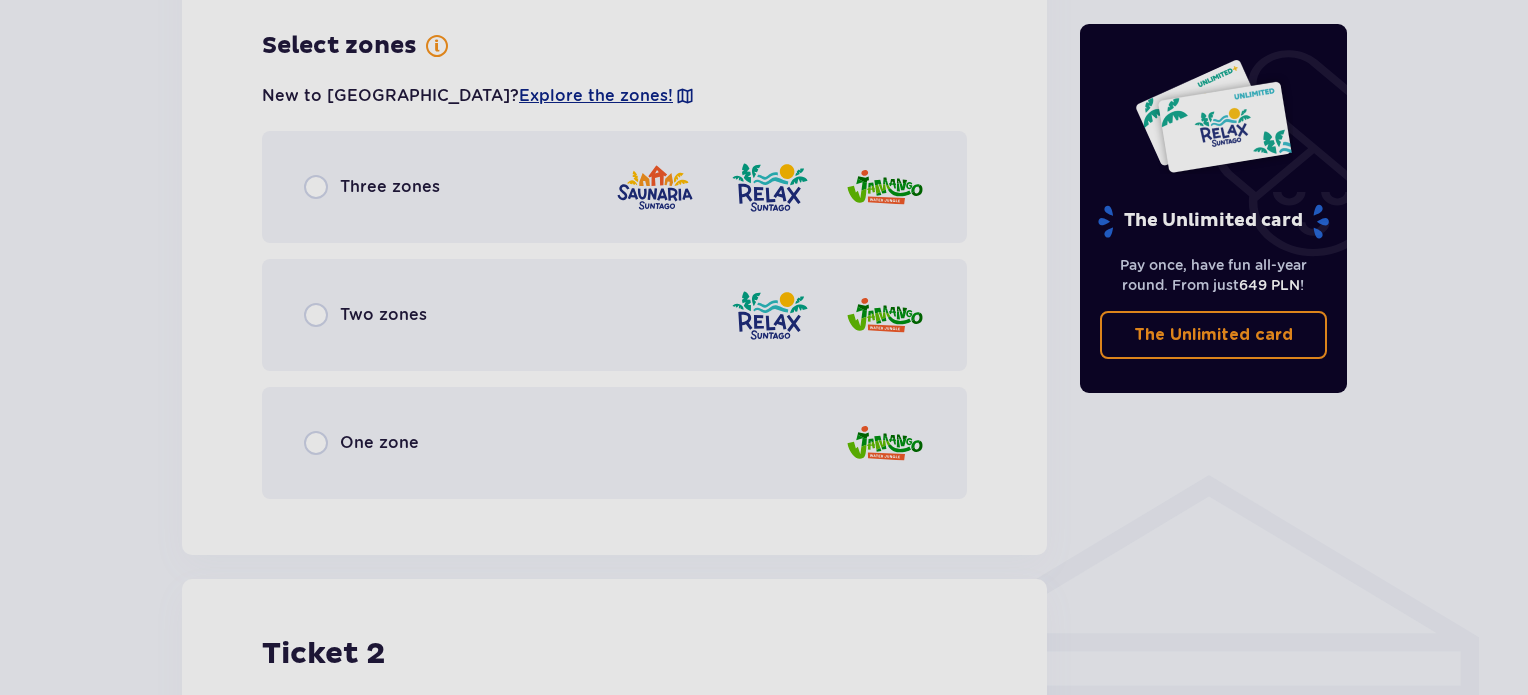 scroll, scrollTop: 1156, scrollLeft: 0, axis: vertical 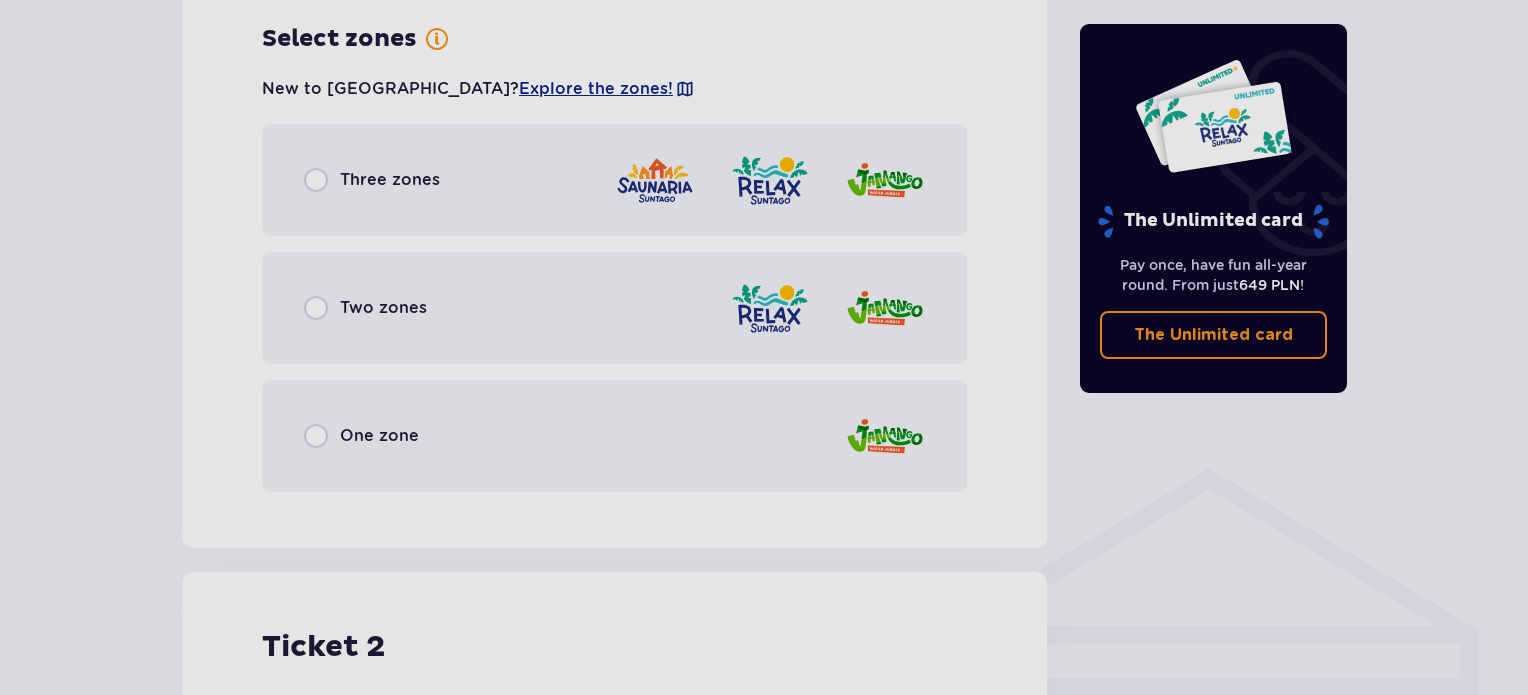 click on "Three zones" at bounding box center [614, 180] 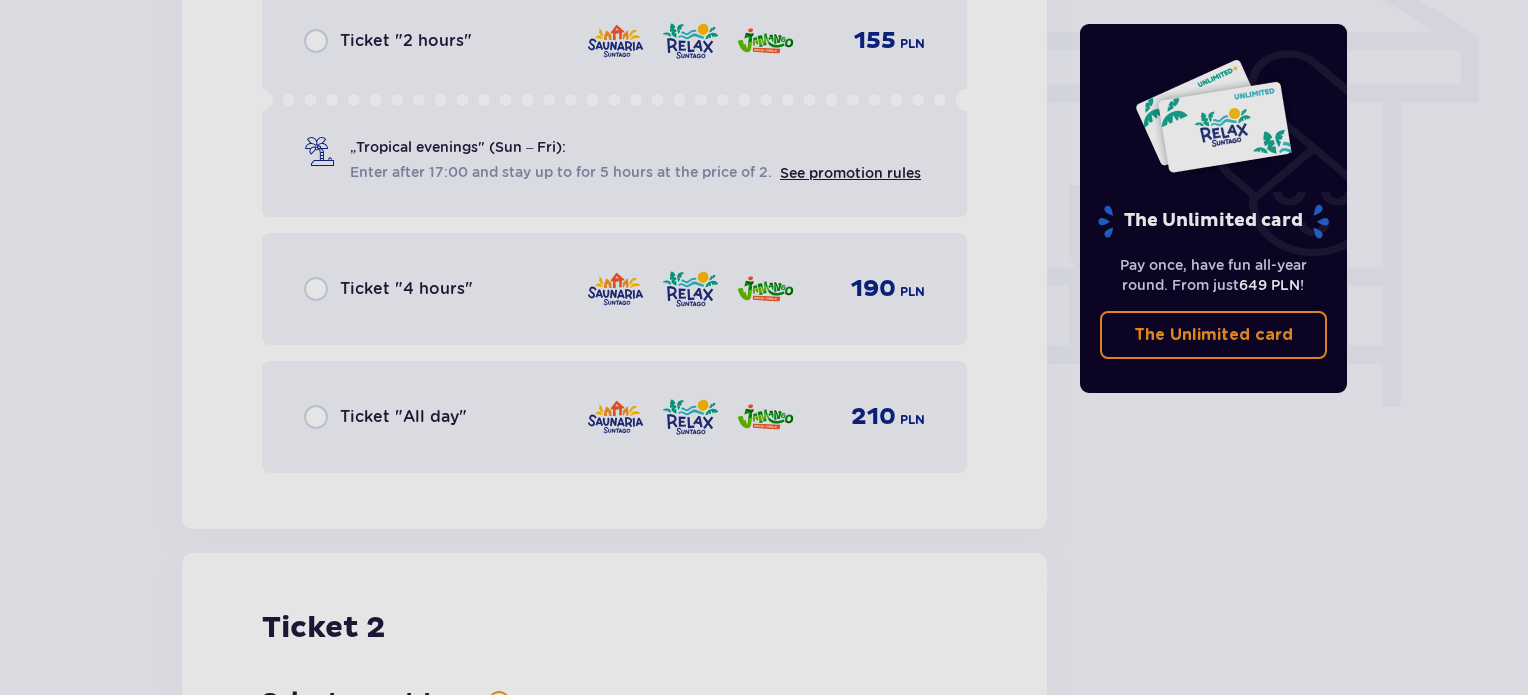 scroll, scrollTop: 1719, scrollLeft: 0, axis: vertical 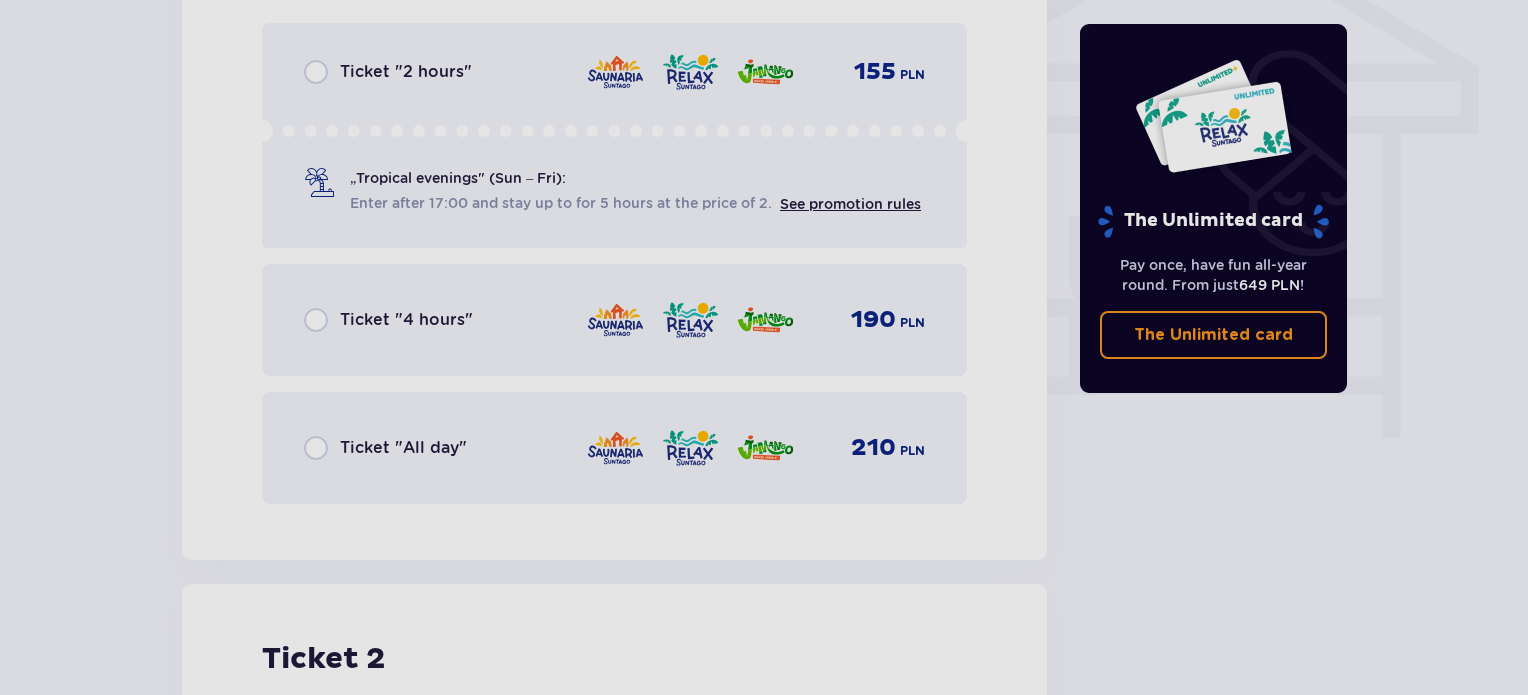click on "Ticket "All day"" at bounding box center (403, 448) 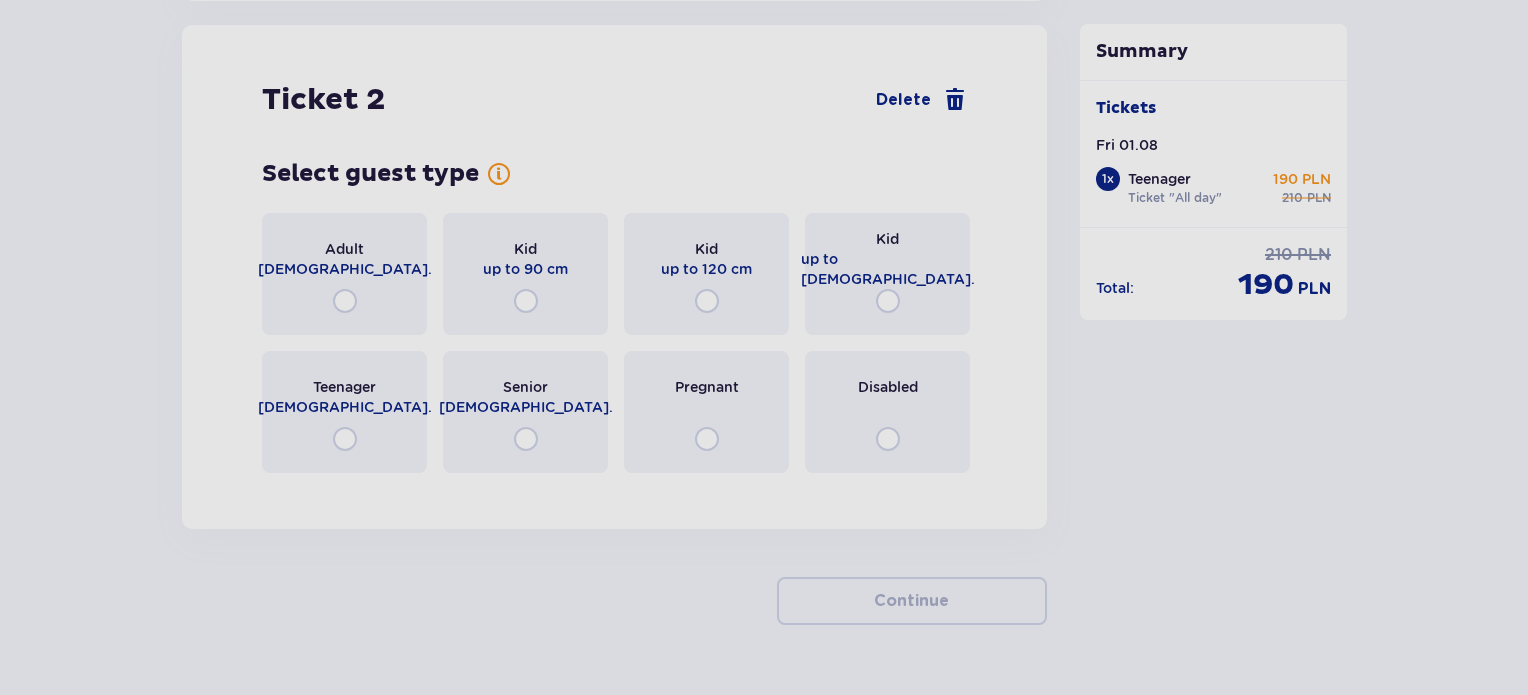 scroll, scrollTop: 2285, scrollLeft: 0, axis: vertical 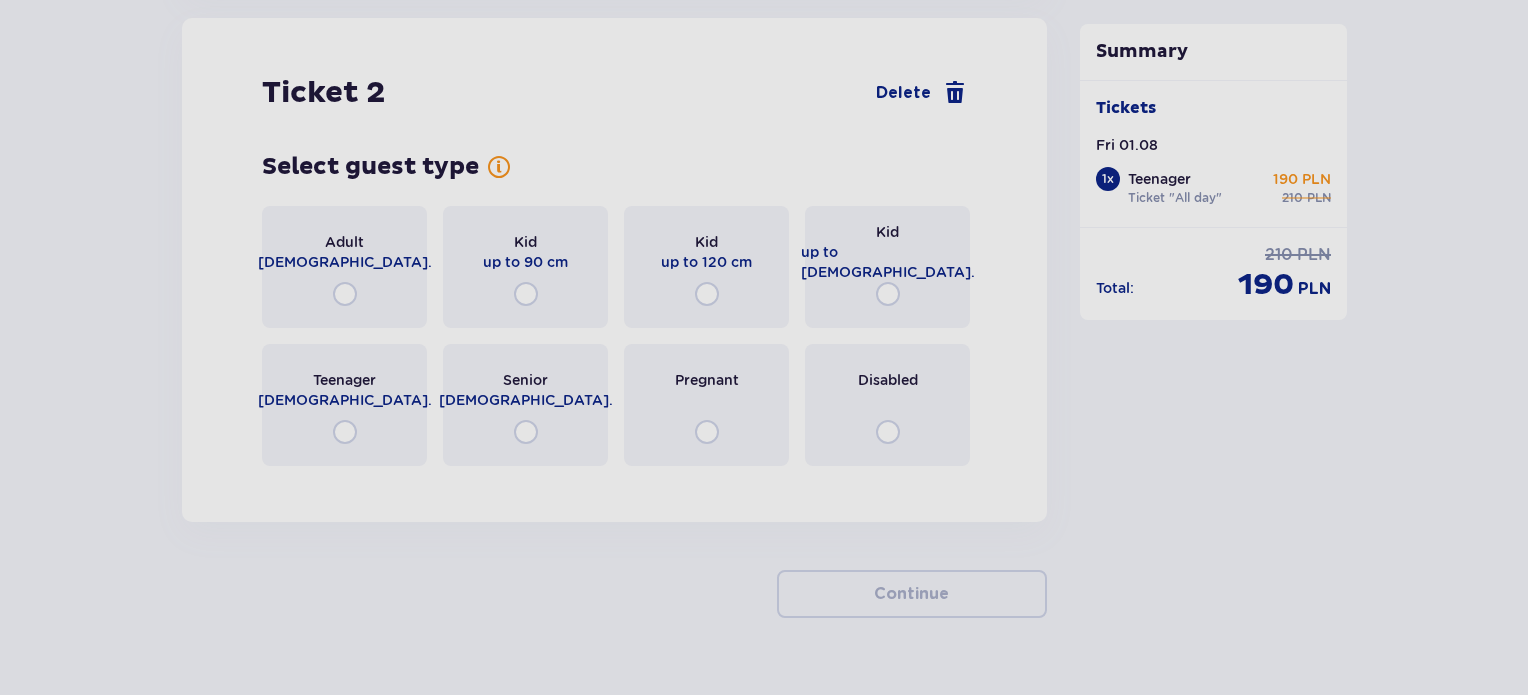 click on "Kid up to 16 y.o." at bounding box center [887, 267] 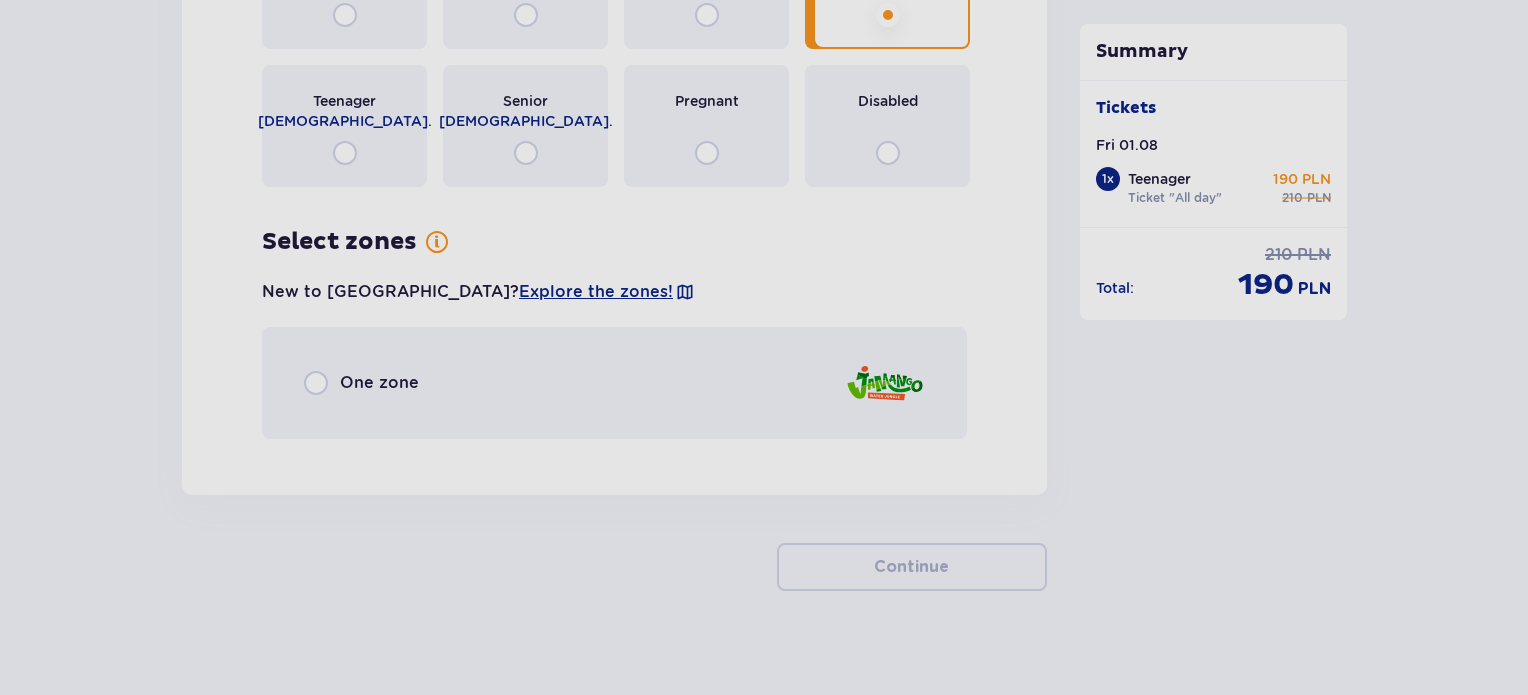 scroll, scrollTop: 2579, scrollLeft: 0, axis: vertical 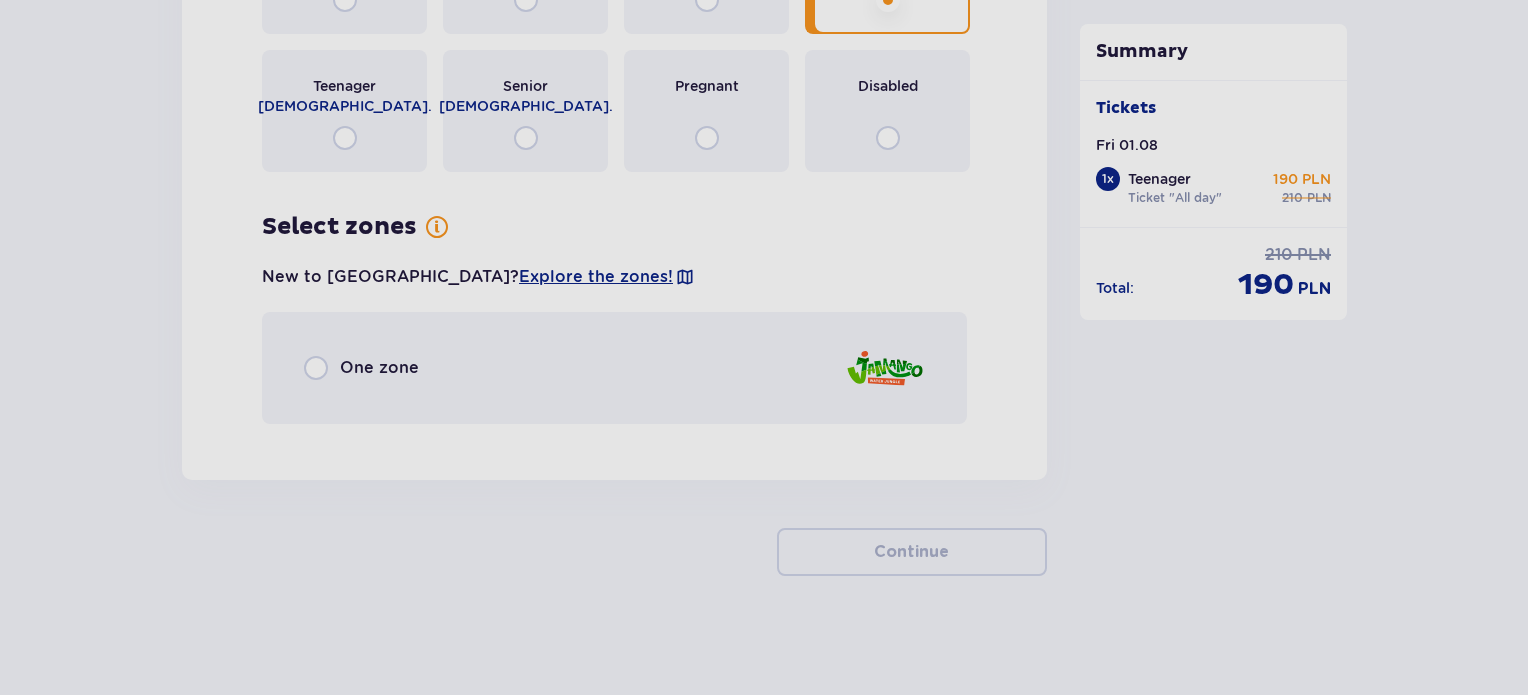click on "One zone" at bounding box center (614, 368) 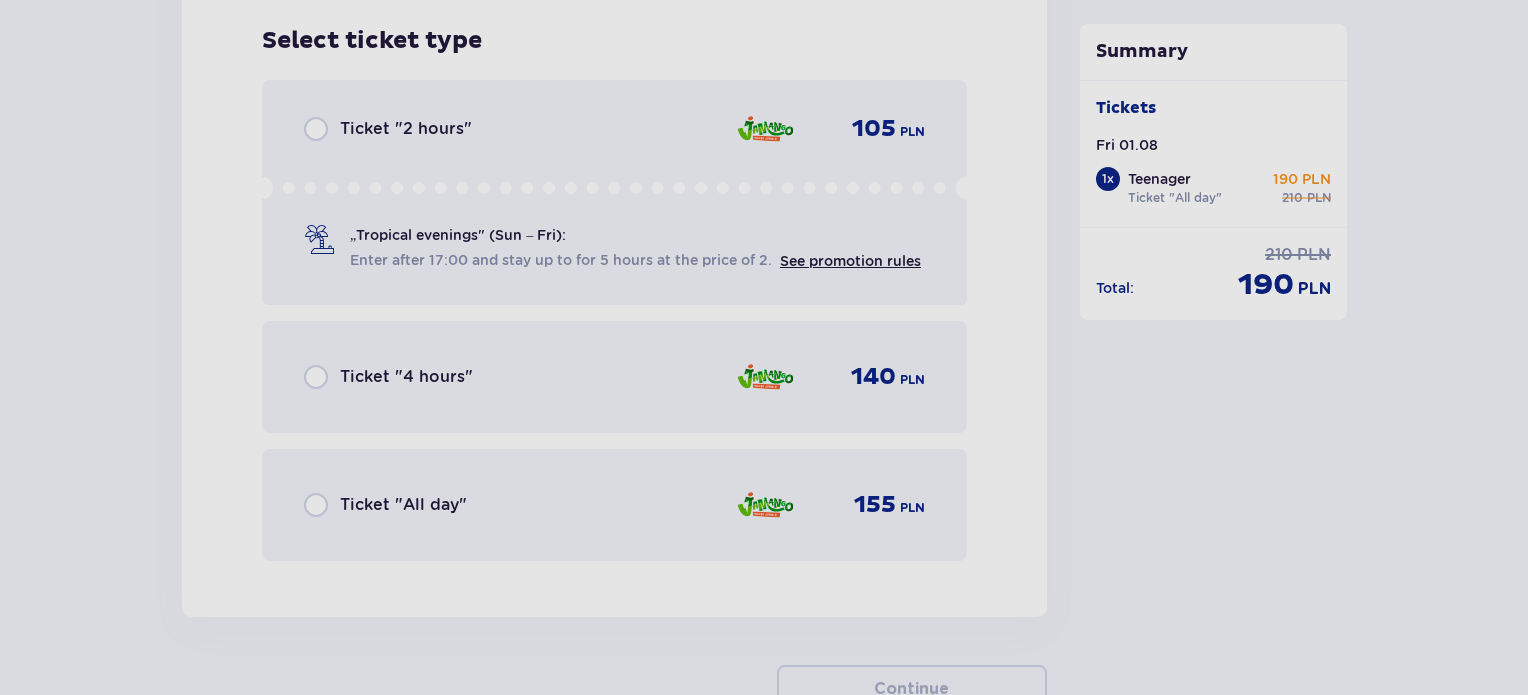 scroll, scrollTop: 3018, scrollLeft: 0, axis: vertical 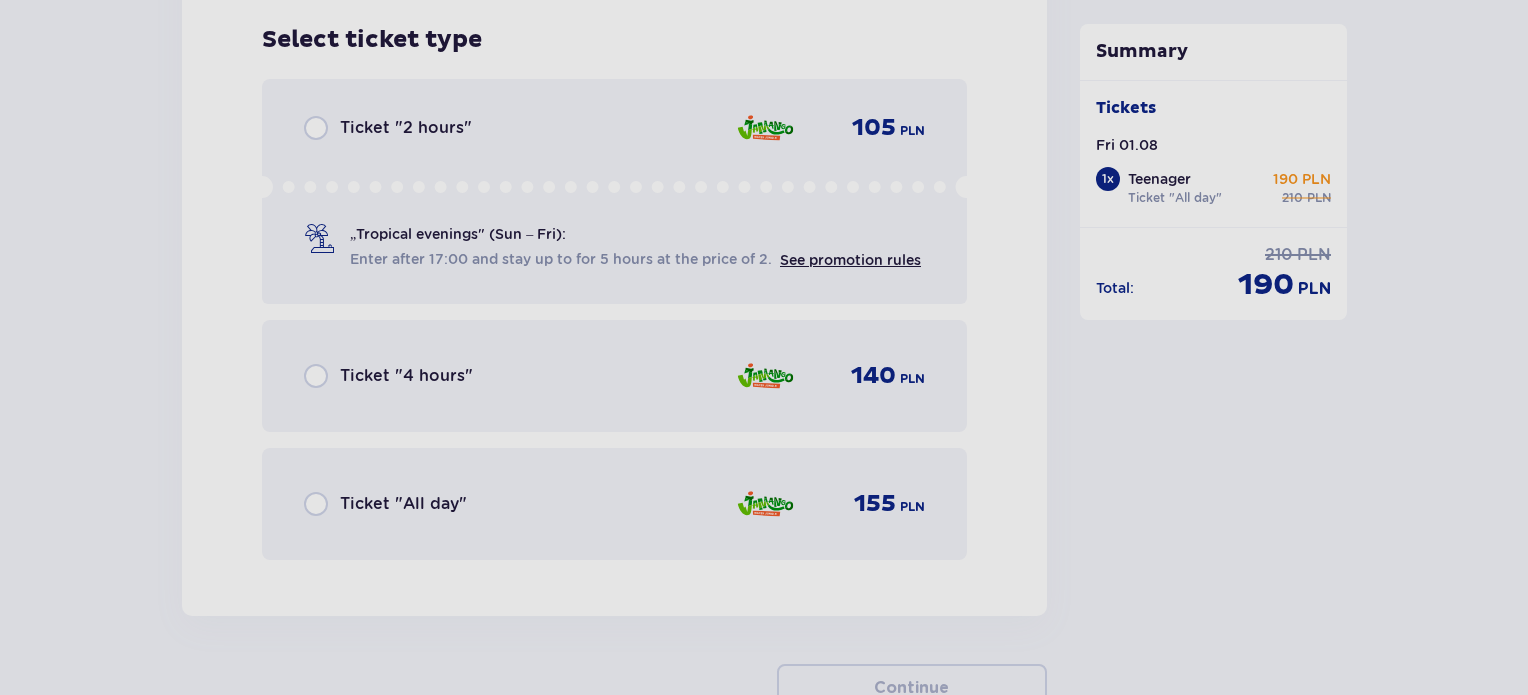 click on "Ticket "All day" 155 PLN" at bounding box center (614, 504) 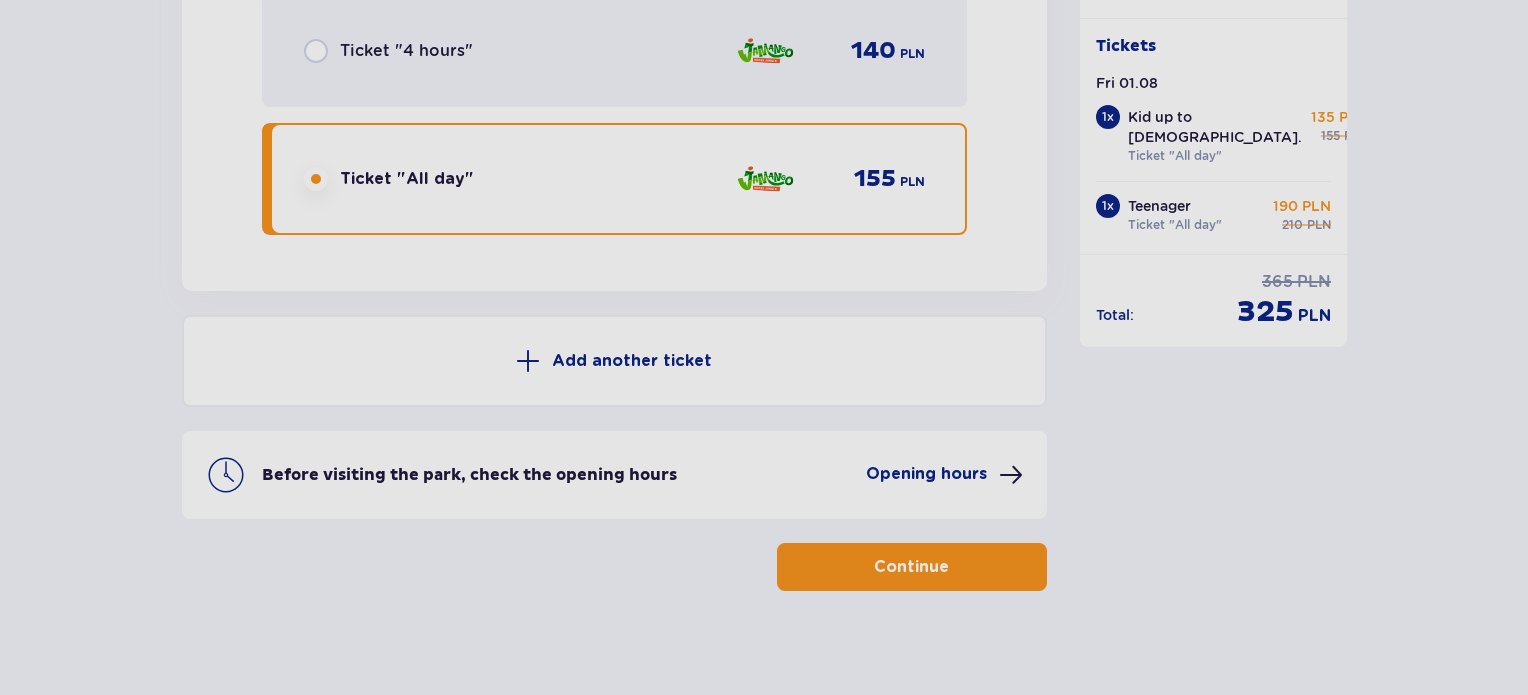 scroll, scrollTop: 3356, scrollLeft: 0, axis: vertical 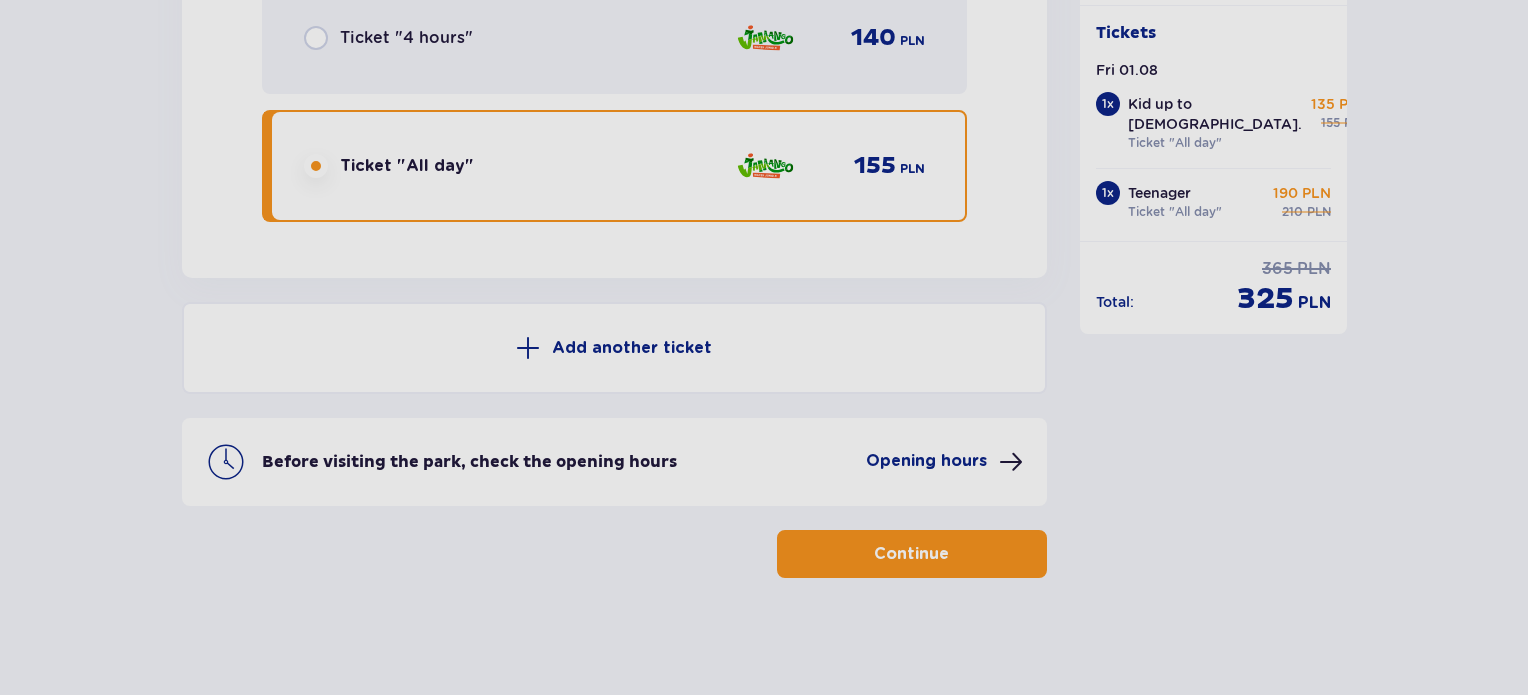 click on "Continue" at bounding box center [911, 554] 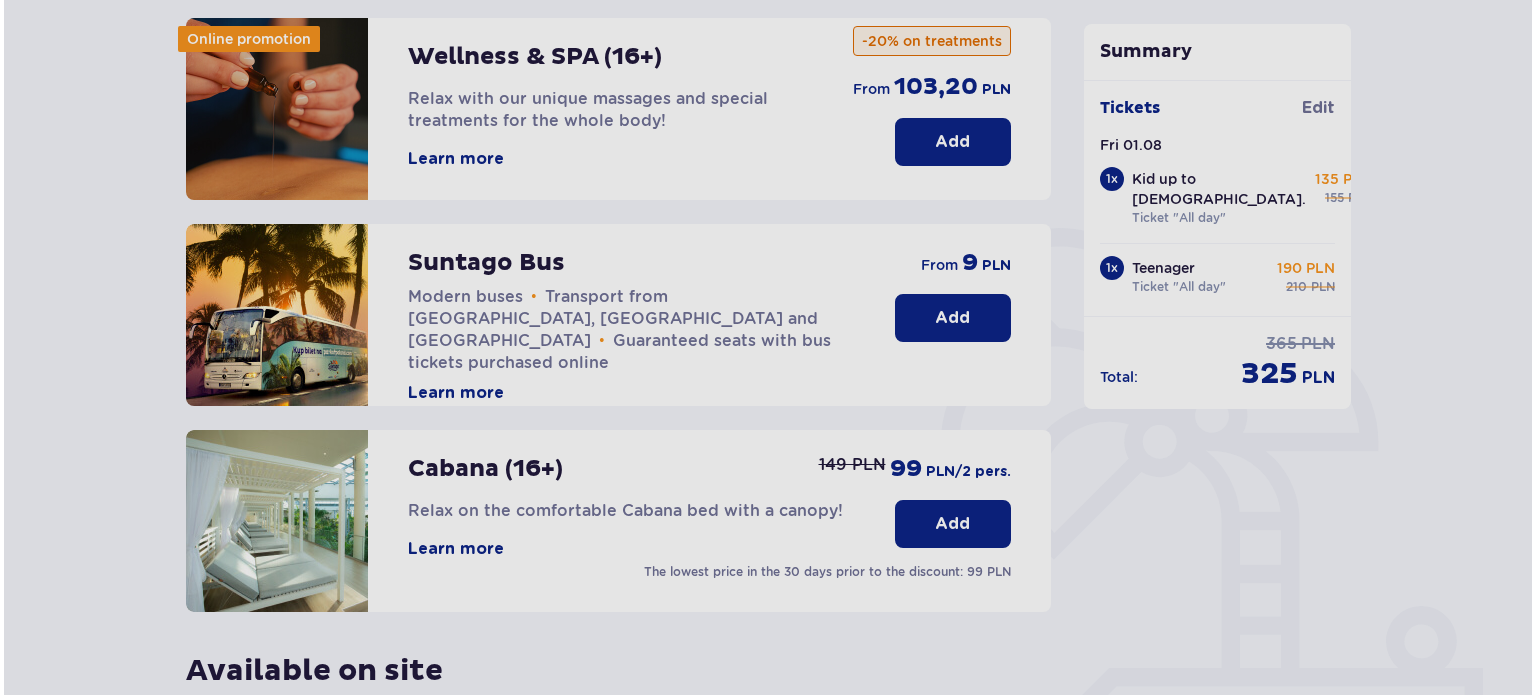 scroll, scrollTop: 275, scrollLeft: 0, axis: vertical 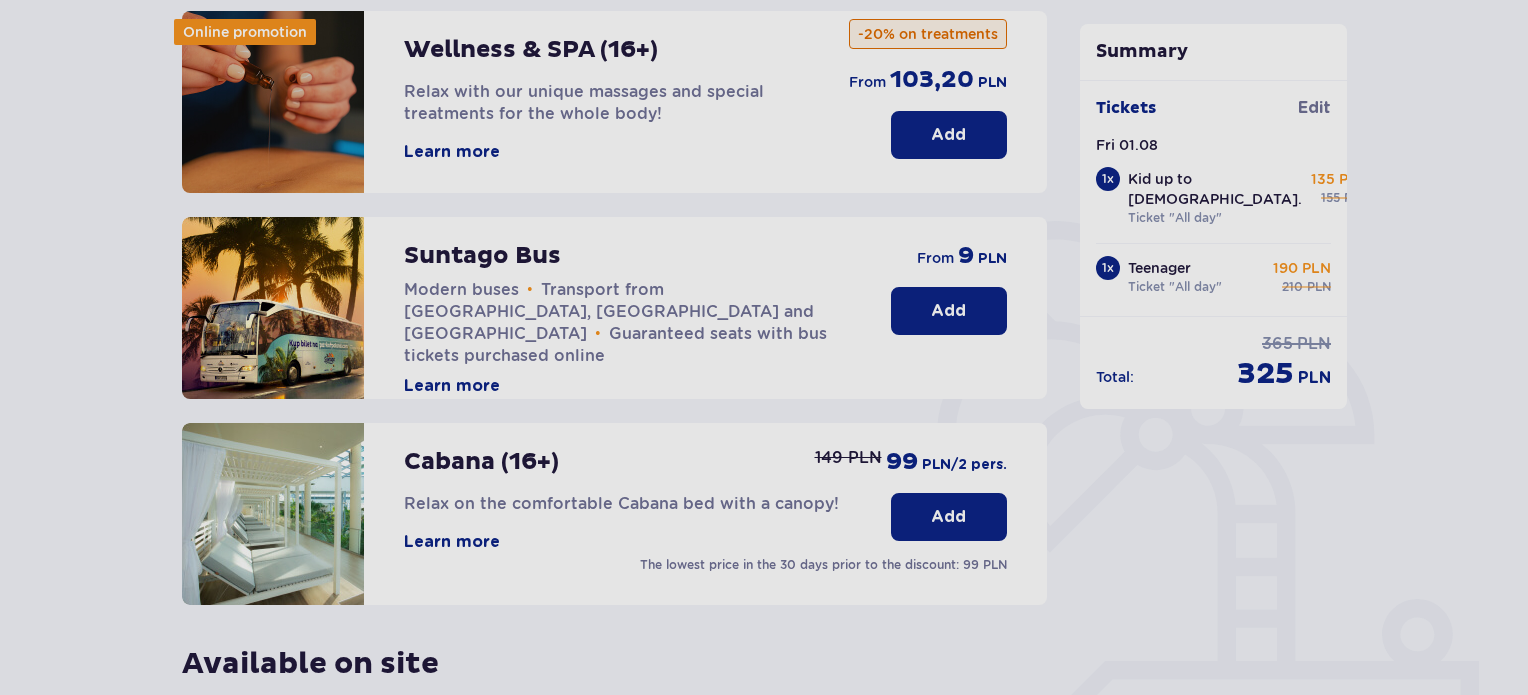 click on "Learn more" at bounding box center [452, 386] 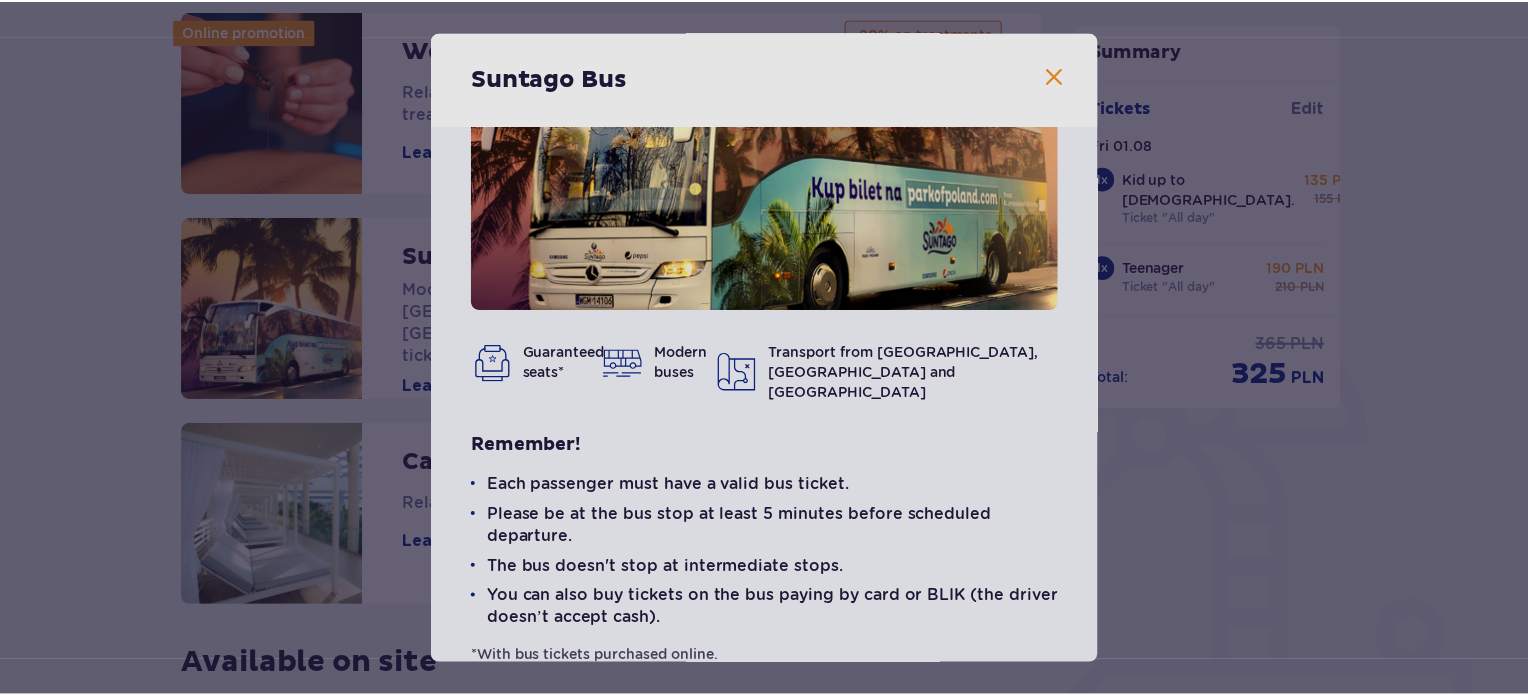scroll, scrollTop: 131, scrollLeft: 0, axis: vertical 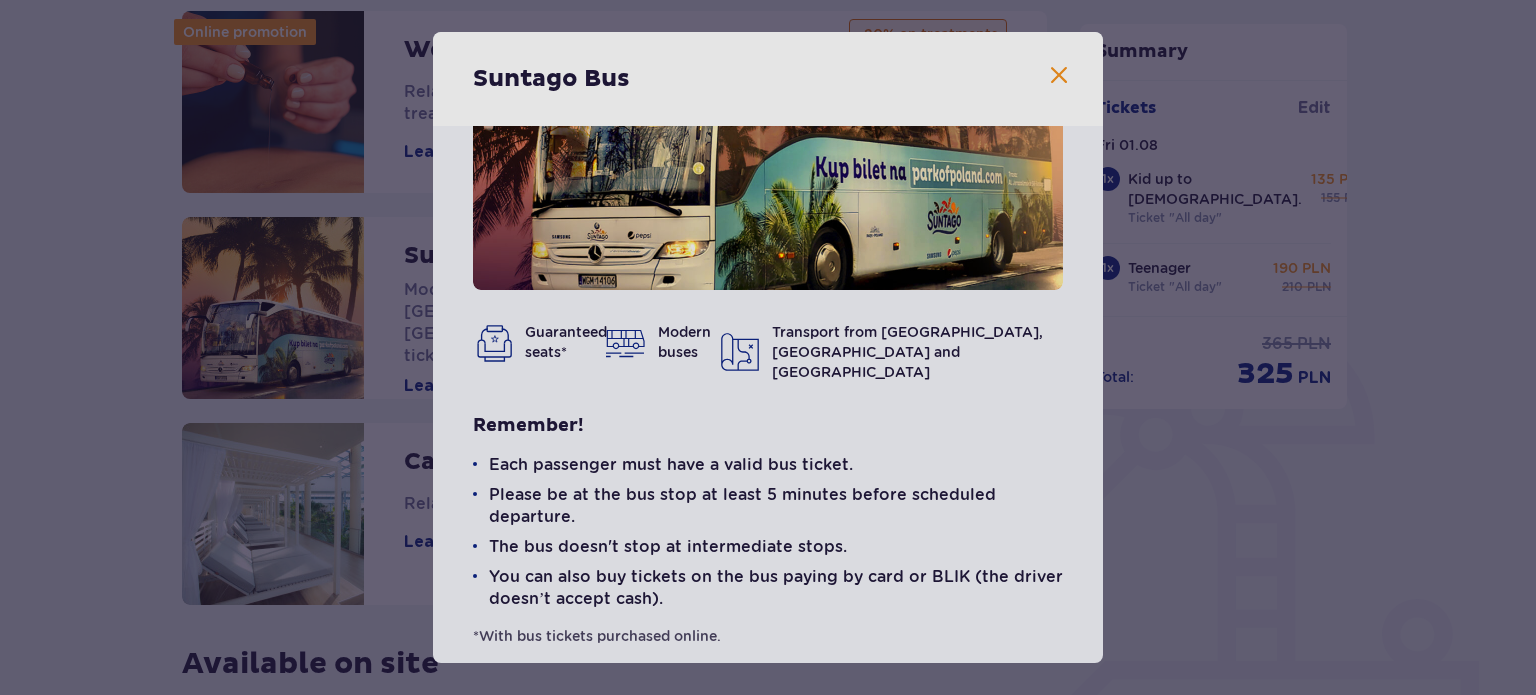 drag, startPoint x: 1071, startPoint y: 59, endPoint x: 1045, endPoint y: 83, distance: 35.383614 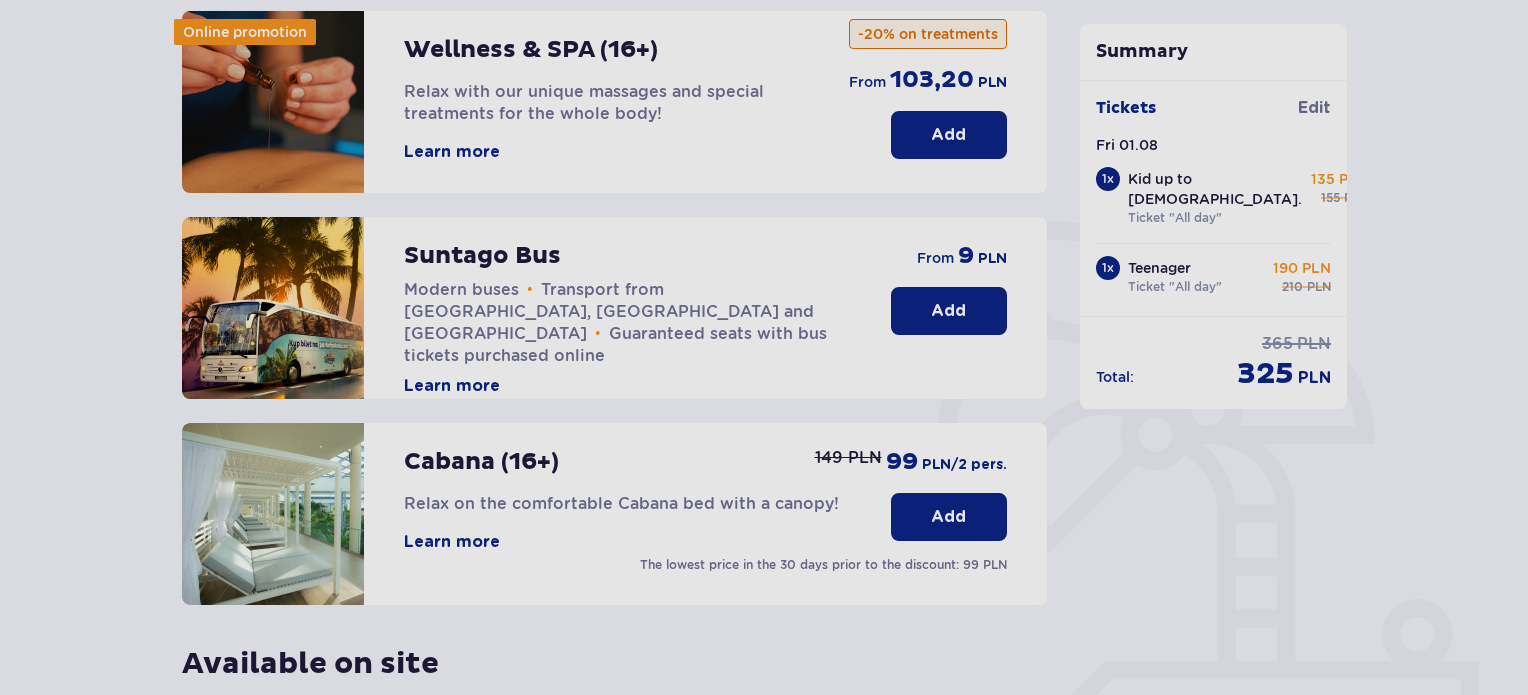 click on "Add" at bounding box center [948, 311] 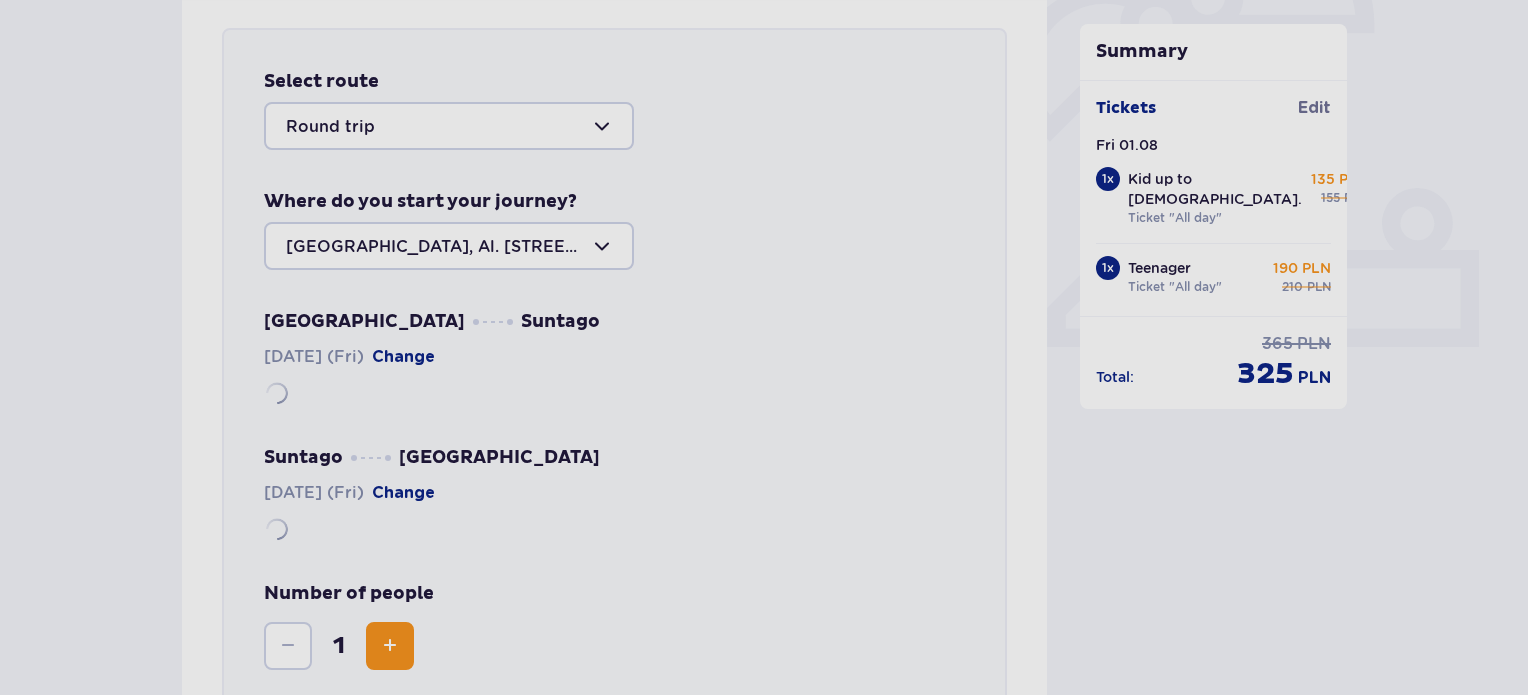 scroll, scrollTop: 690, scrollLeft: 0, axis: vertical 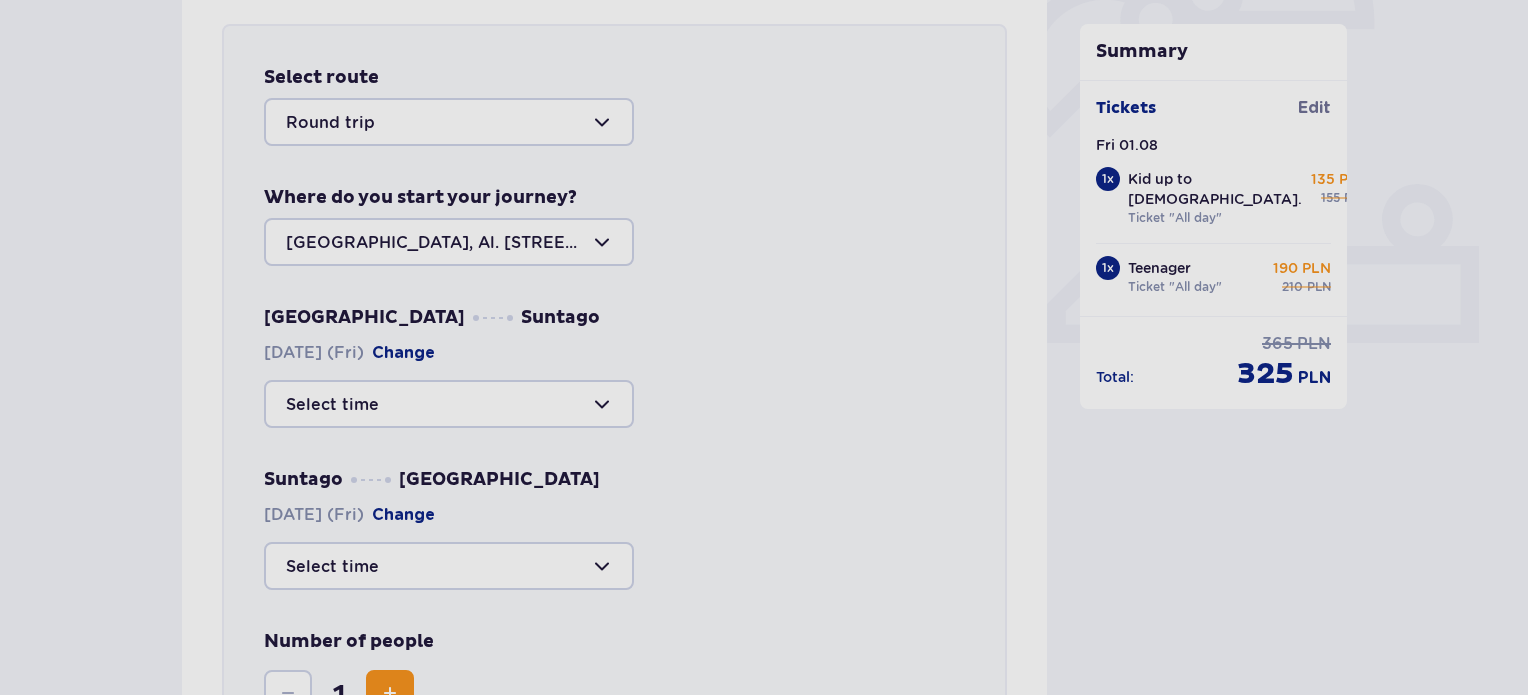 click at bounding box center (449, 122) 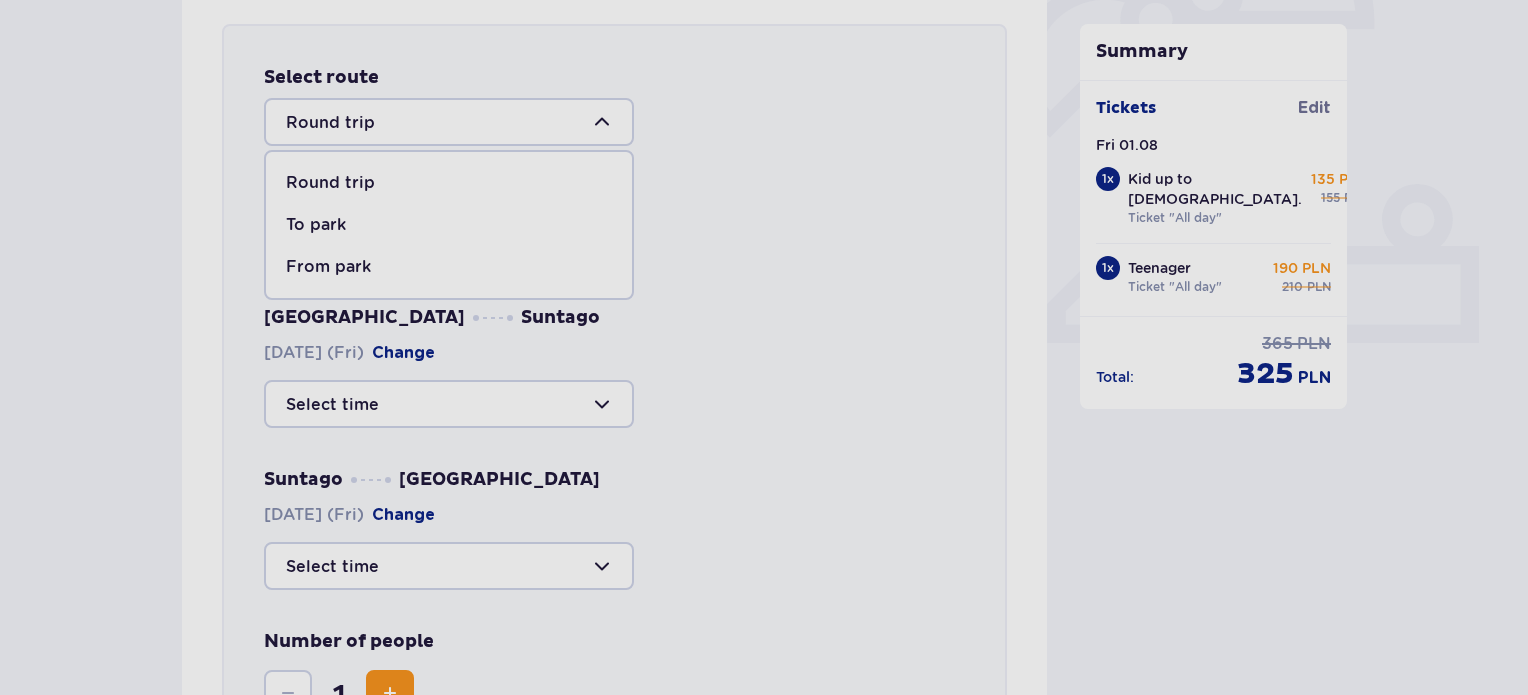 click at bounding box center [449, 122] 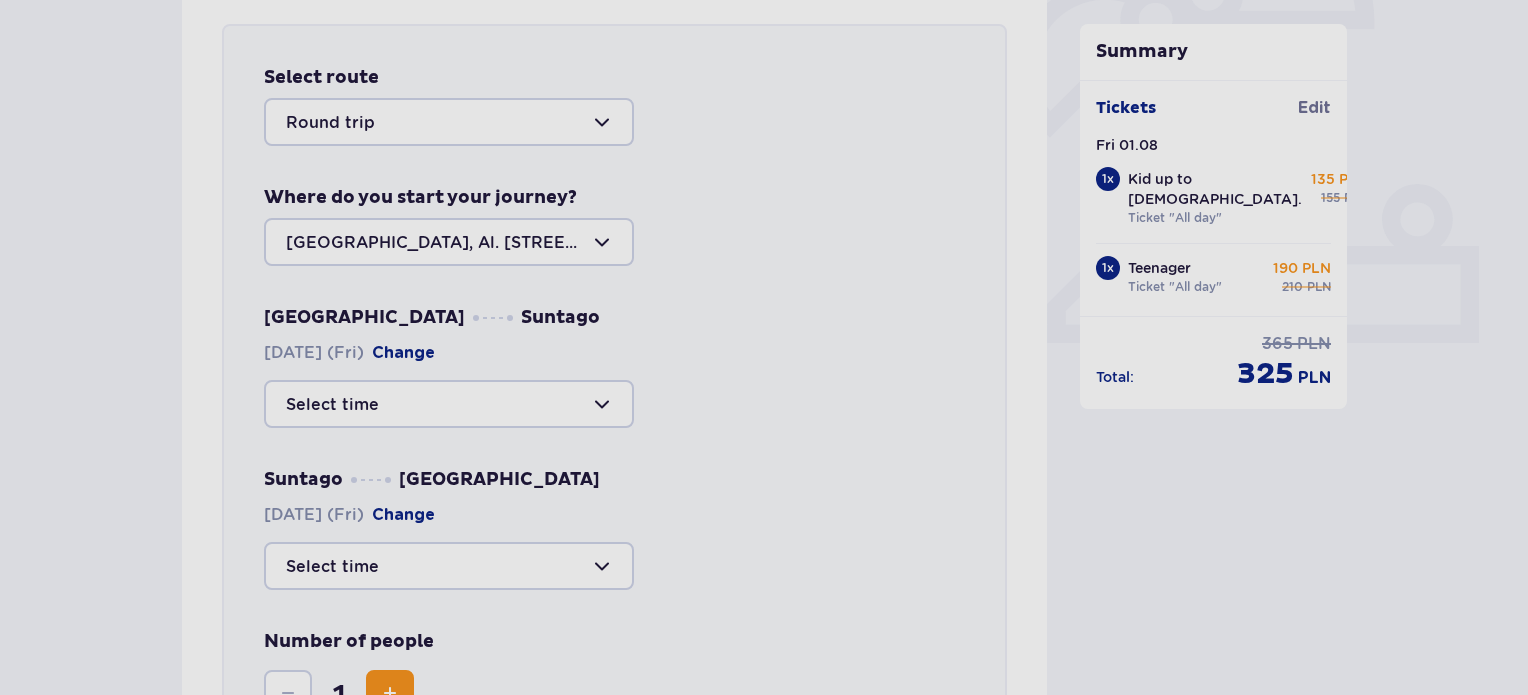 click at bounding box center (449, 242) 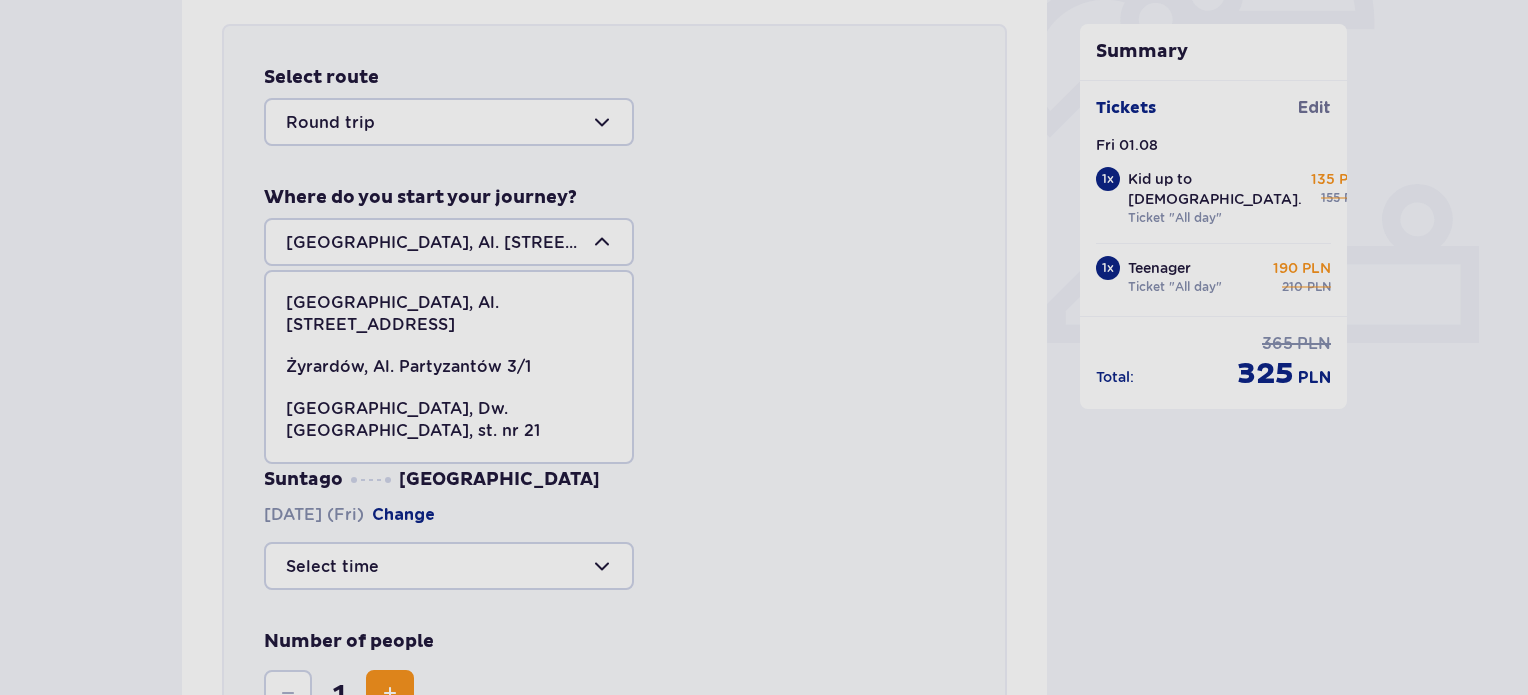 click on "Żyrardów, Al. Partyzantów 3/1" at bounding box center [449, 367] 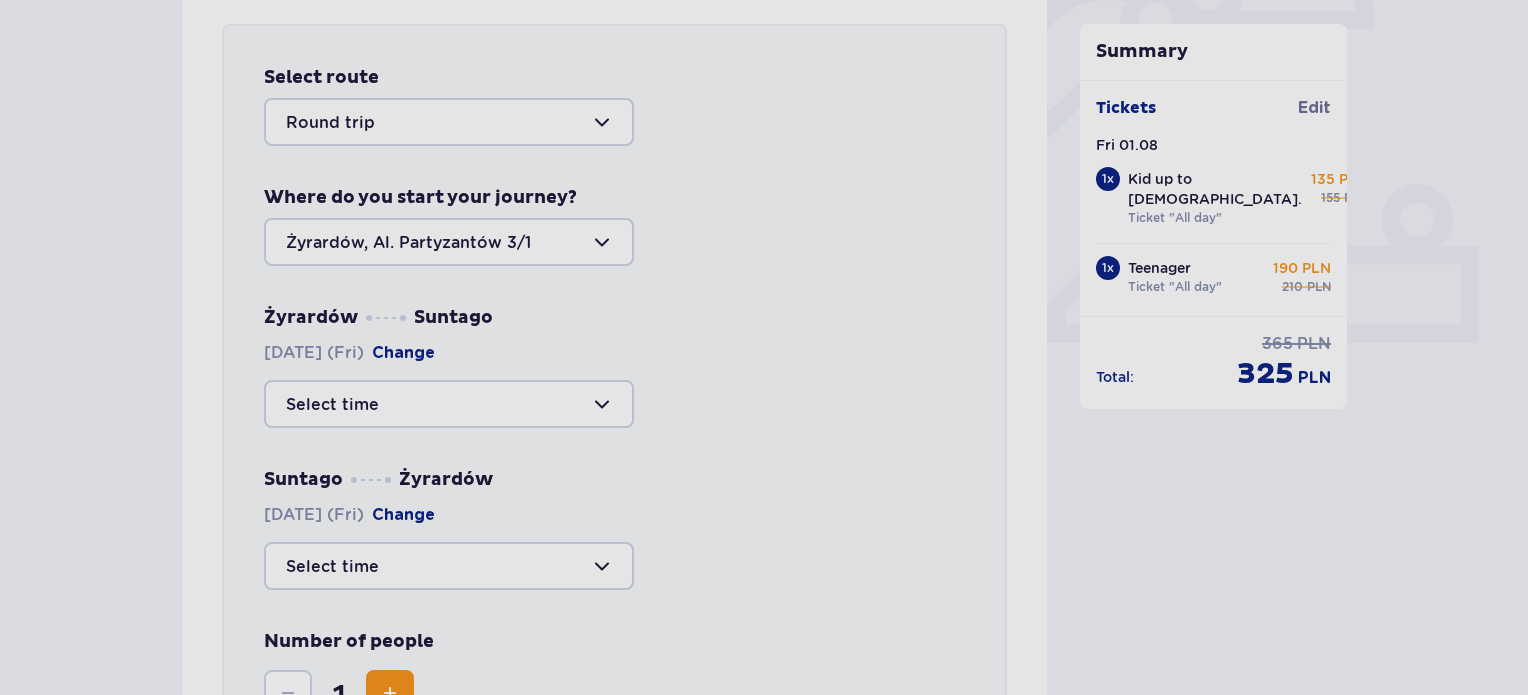click at bounding box center (449, 242) 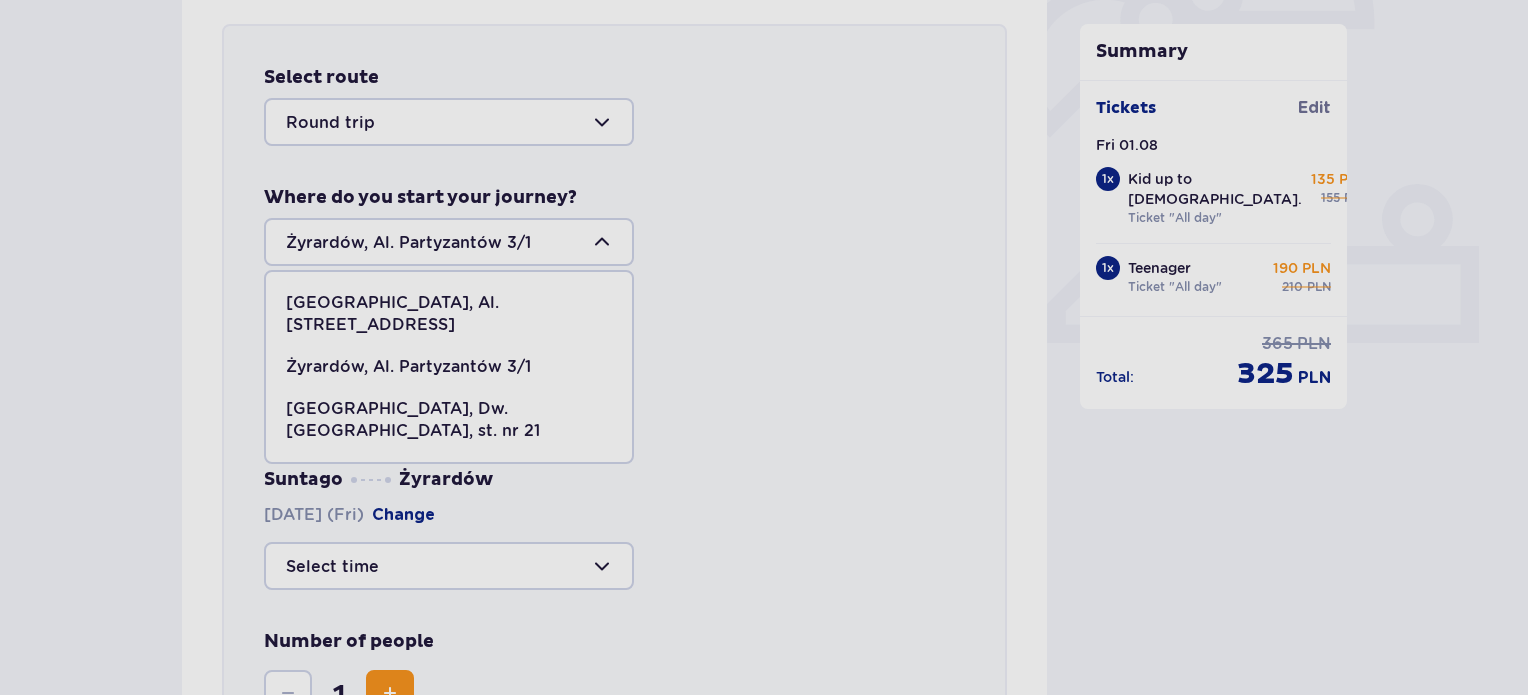 click on "Warsaw, Al. Jerozolimskie 56" at bounding box center [449, 314] 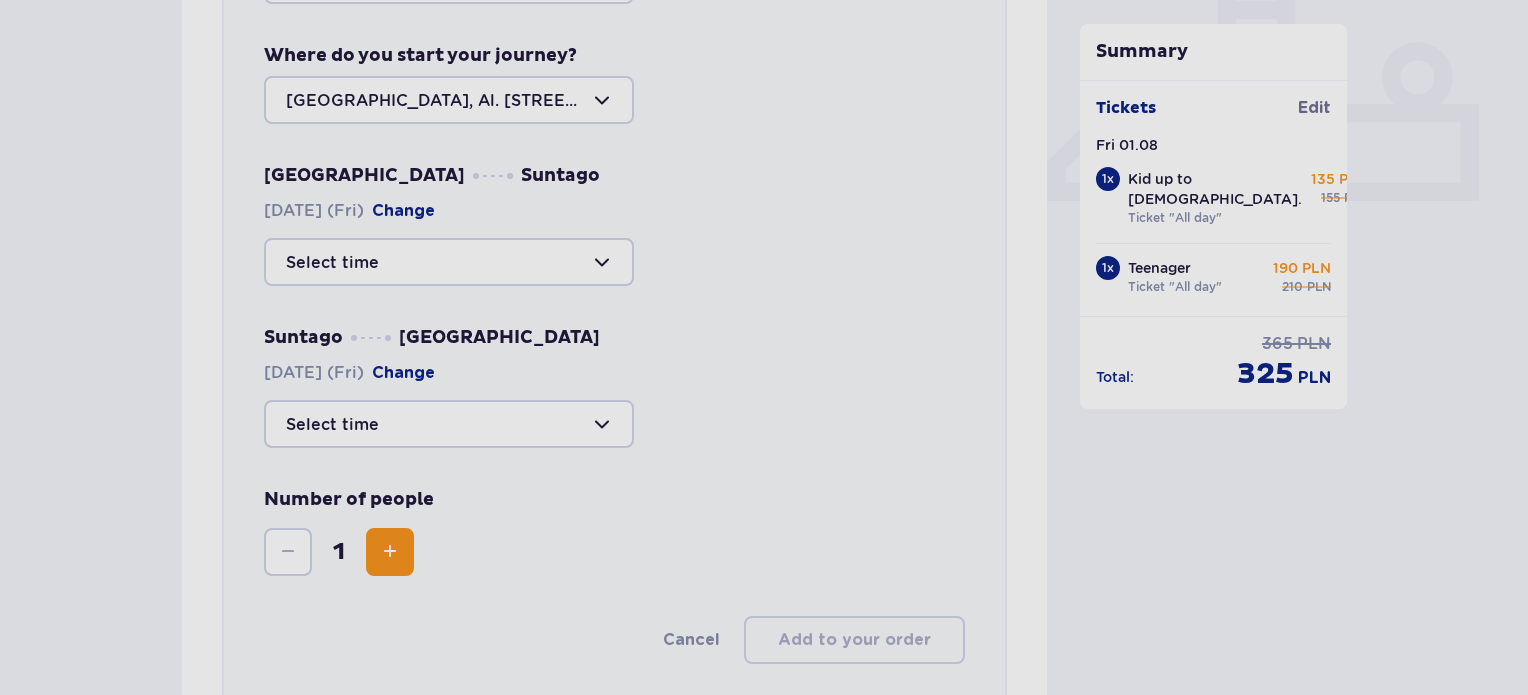scroll, scrollTop: 836, scrollLeft: 0, axis: vertical 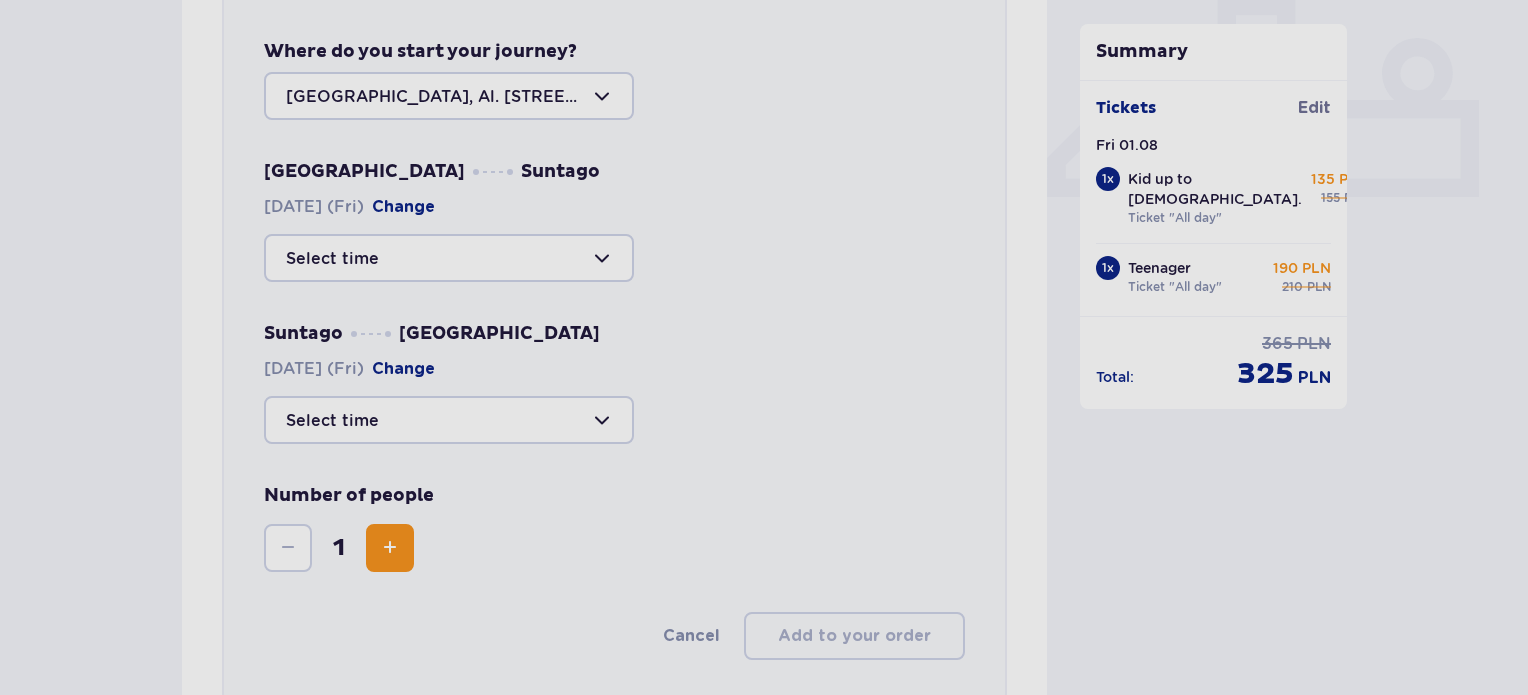 click at bounding box center [449, 258] 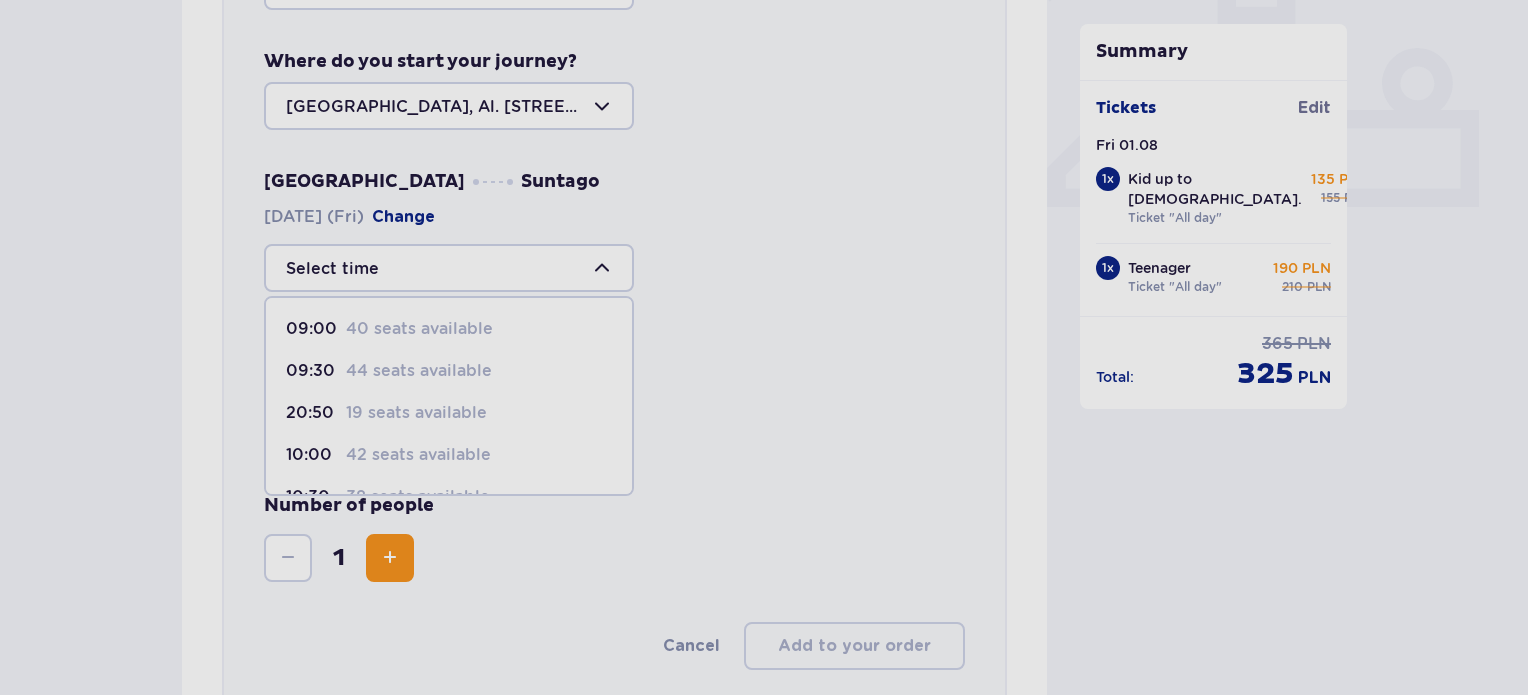 scroll, scrollTop: 827, scrollLeft: 0, axis: vertical 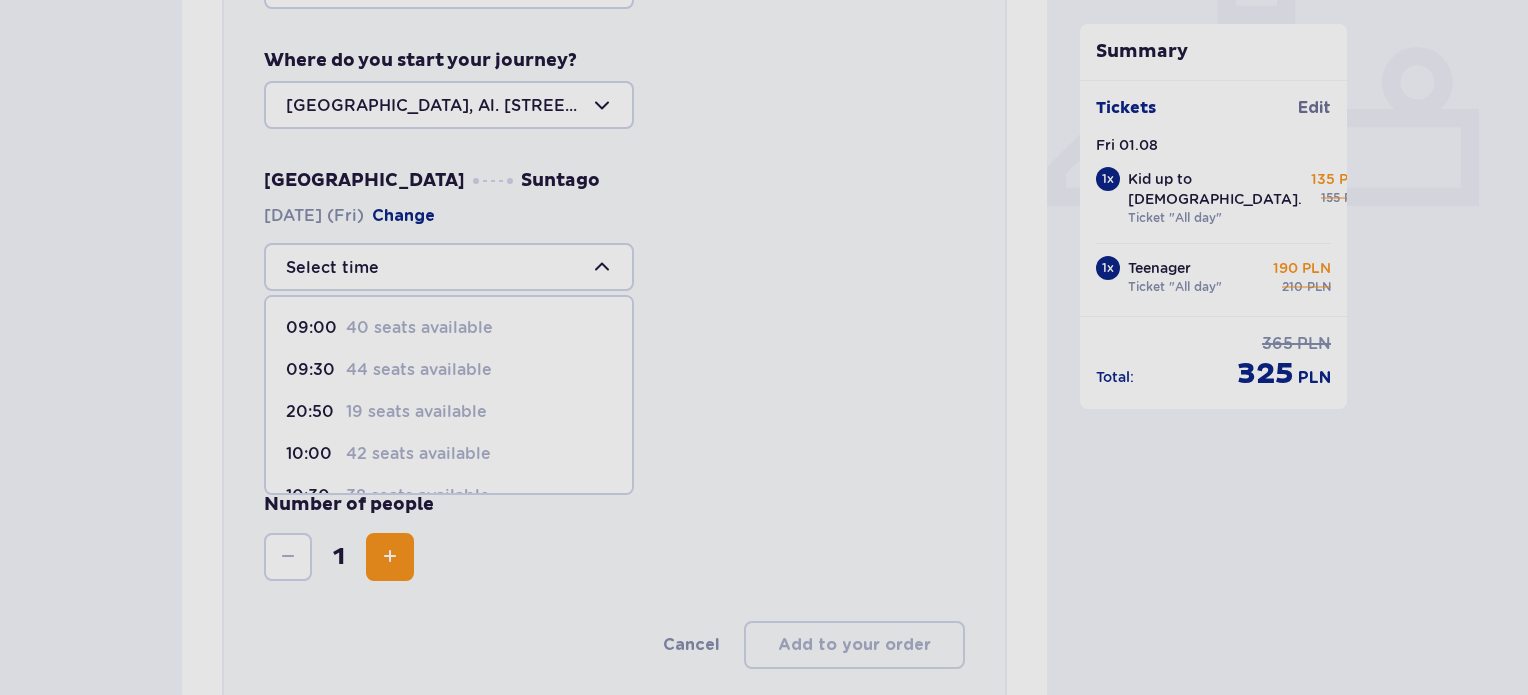 click on "09:00 40 seats available" at bounding box center (449, 328) 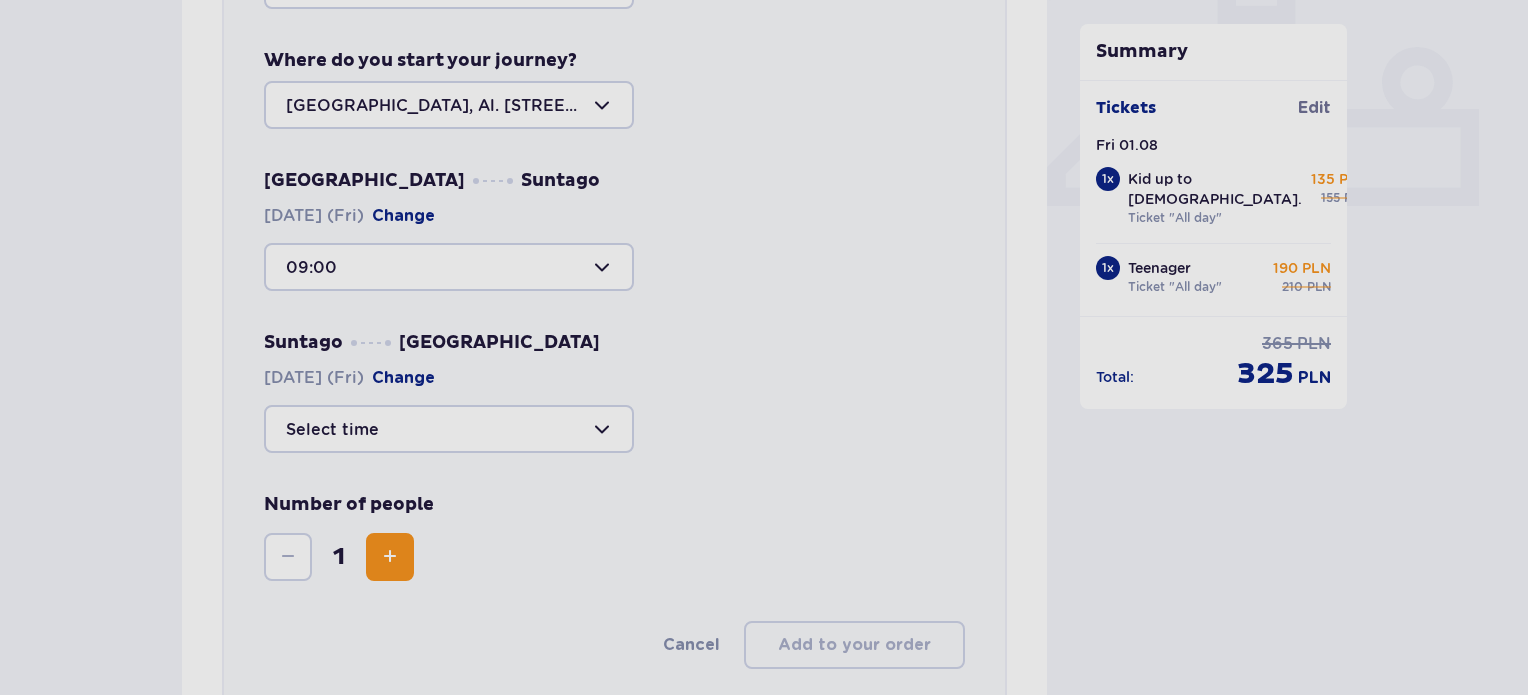 click at bounding box center [449, 429] 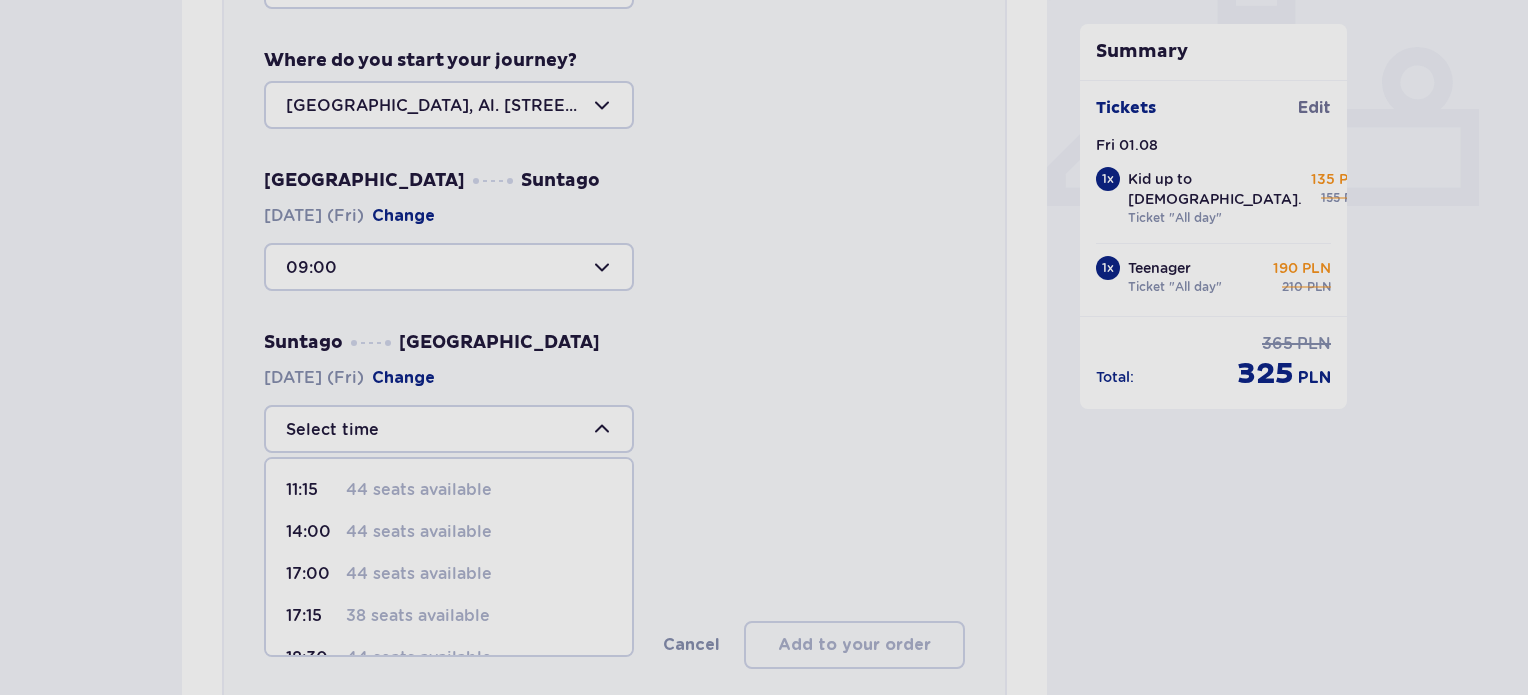 scroll, scrollTop: 284, scrollLeft: 0, axis: vertical 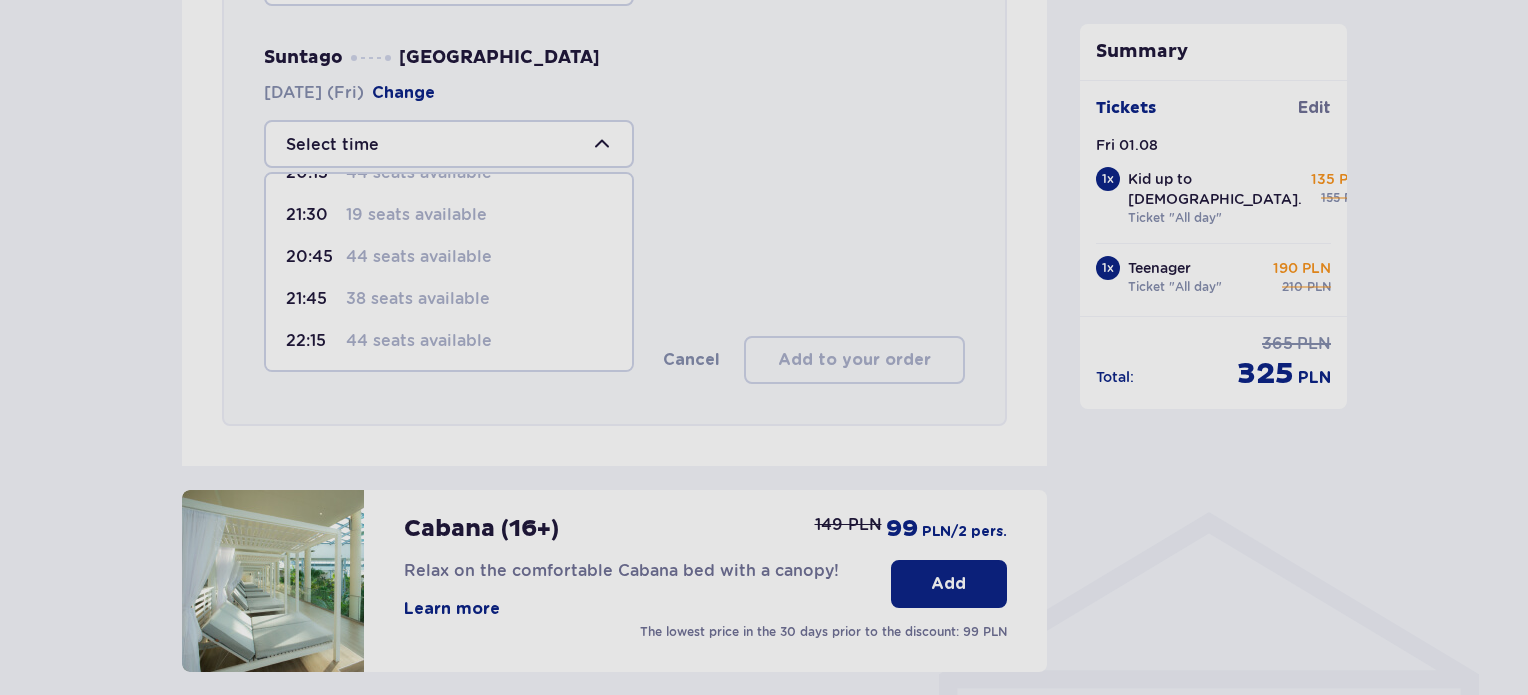 click on "22:15" at bounding box center (312, 341) 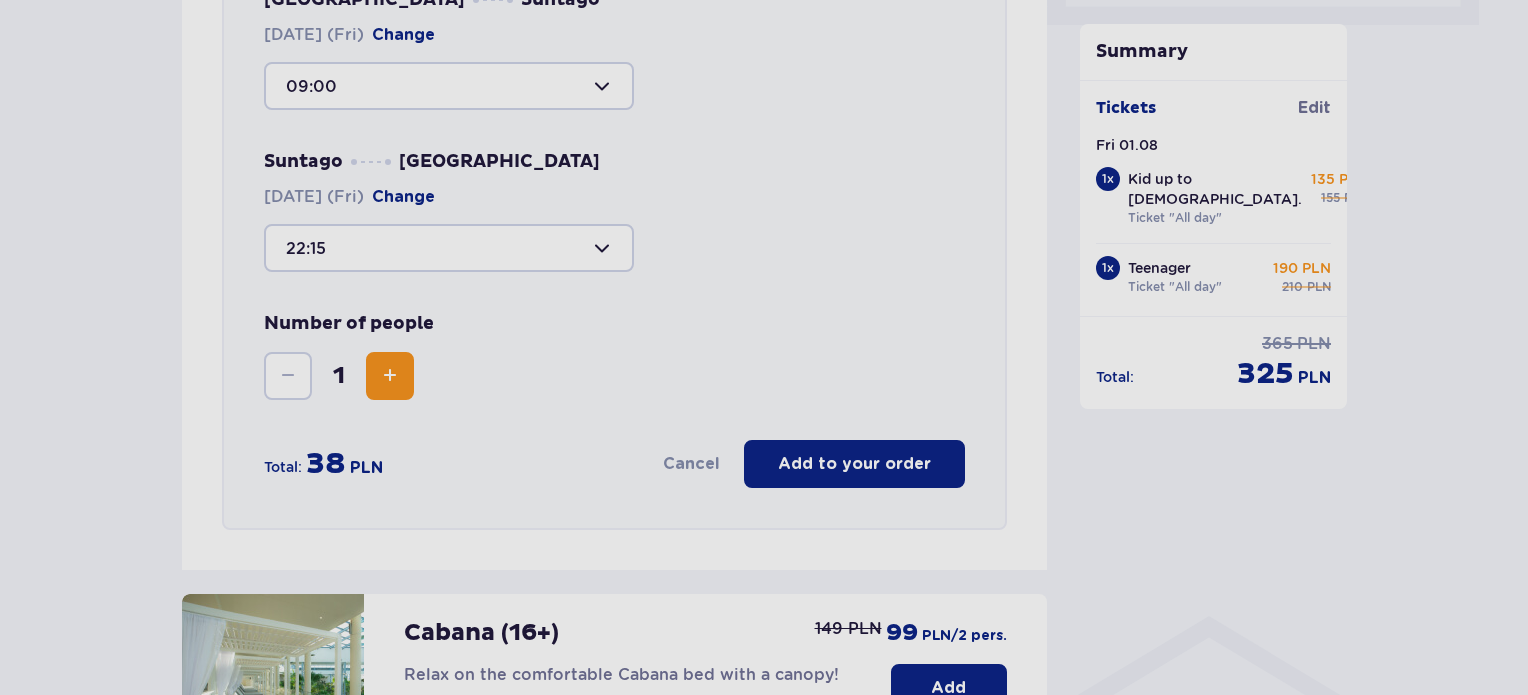 scroll, scrollTop: 1046, scrollLeft: 0, axis: vertical 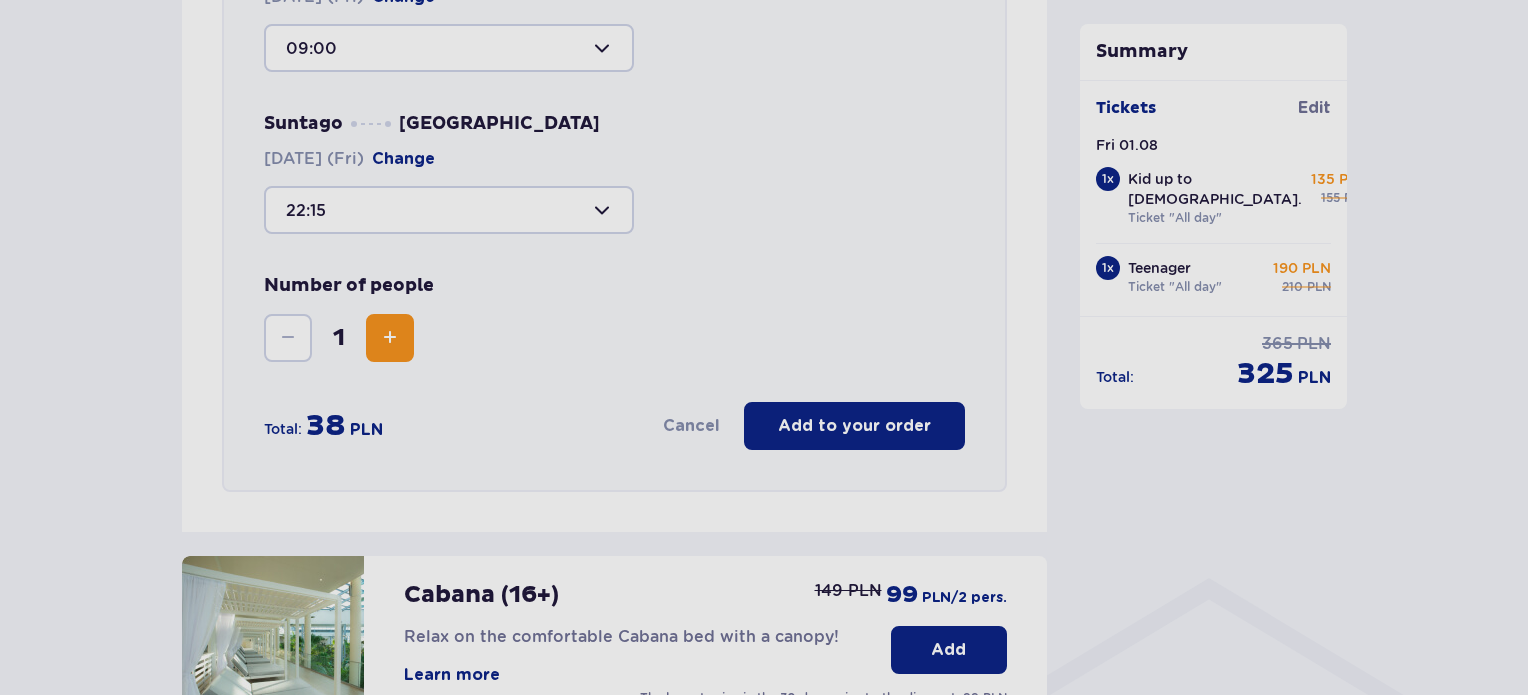 click at bounding box center (390, 338) 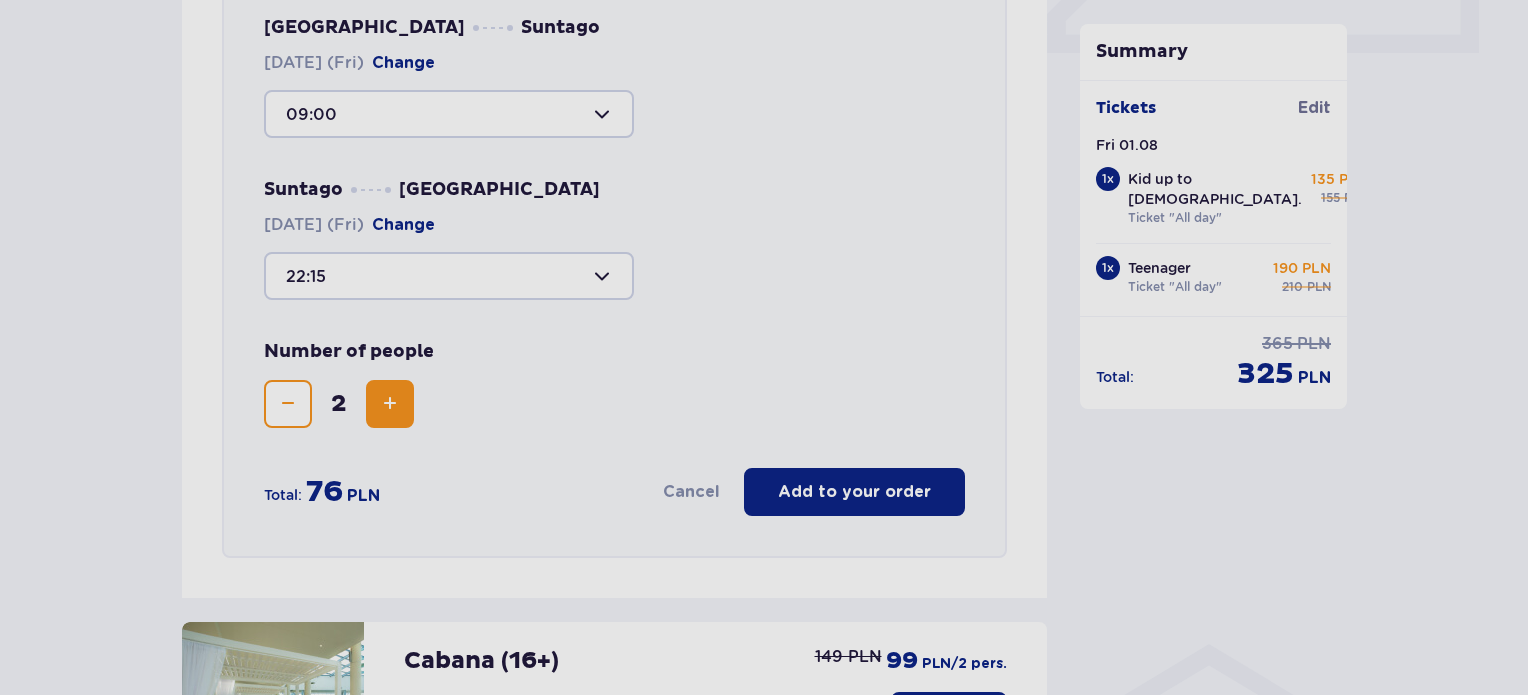 scroll, scrollTop: 1024, scrollLeft: 0, axis: vertical 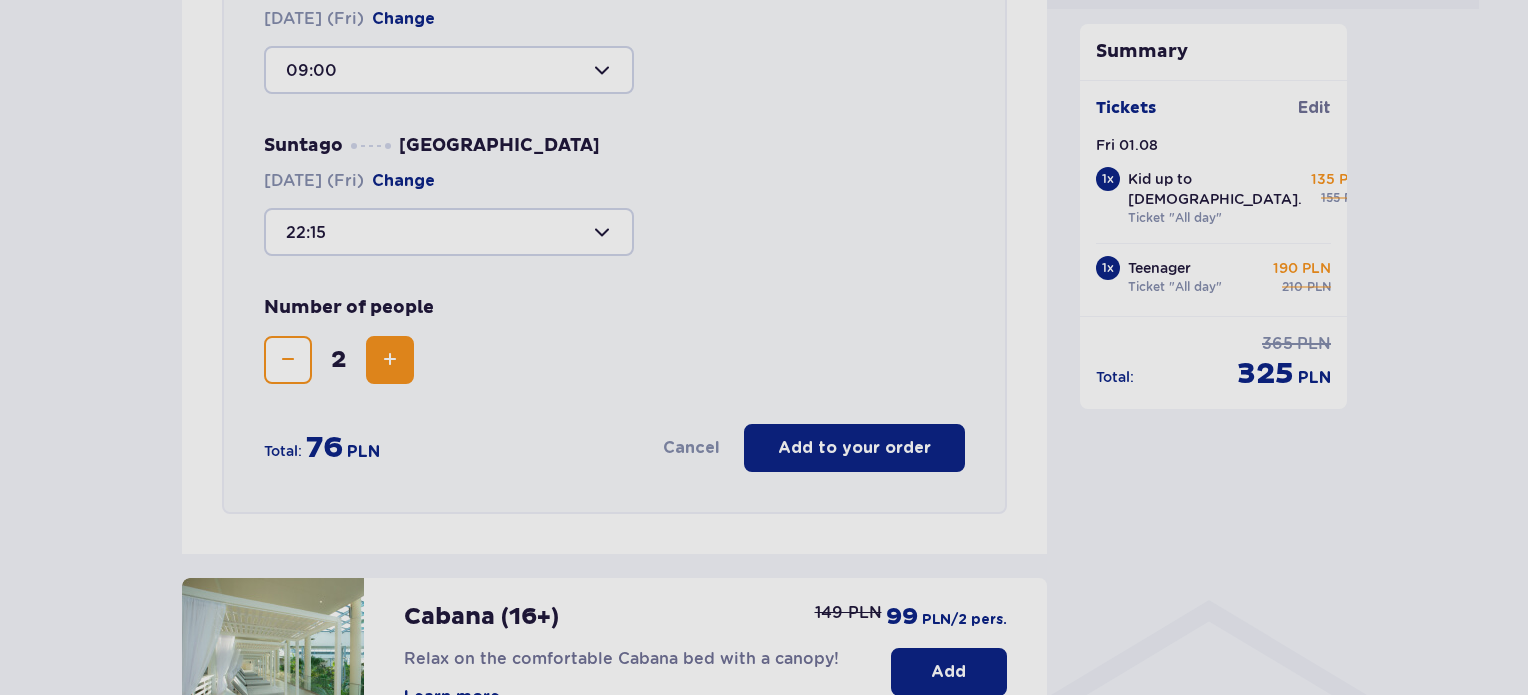 click on "Add to your order" at bounding box center [854, 448] 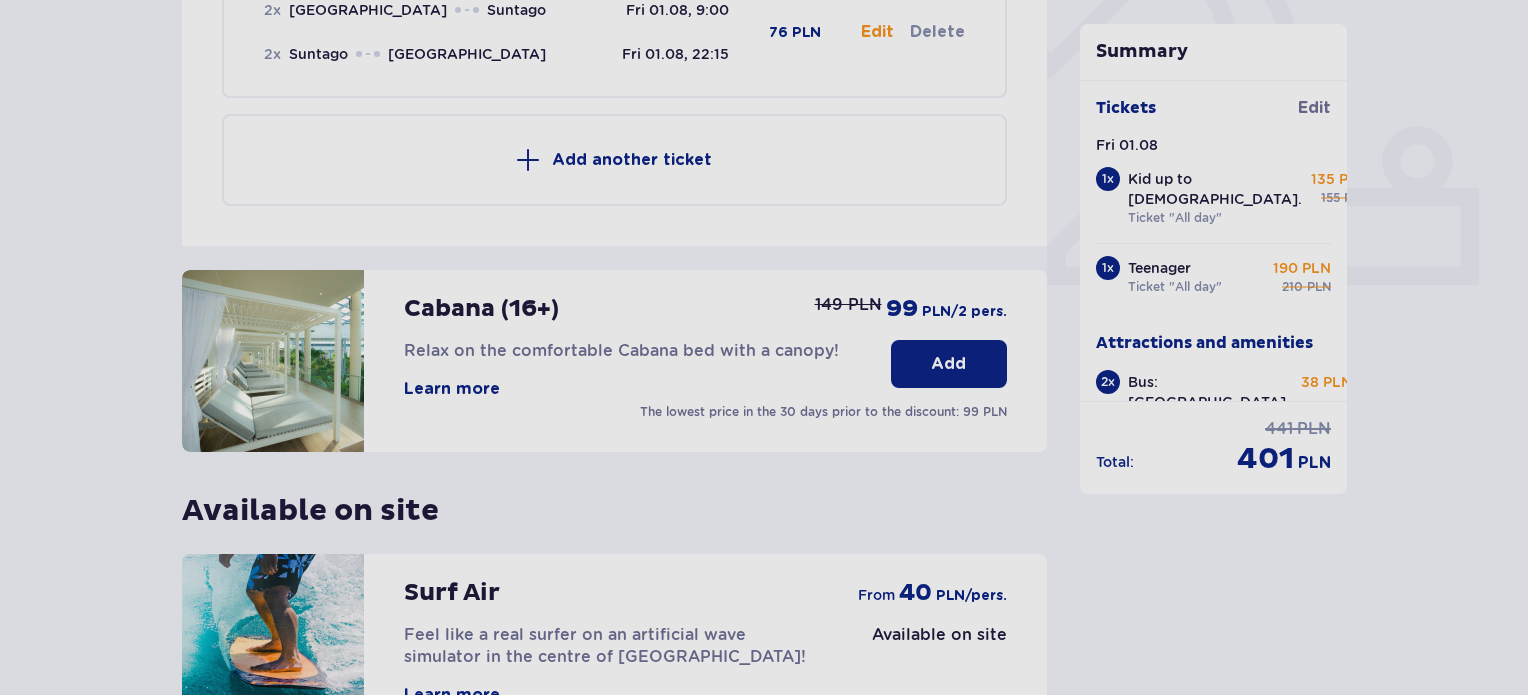 scroll, scrollTop: 979, scrollLeft: 0, axis: vertical 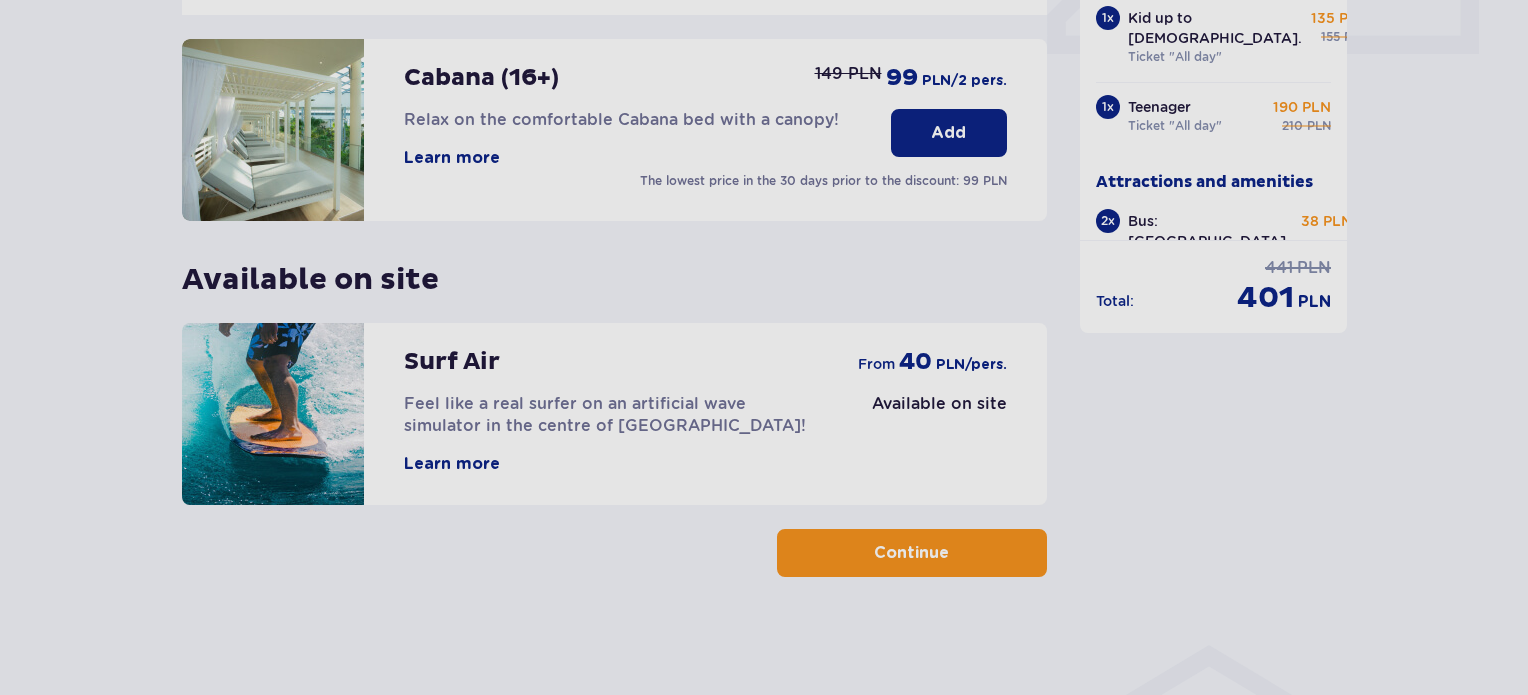 click on "Continue" at bounding box center [911, 553] 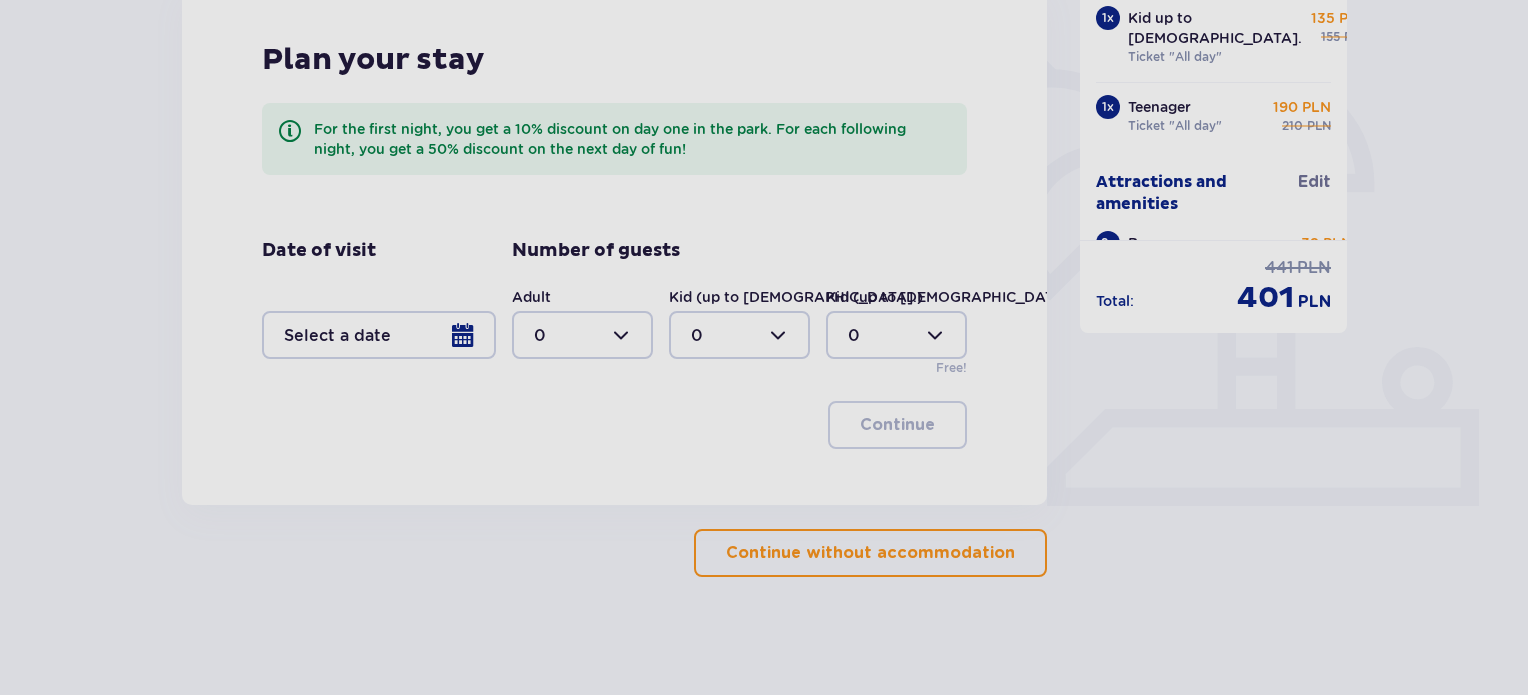 scroll, scrollTop: 525, scrollLeft: 0, axis: vertical 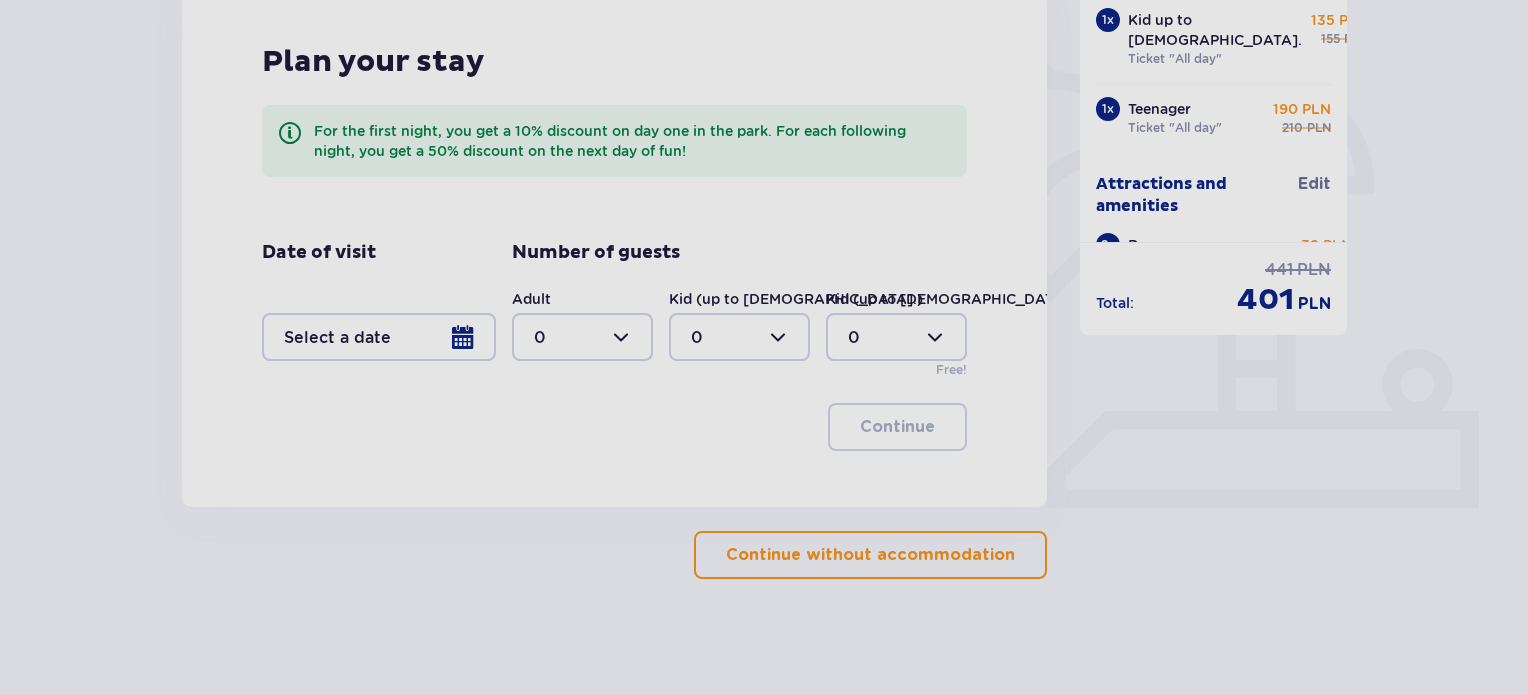 click at bounding box center [379, 337] 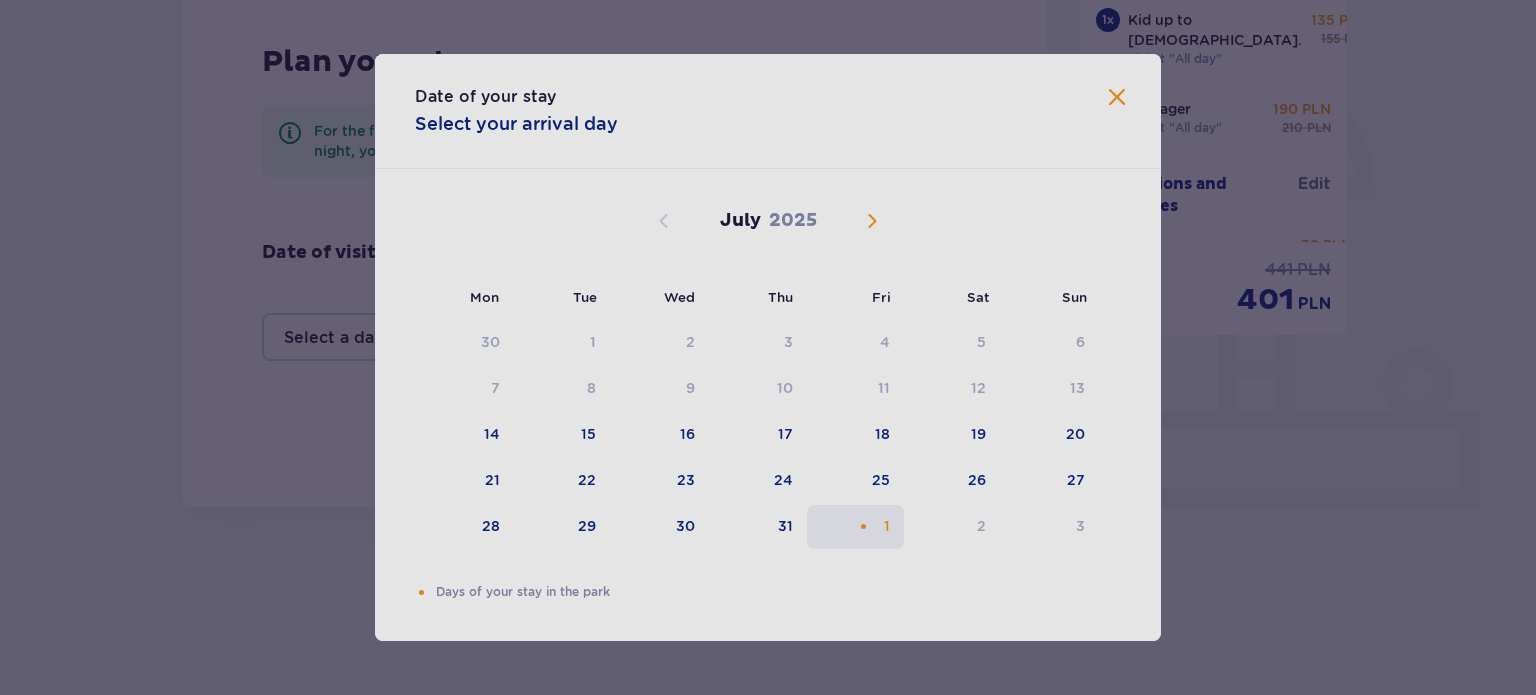 click on "1" at bounding box center (855, 527) 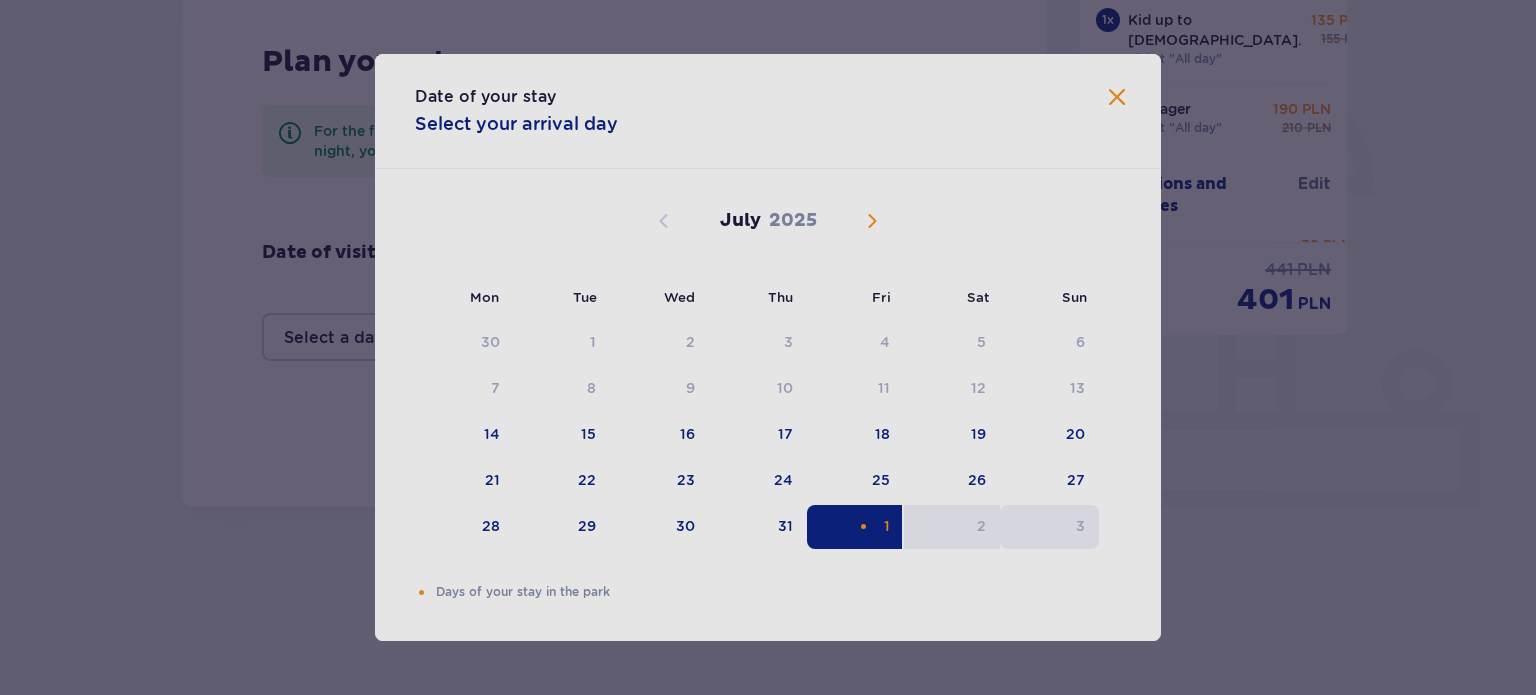 click on "3" at bounding box center (1049, 527) 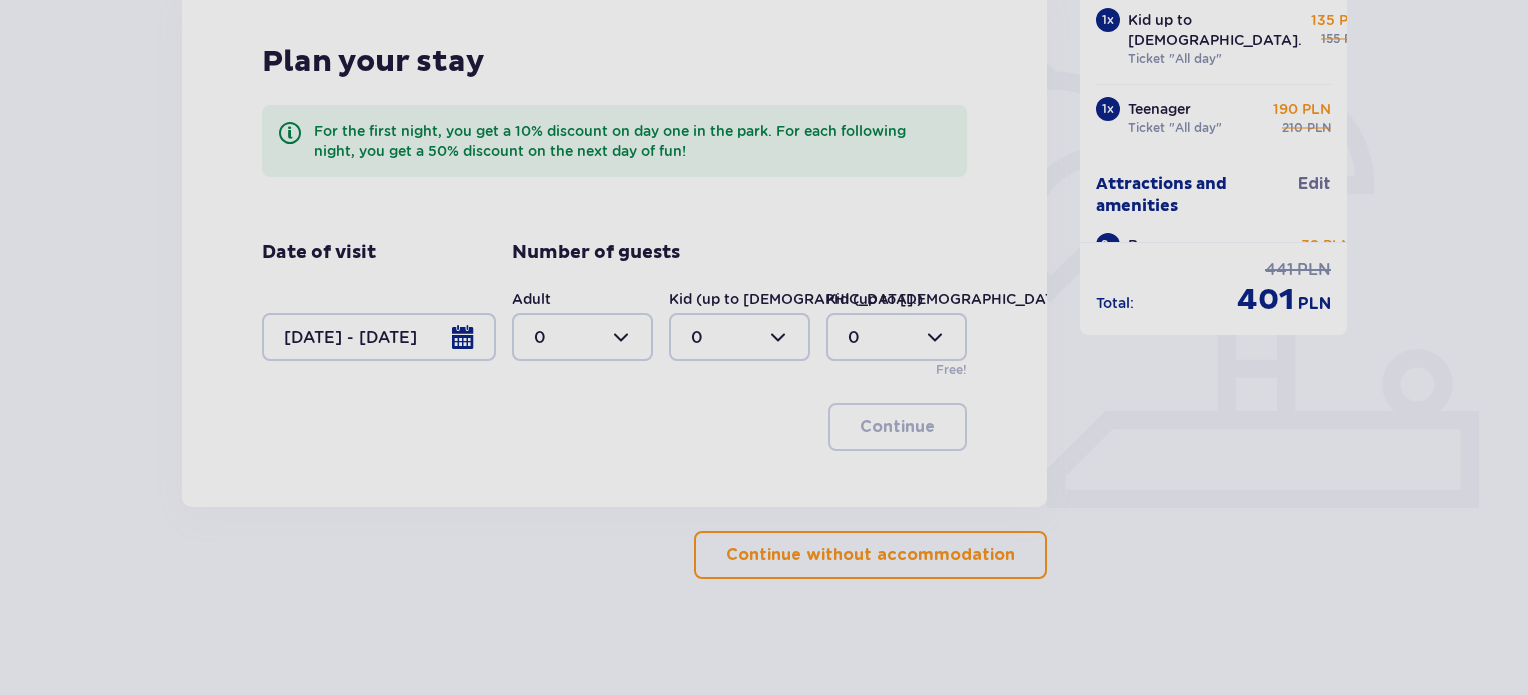click at bounding box center (582, 337) 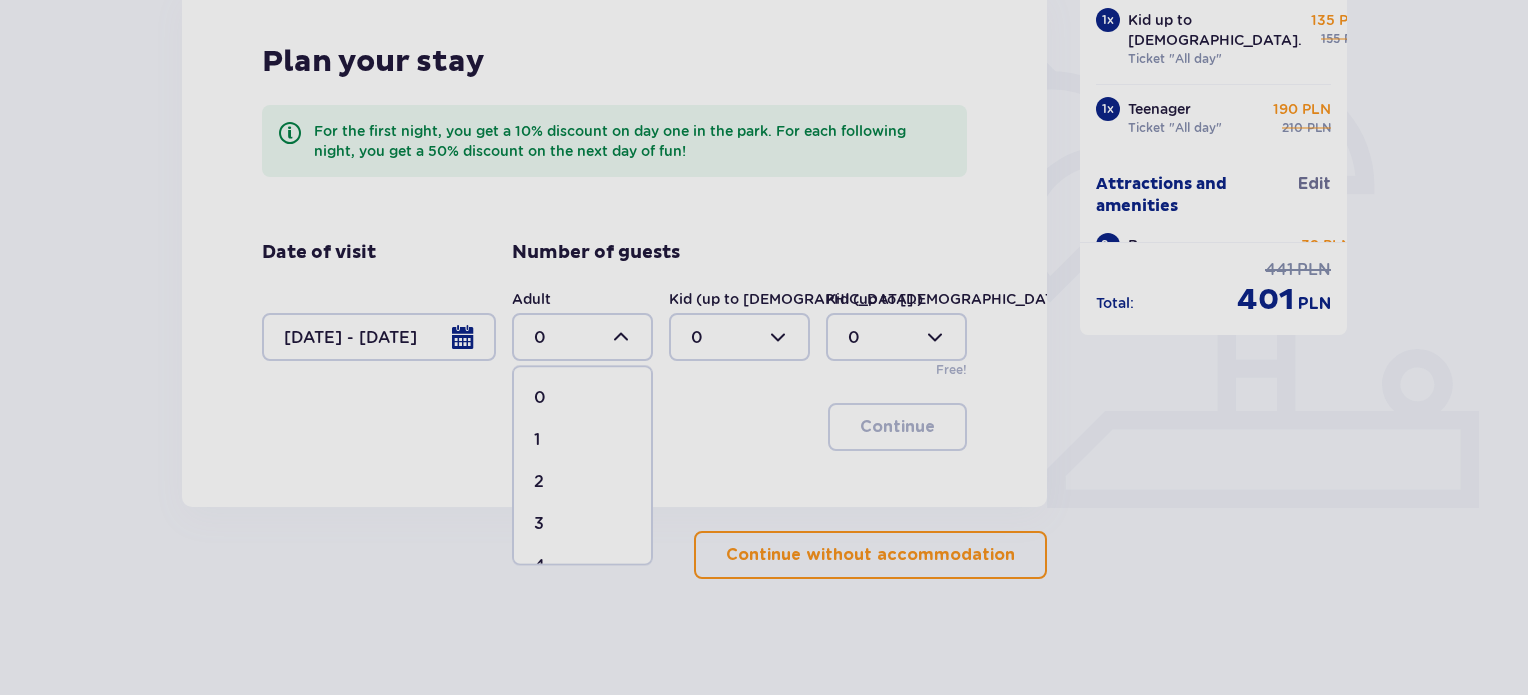 click on "2" at bounding box center (582, 482) 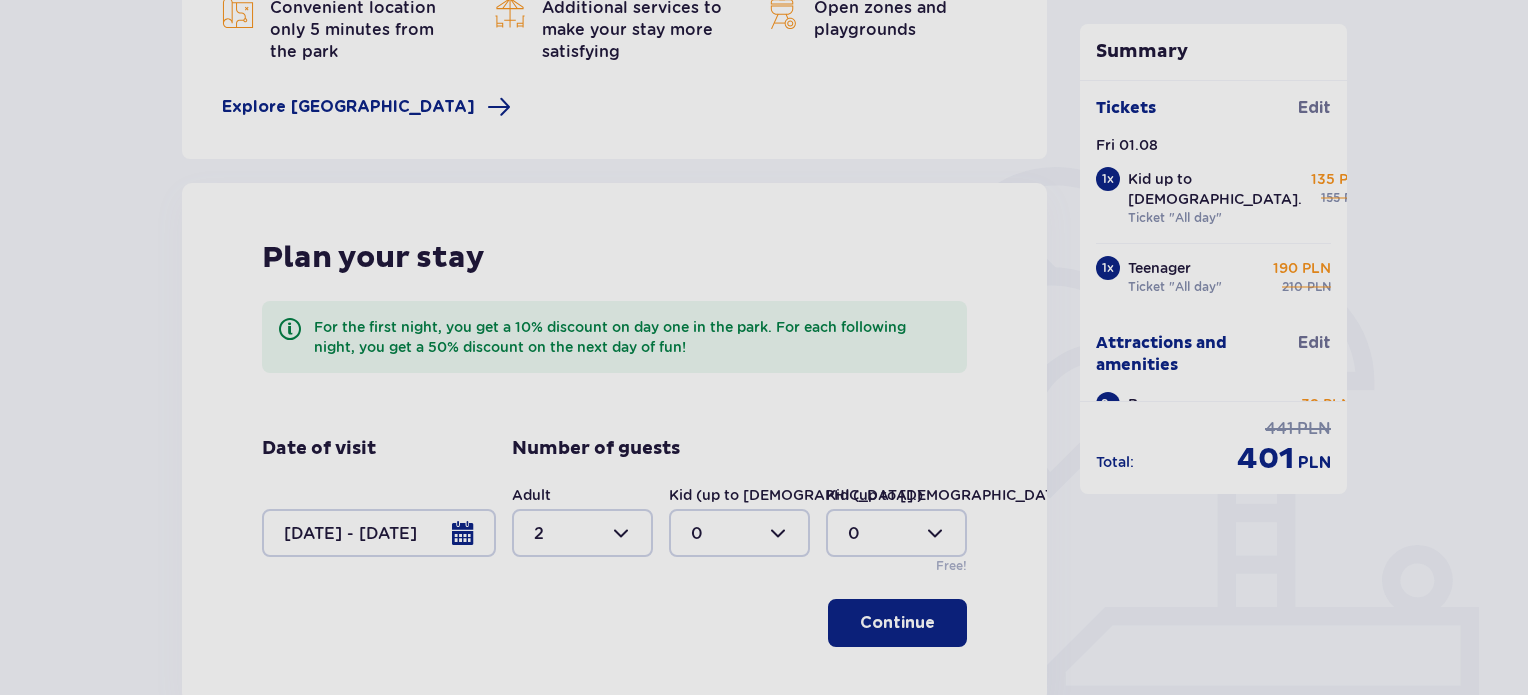 scroll, scrollTop: 340, scrollLeft: 0, axis: vertical 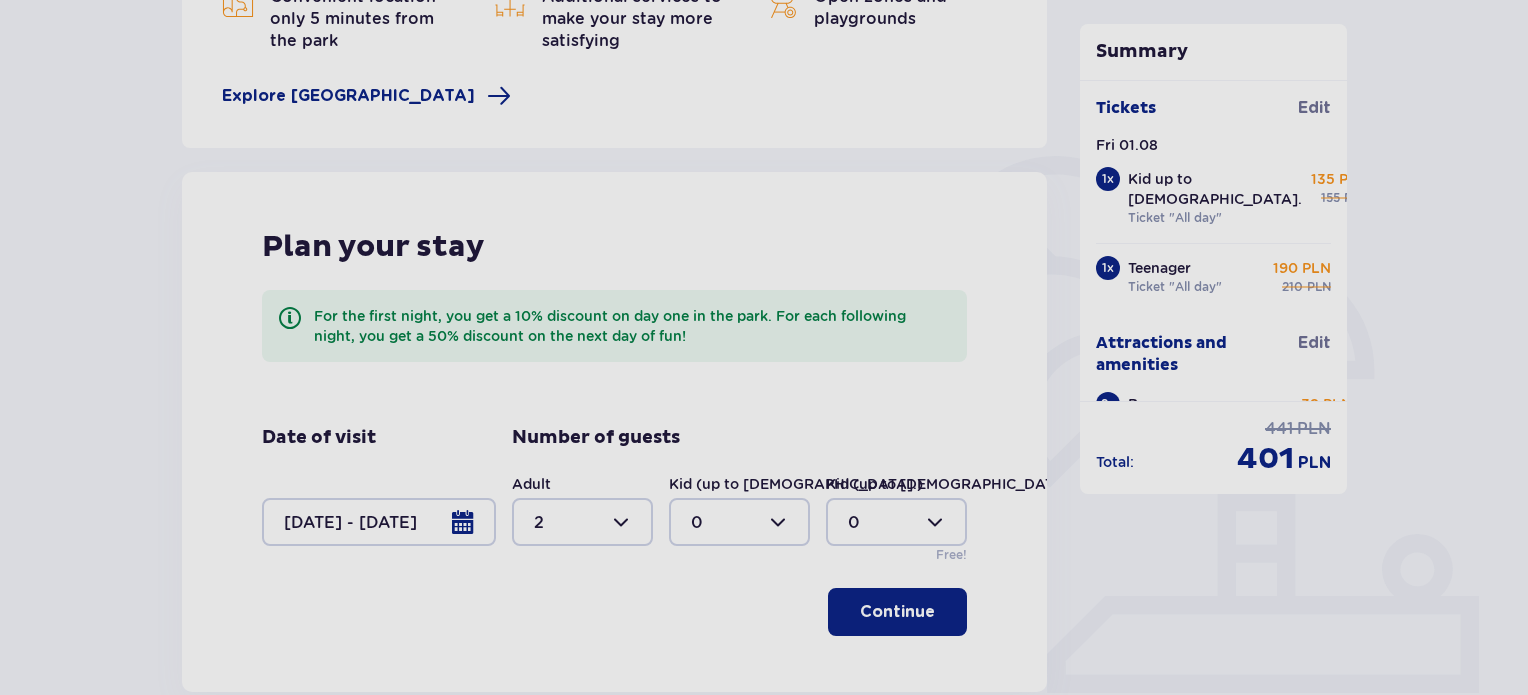 click at bounding box center (379, 522) 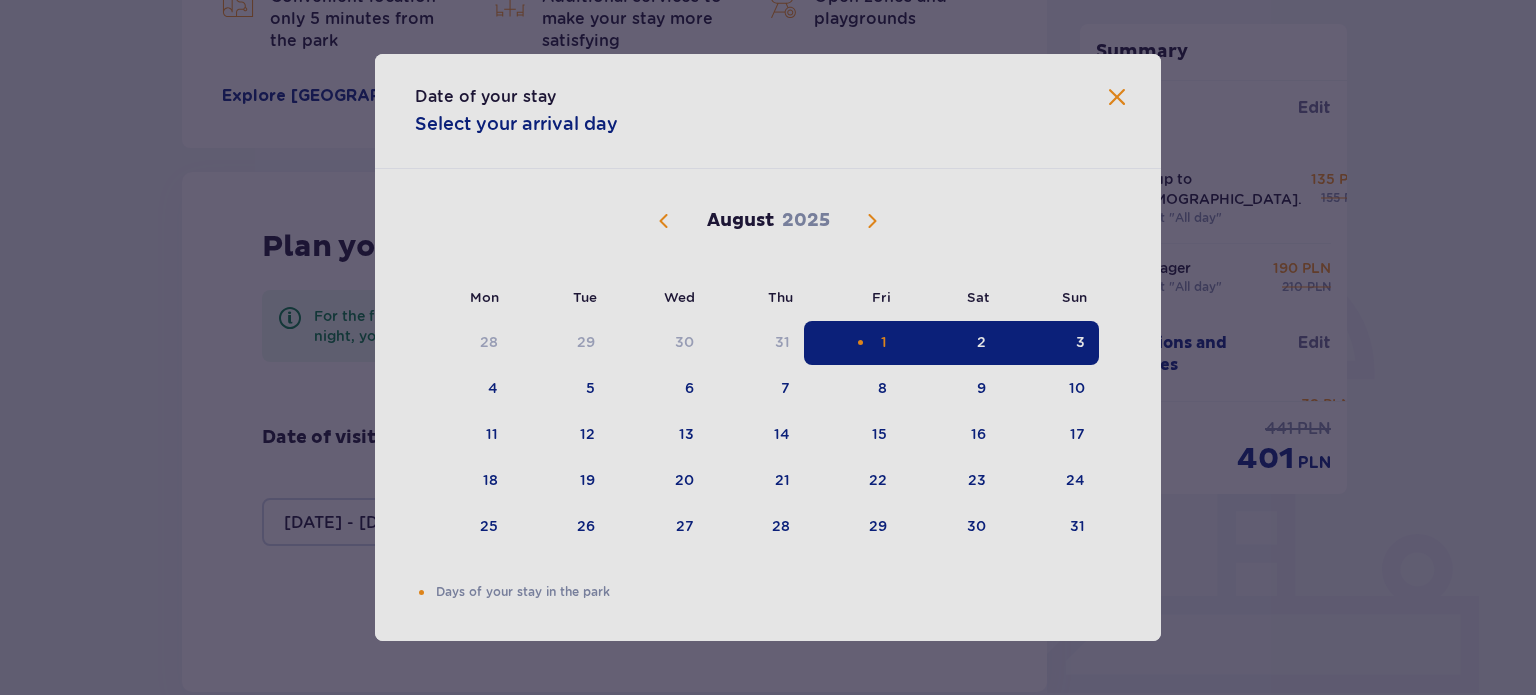 click on "2" at bounding box center [950, 343] 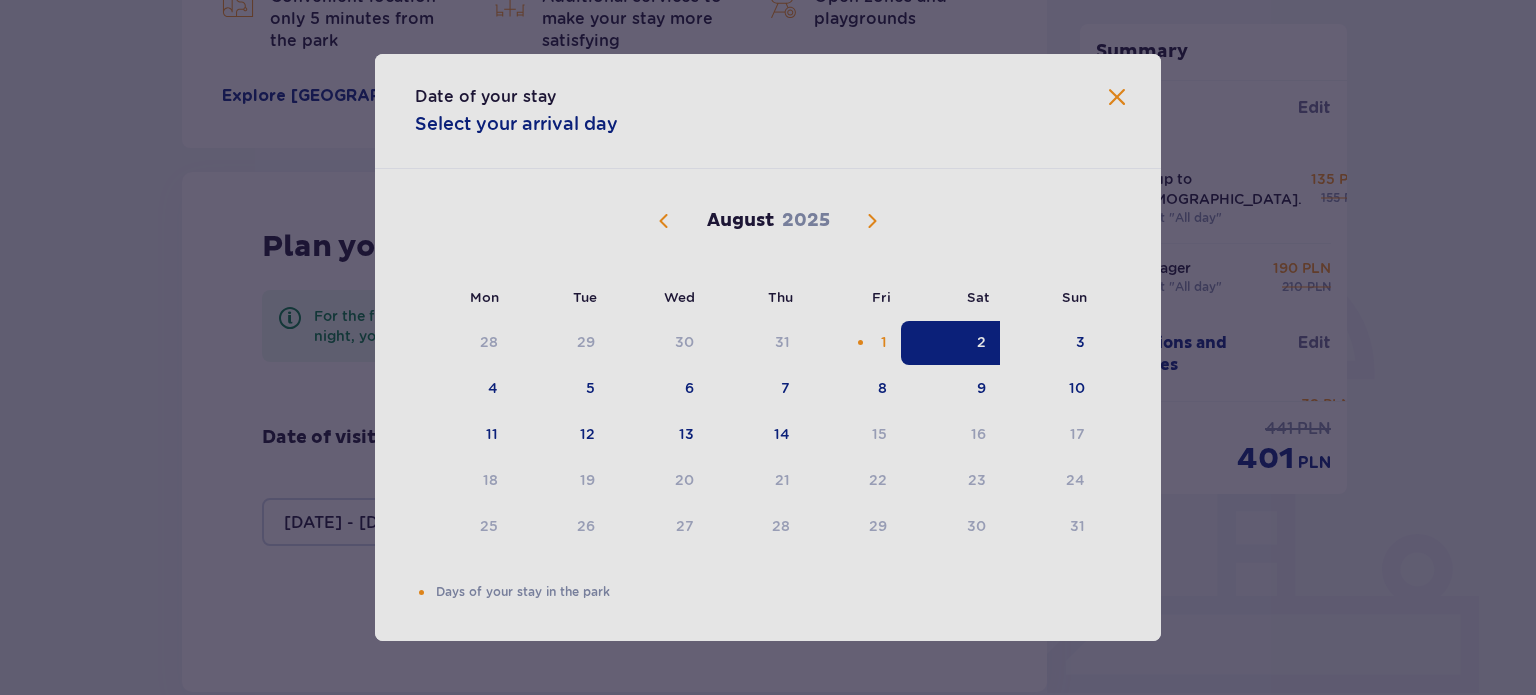 click at bounding box center [1117, 98] 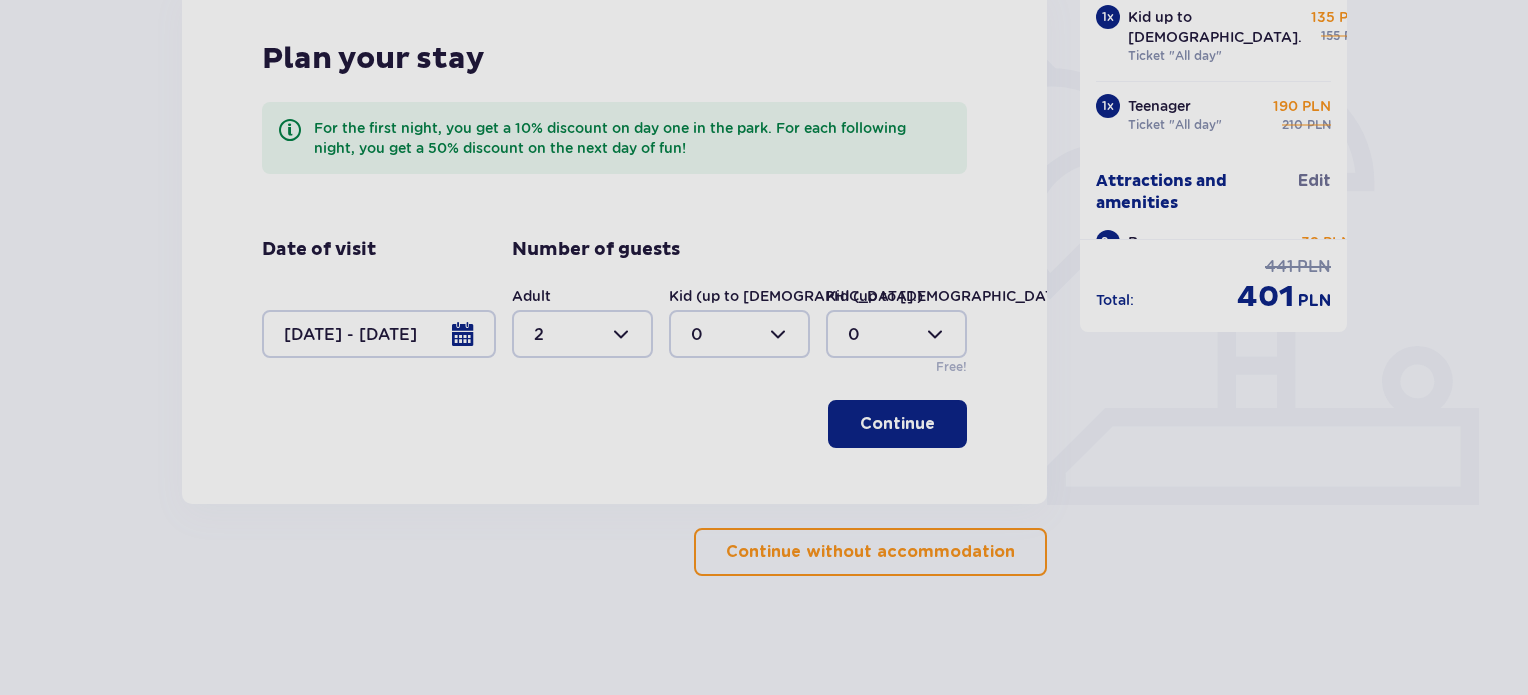 scroll, scrollTop: 528, scrollLeft: 0, axis: vertical 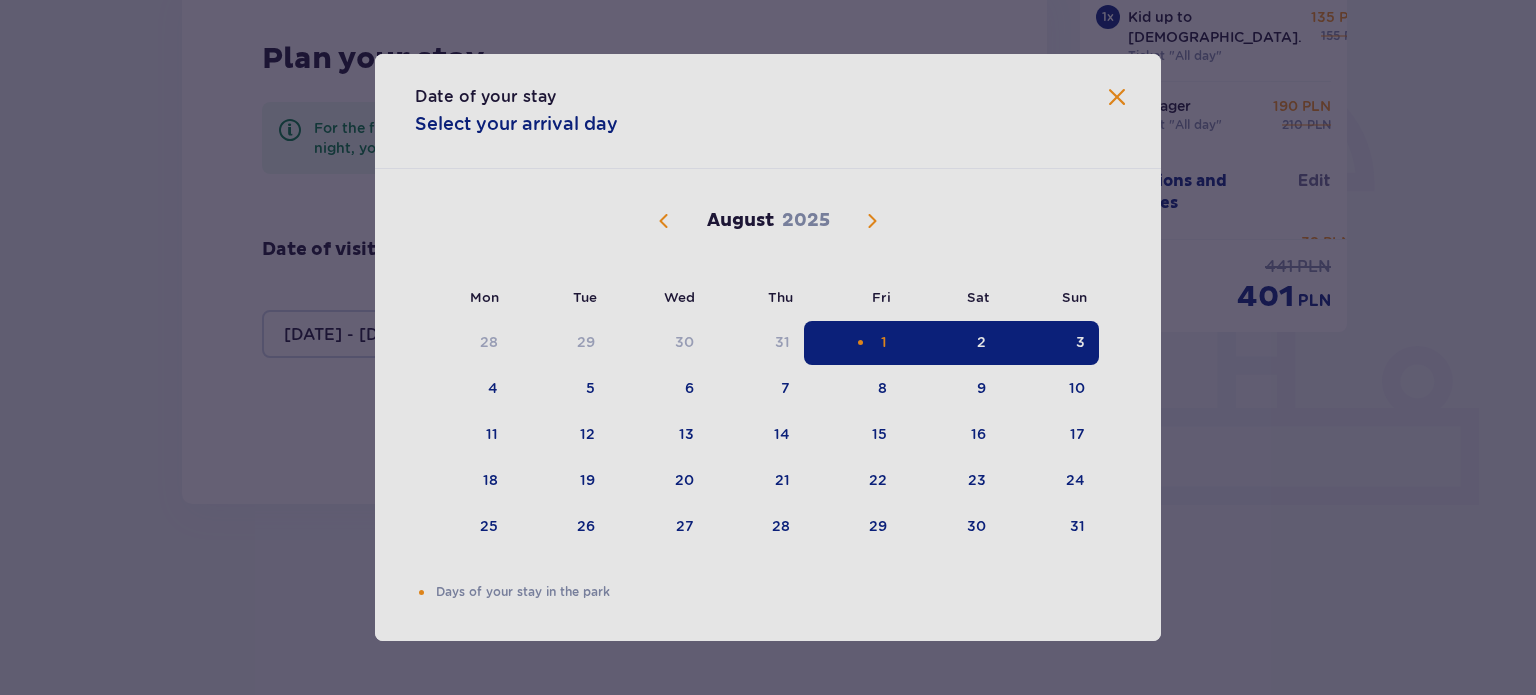 click on "1" at bounding box center (852, 343) 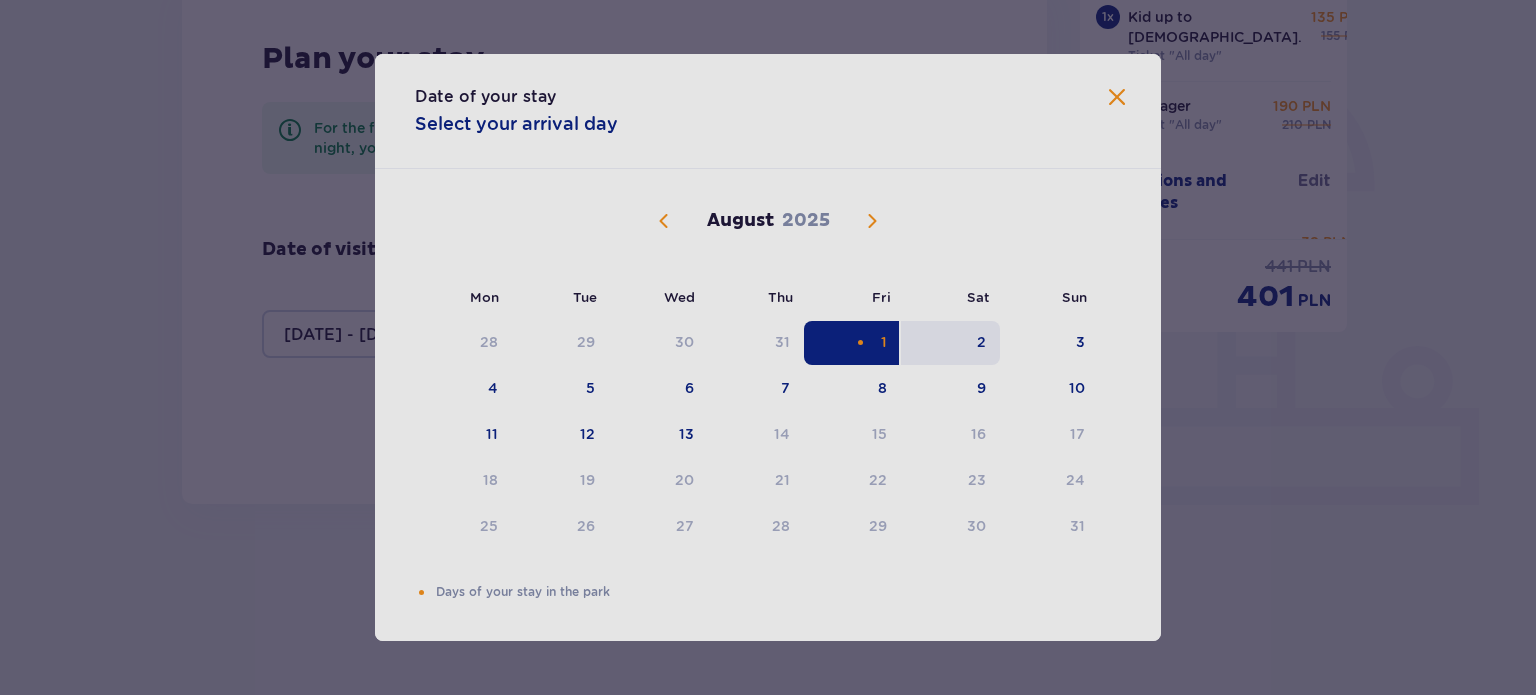 click on "2" at bounding box center [981, 342] 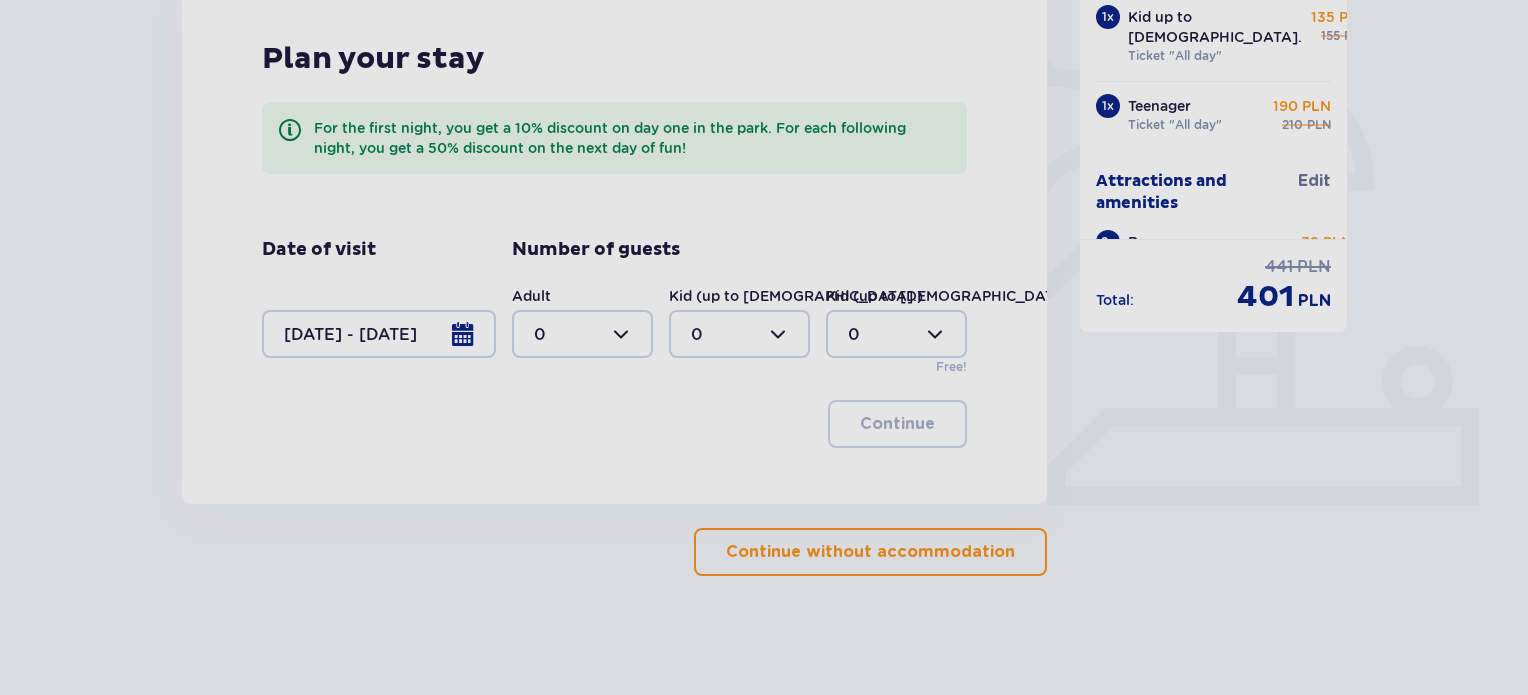 click at bounding box center [582, 334] 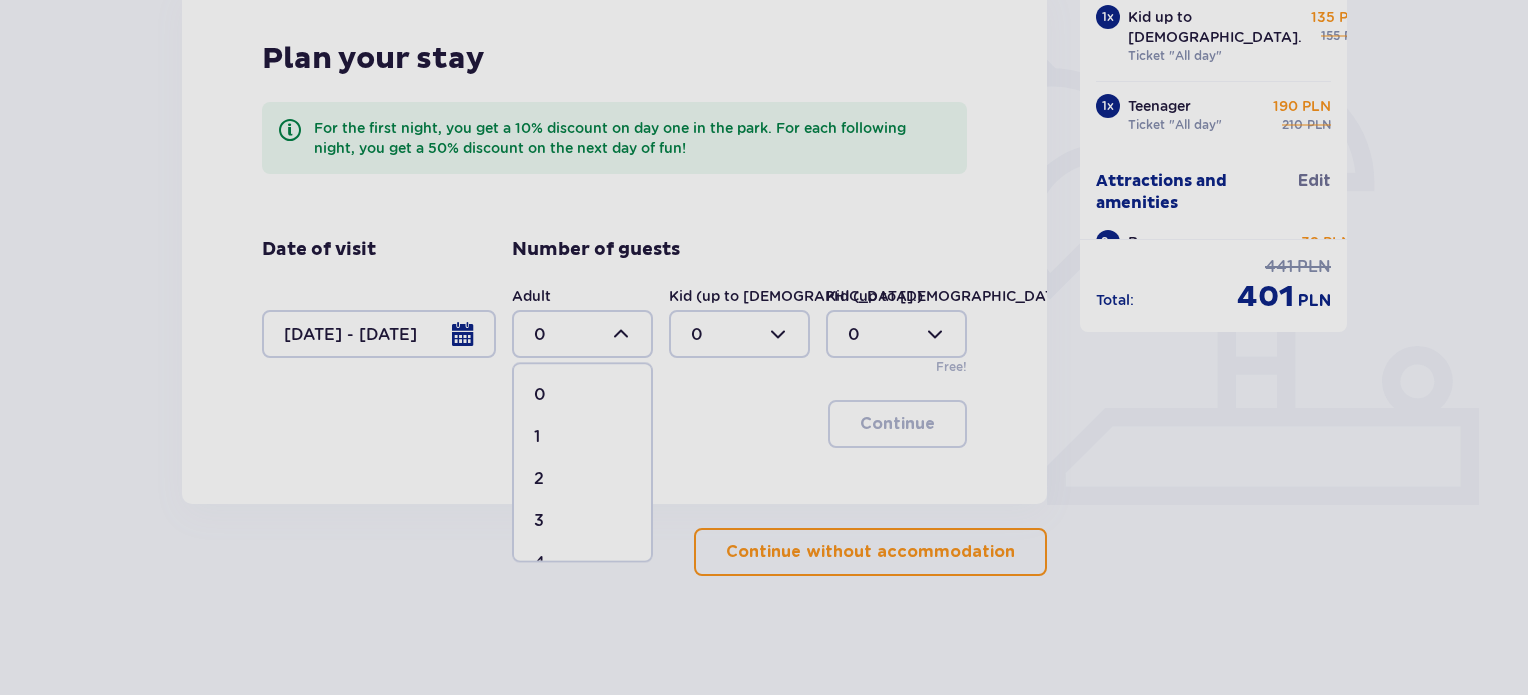 click on "2" at bounding box center [582, 479] 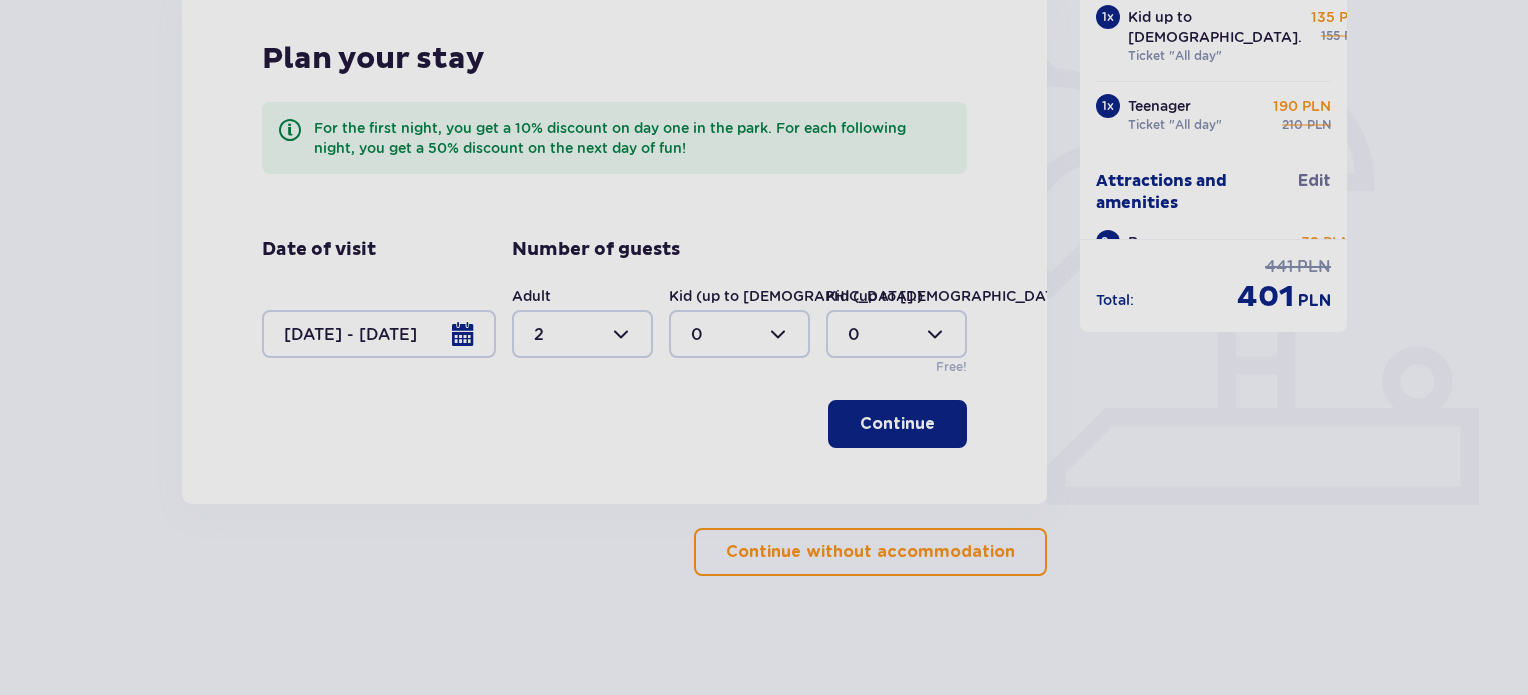 click on "Continue" at bounding box center [897, 424] 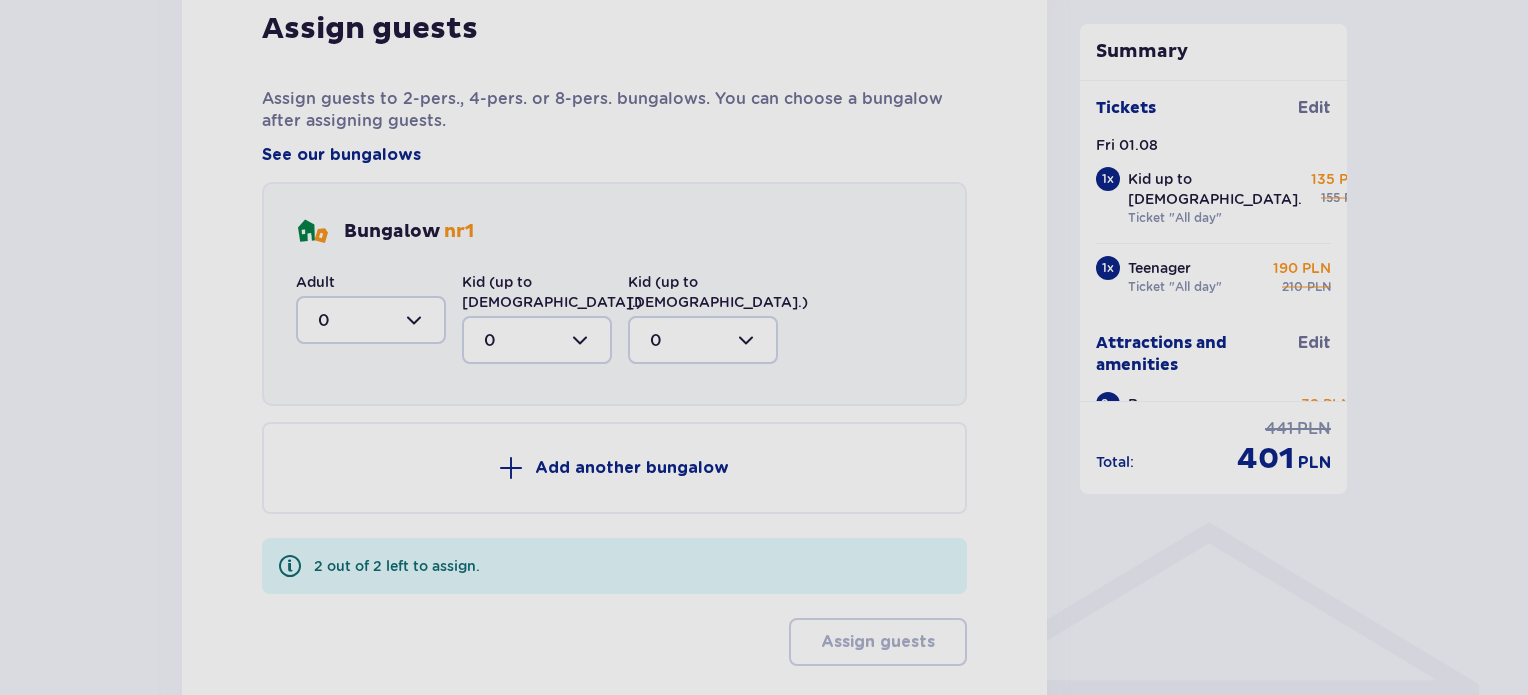 scroll, scrollTop: 1112, scrollLeft: 0, axis: vertical 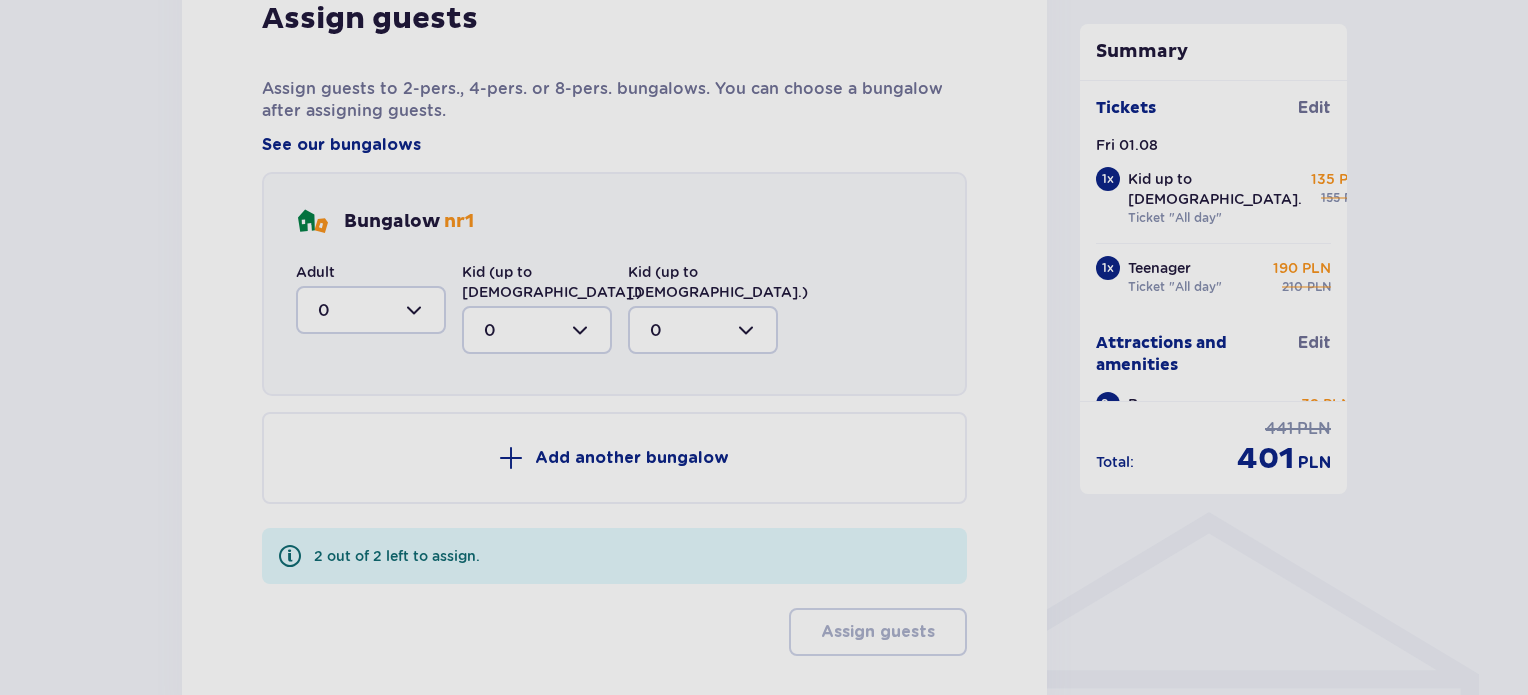 click at bounding box center (371, 310) 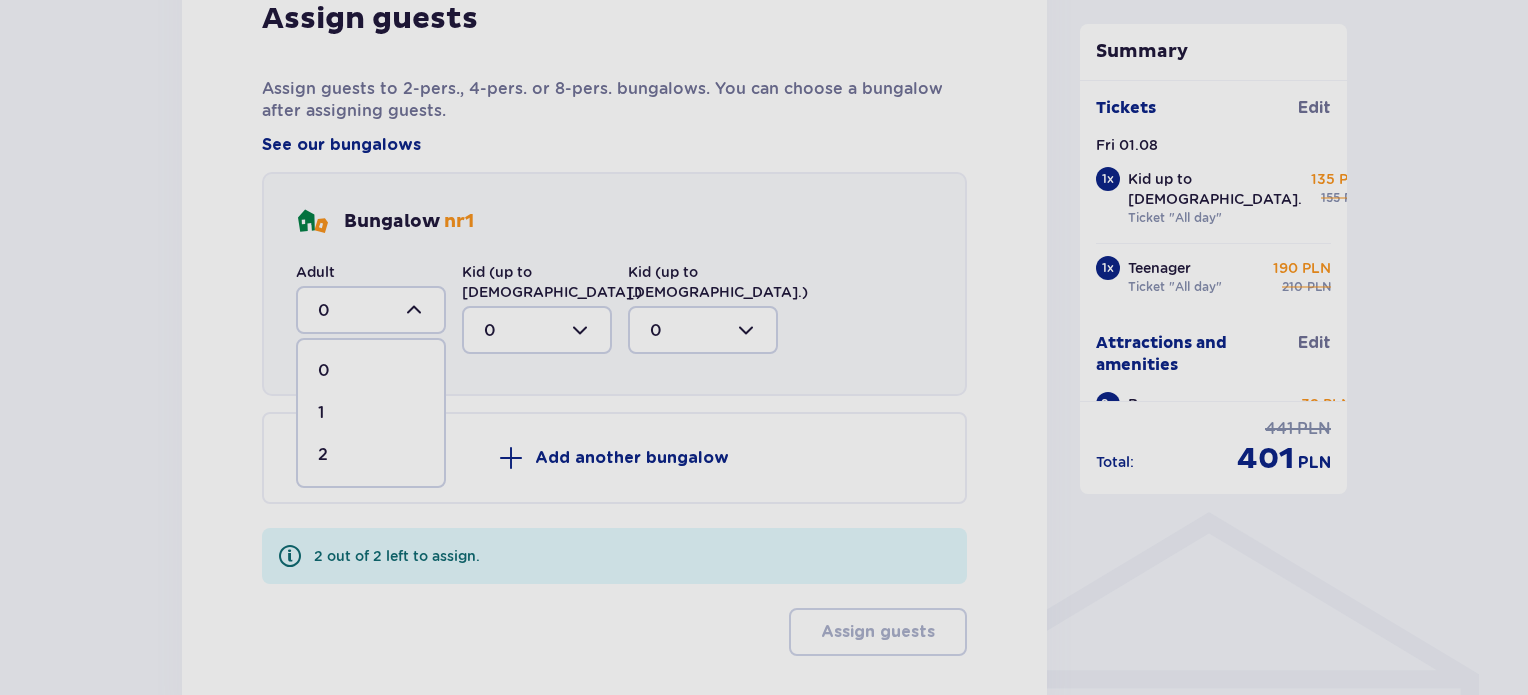click on "2" at bounding box center [371, 455] 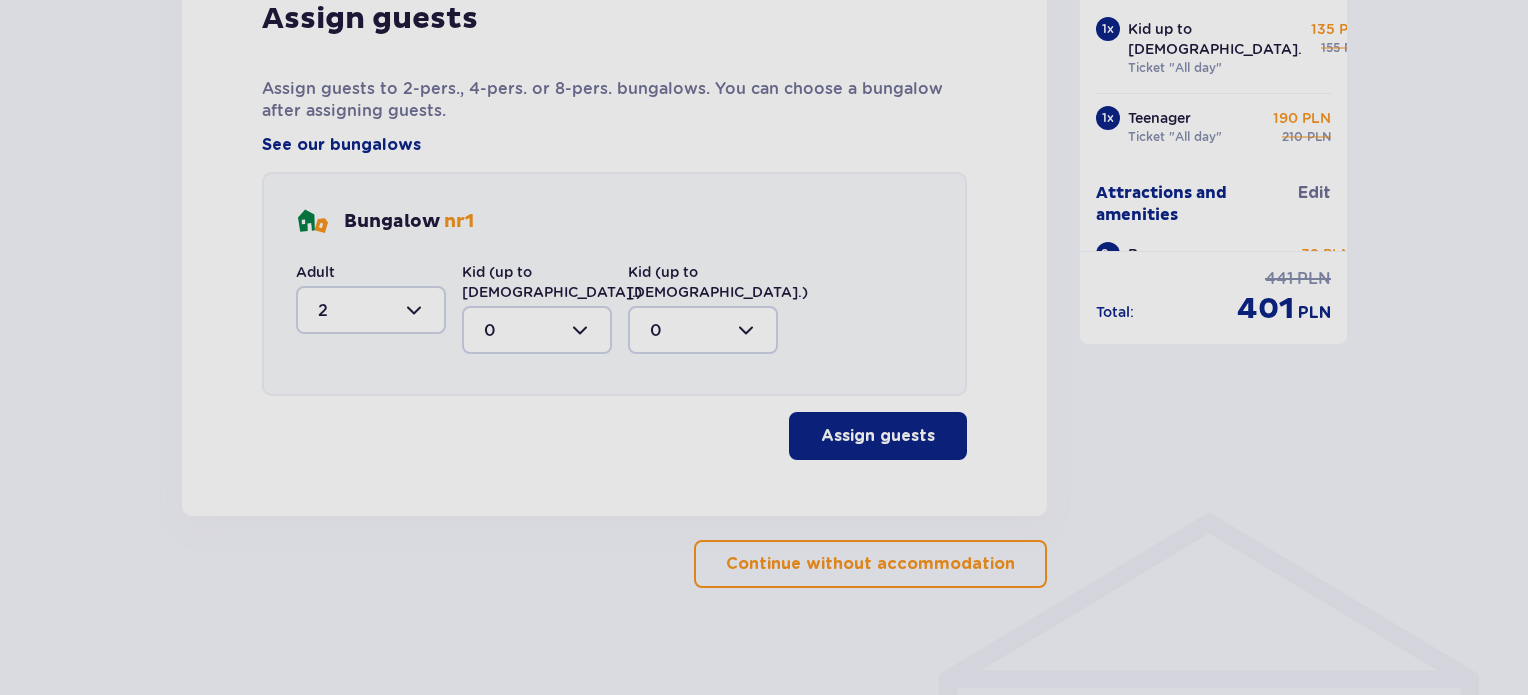 scroll, scrollTop: 1104, scrollLeft: 0, axis: vertical 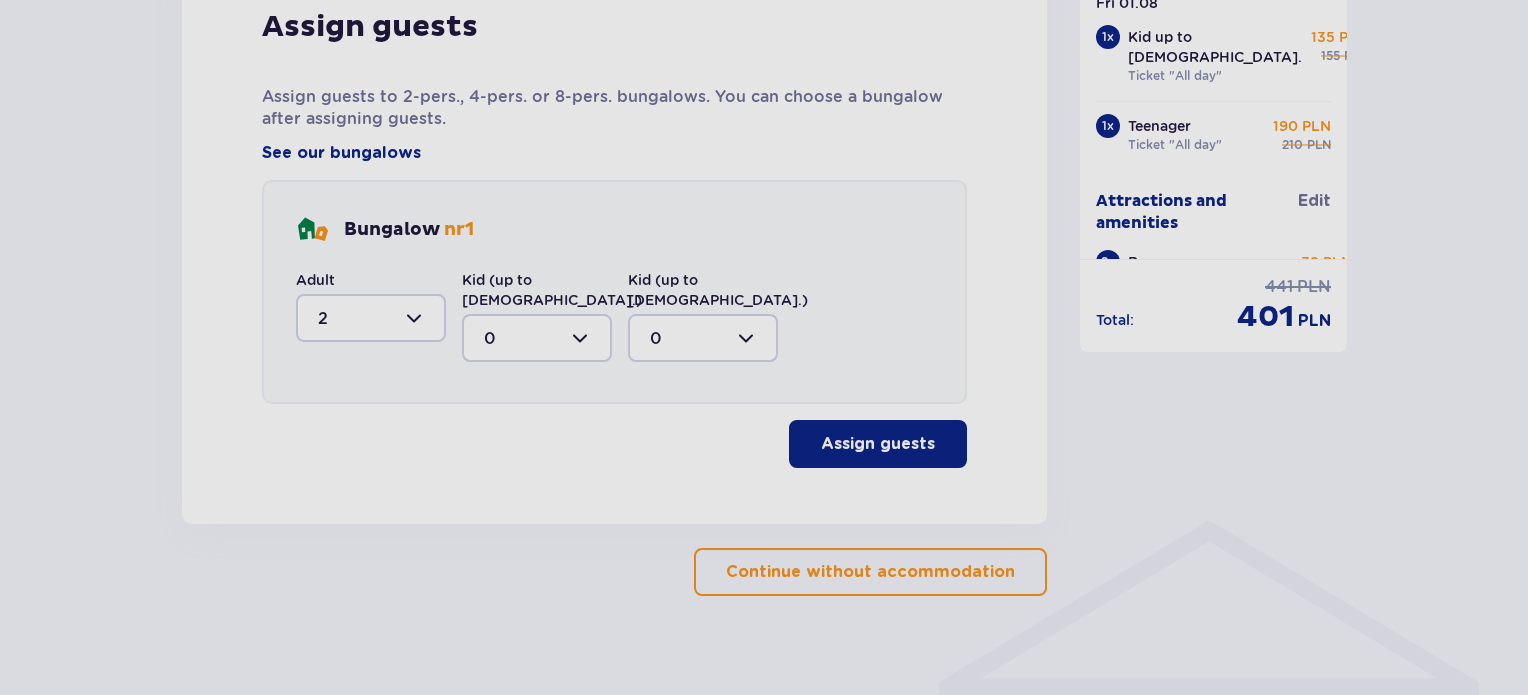click on "Assign guests" at bounding box center (878, 444) 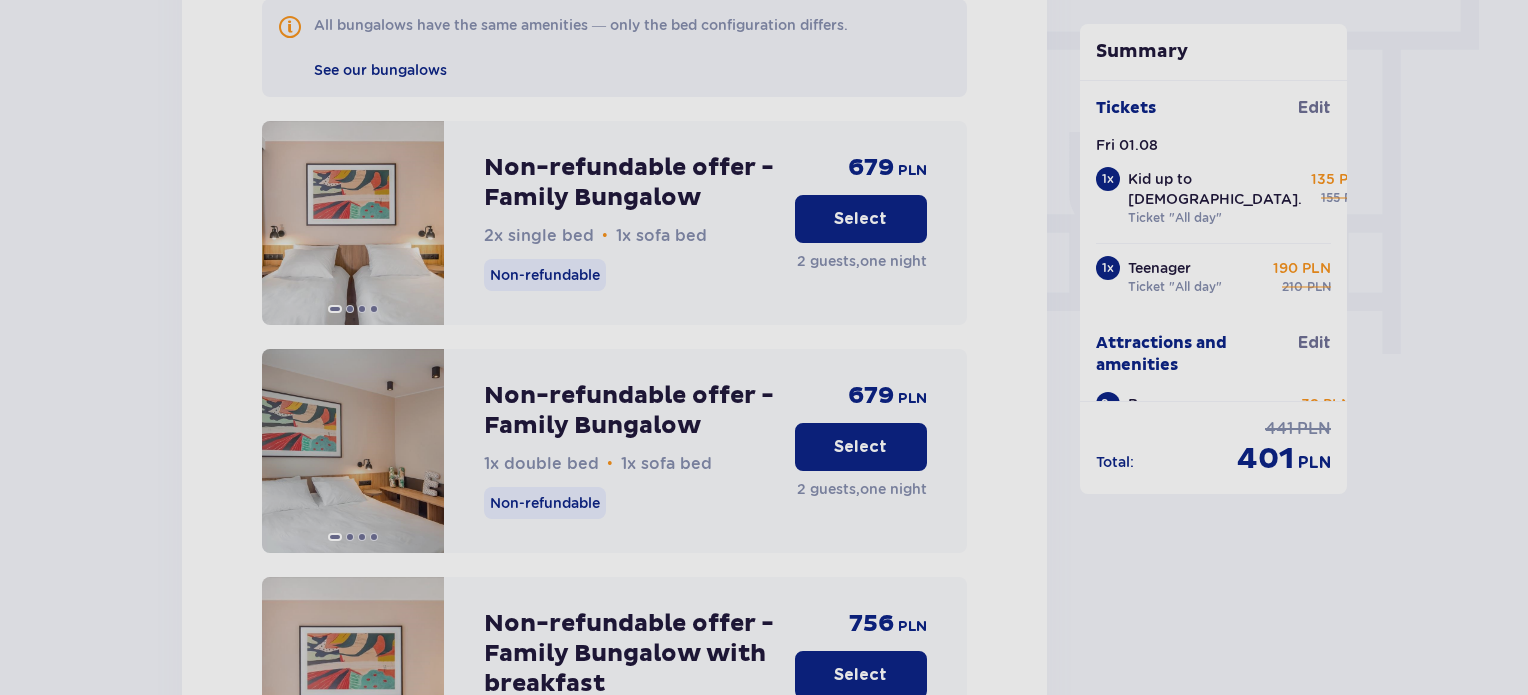 scroll, scrollTop: 1807, scrollLeft: 0, axis: vertical 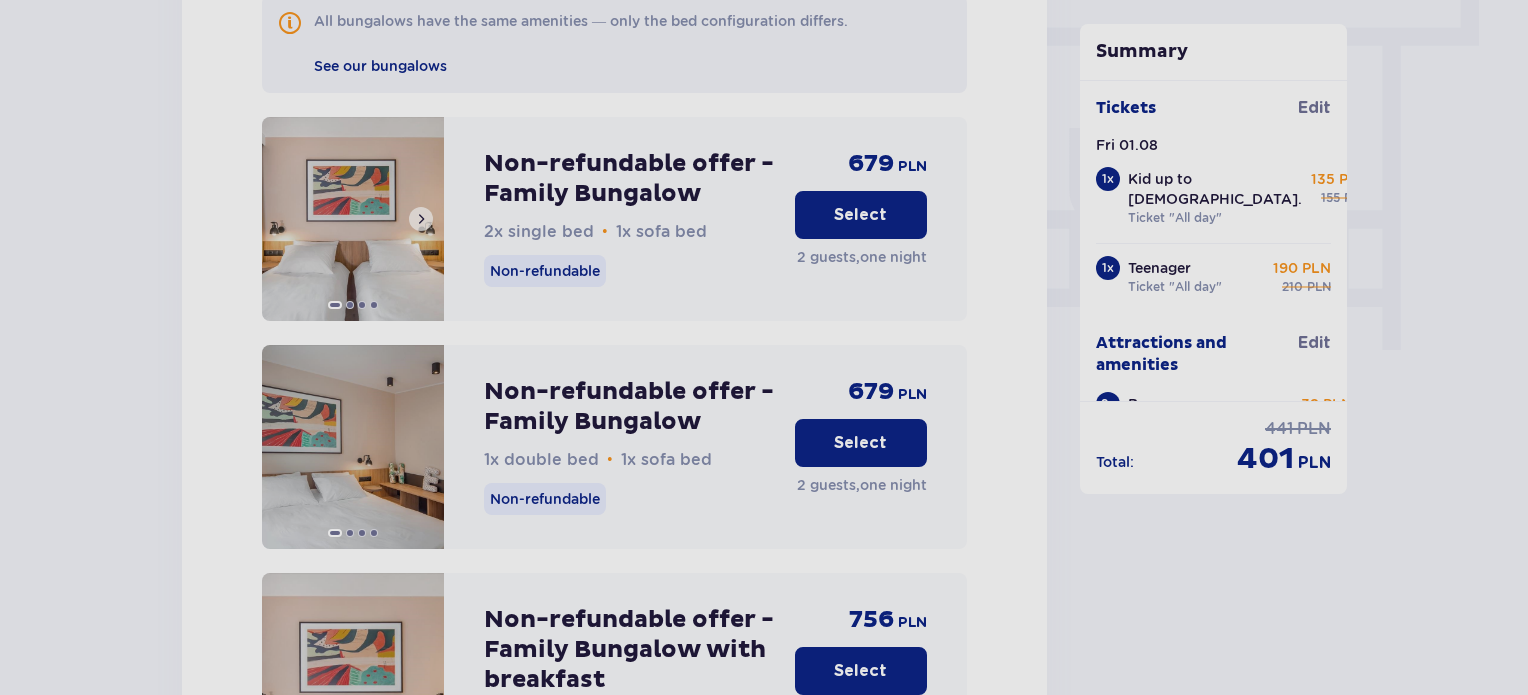 click at bounding box center [421, 219] 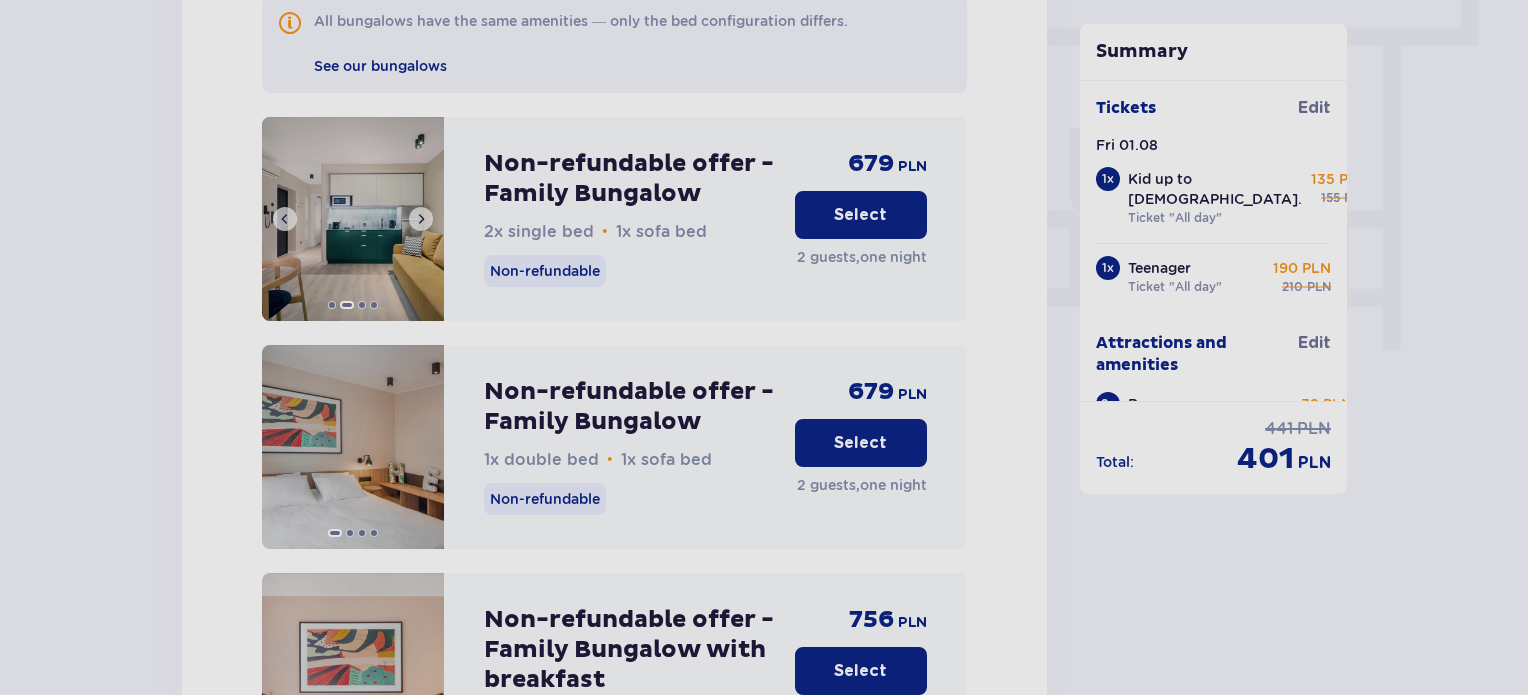 click at bounding box center [421, 219] 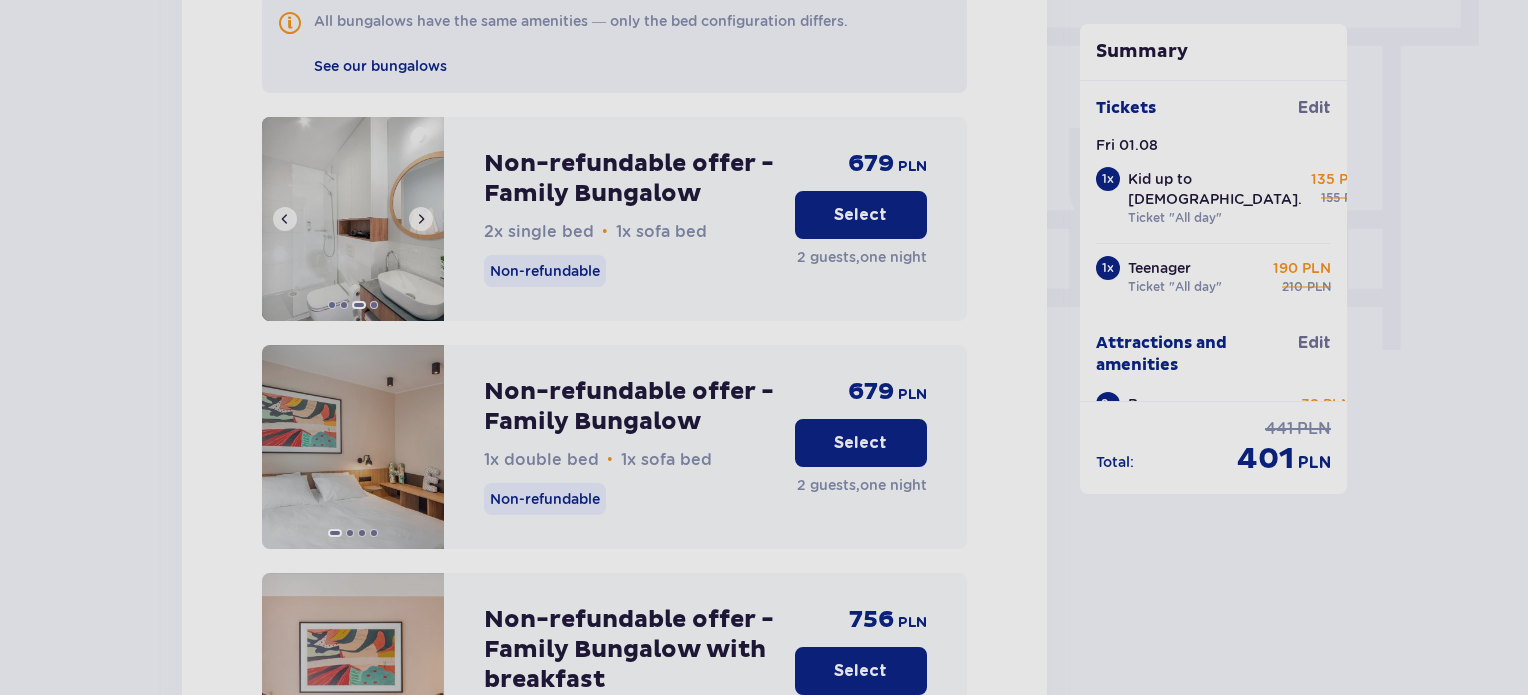 click at bounding box center (421, 219) 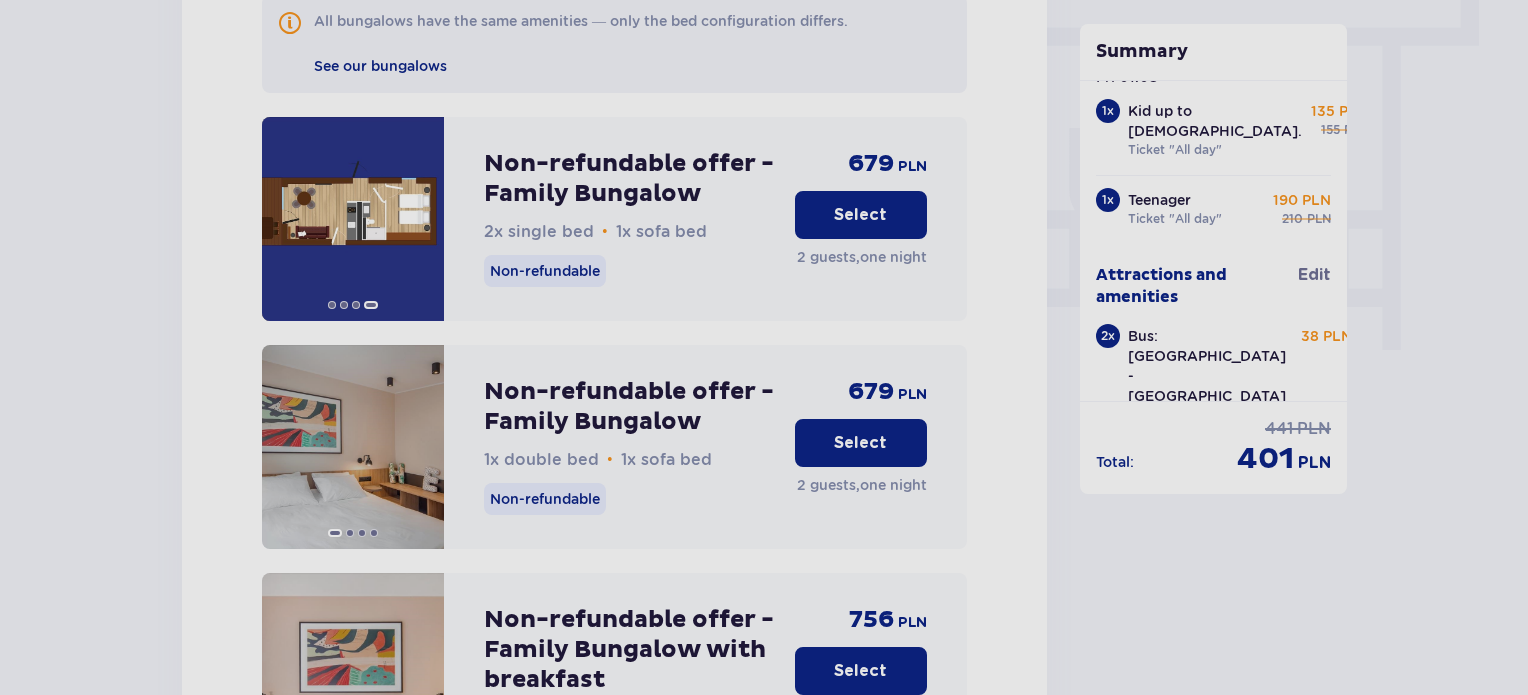 scroll, scrollTop: 0, scrollLeft: 0, axis: both 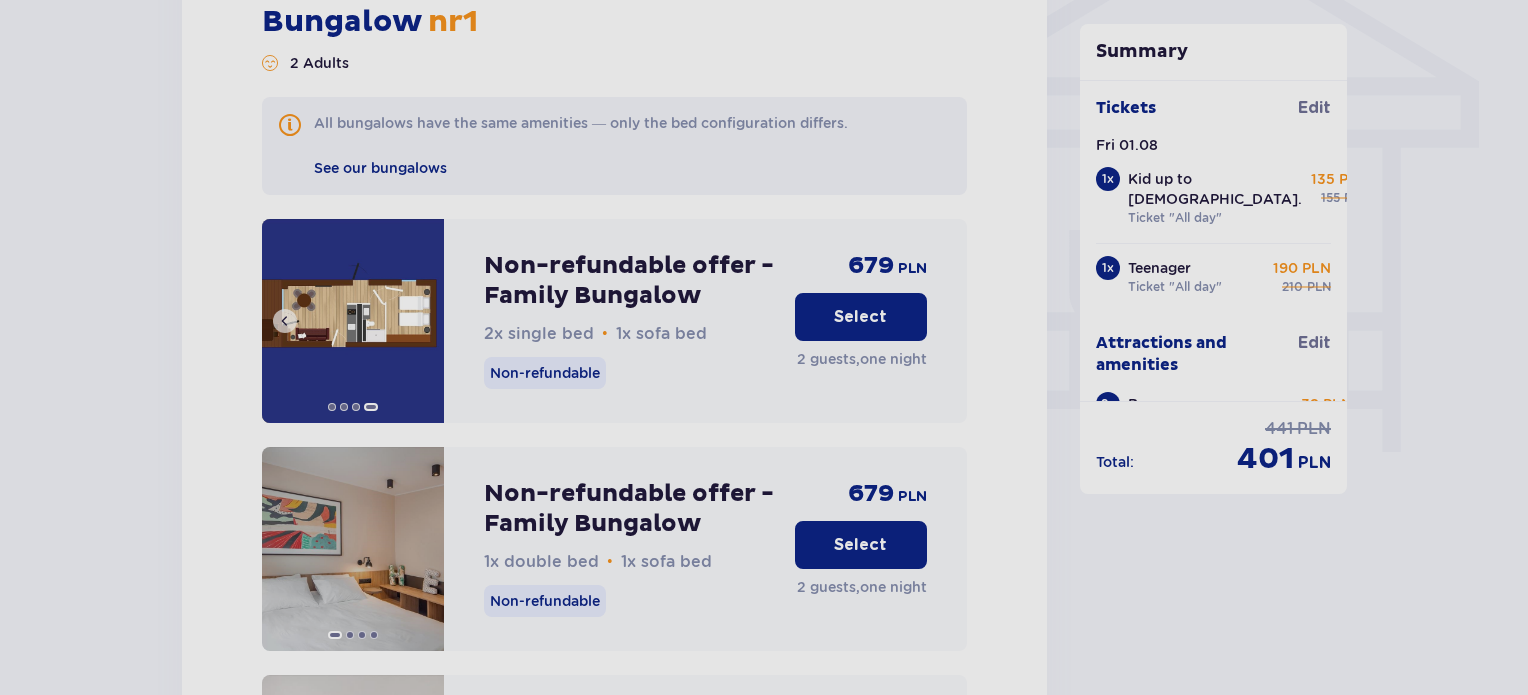 click at bounding box center [285, 321] 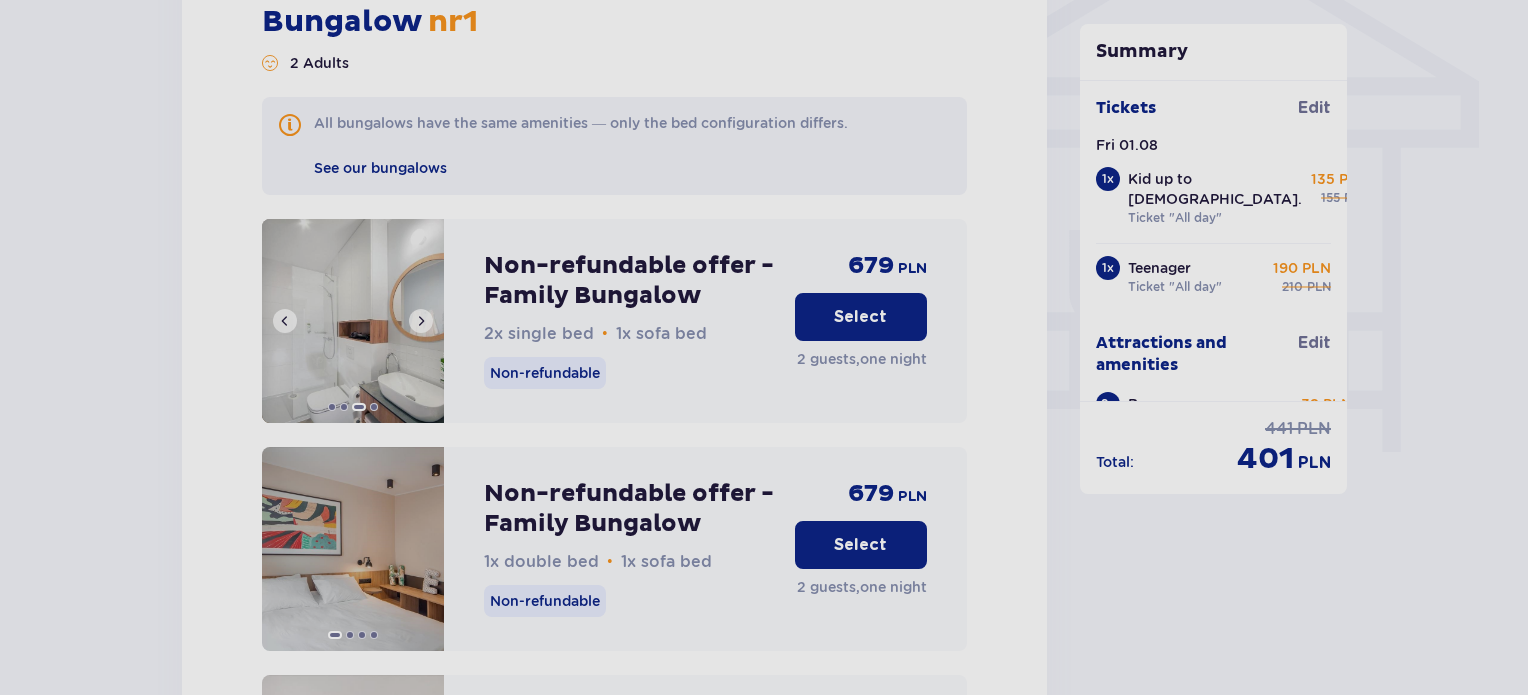 click at bounding box center (285, 321) 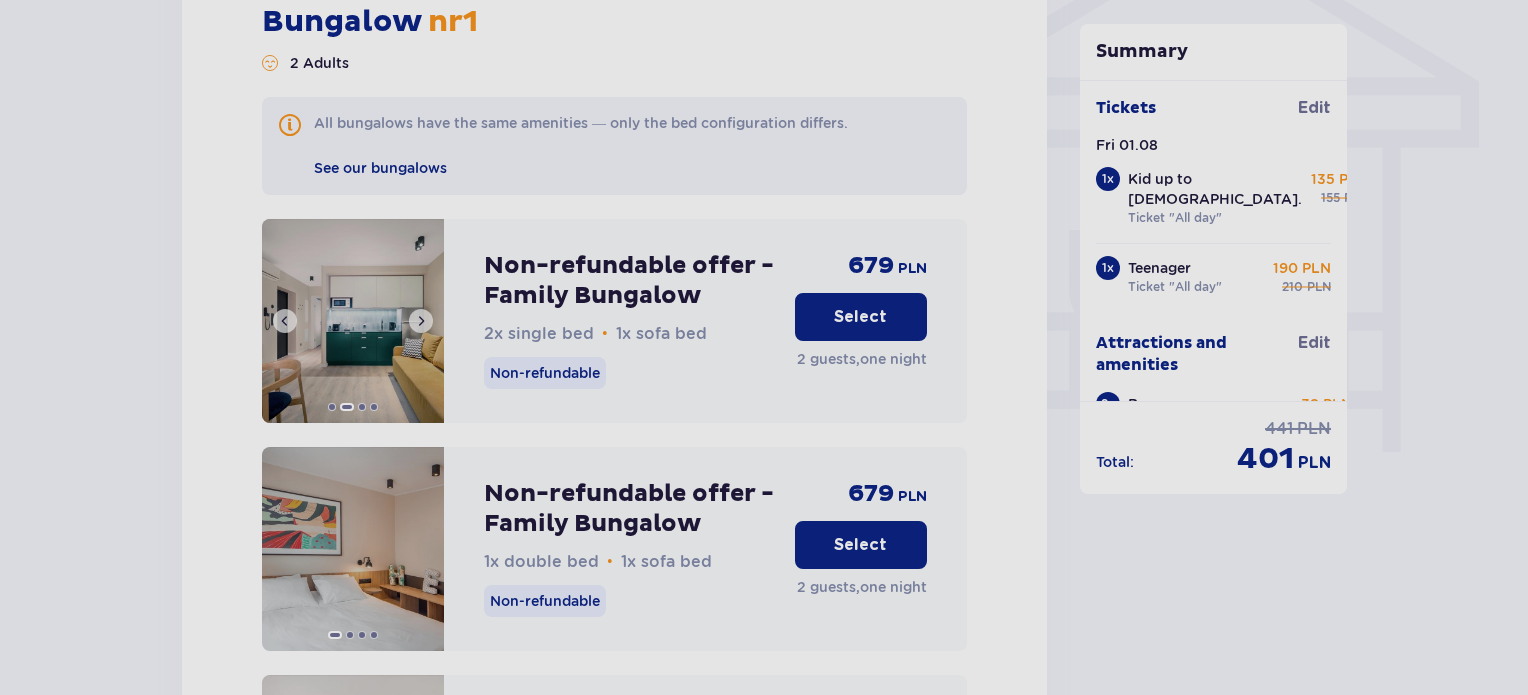 click at bounding box center [285, 321] 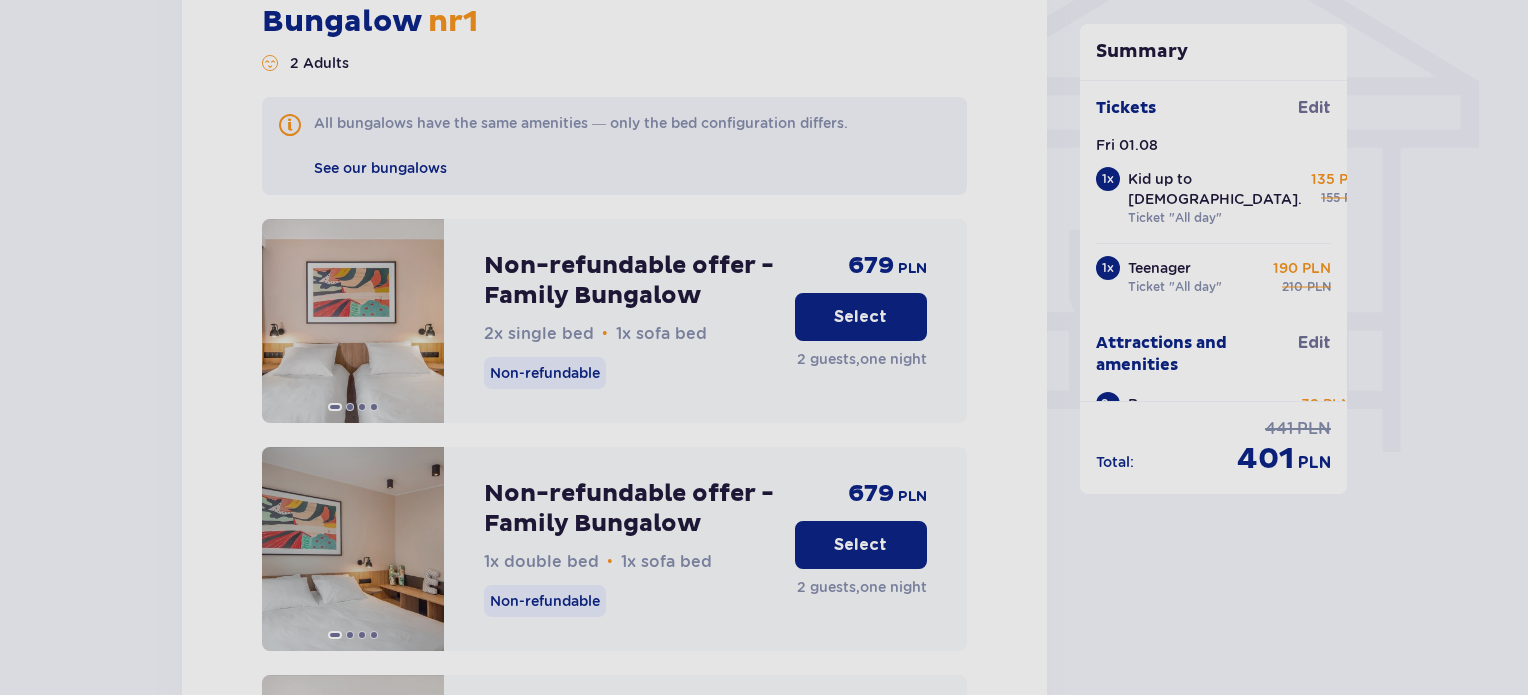 click on "Select" at bounding box center [860, 317] 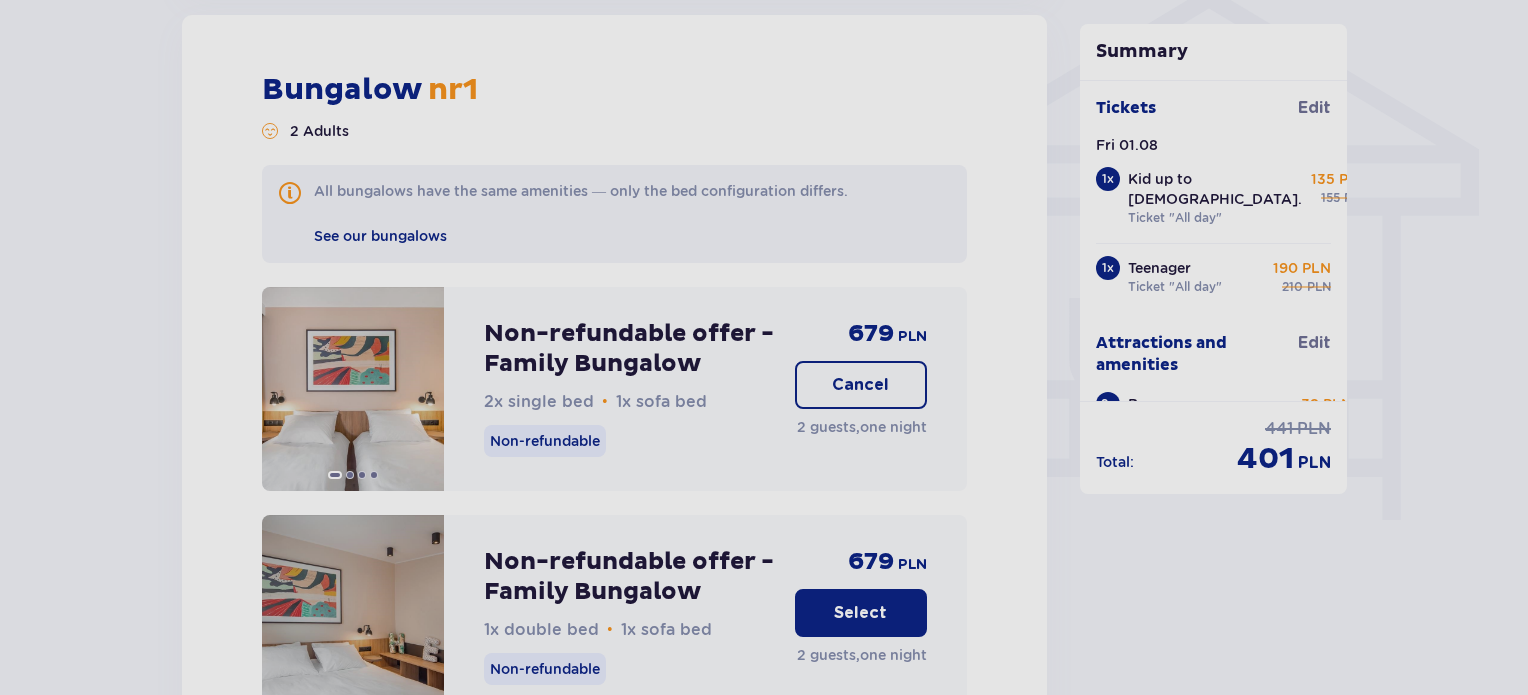 scroll, scrollTop: 1639, scrollLeft: 0, axis: vertical 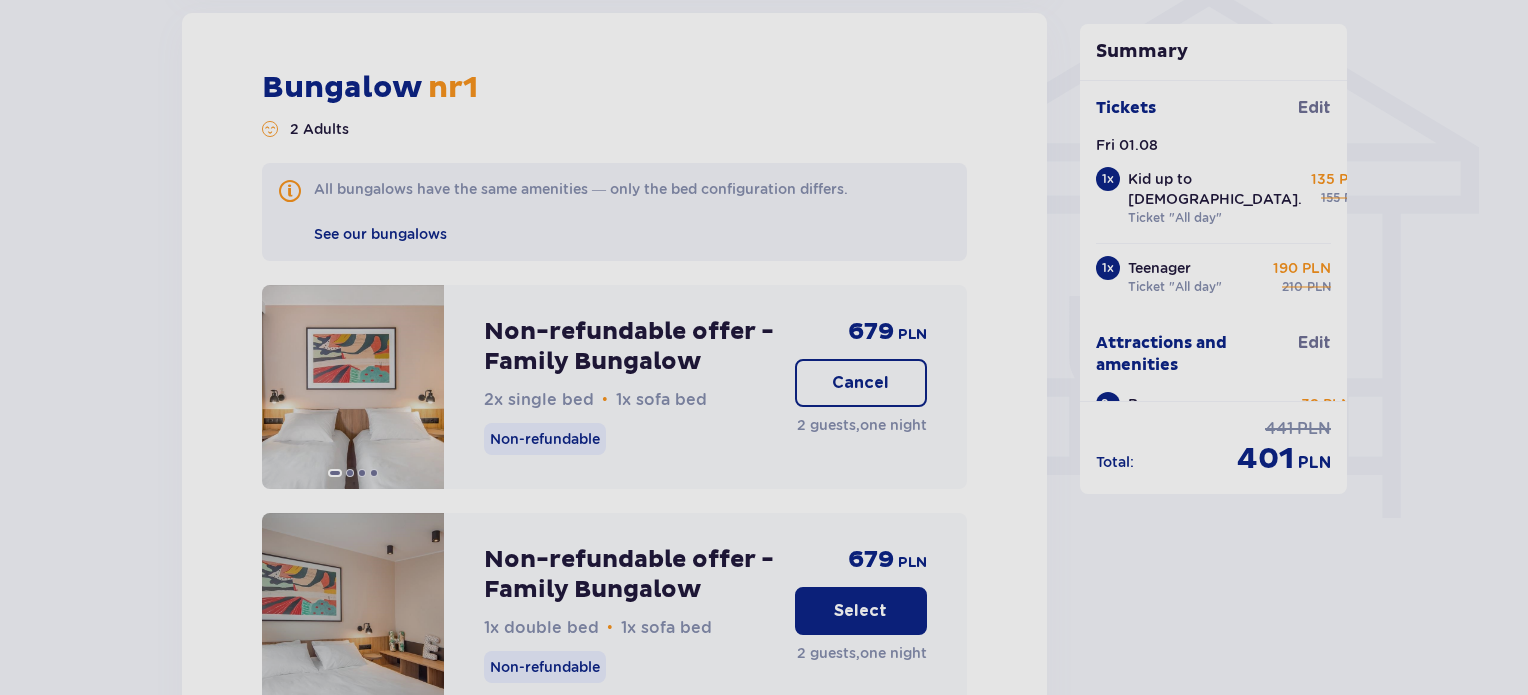 click on "Cancel" at bounding box center [861, 383] 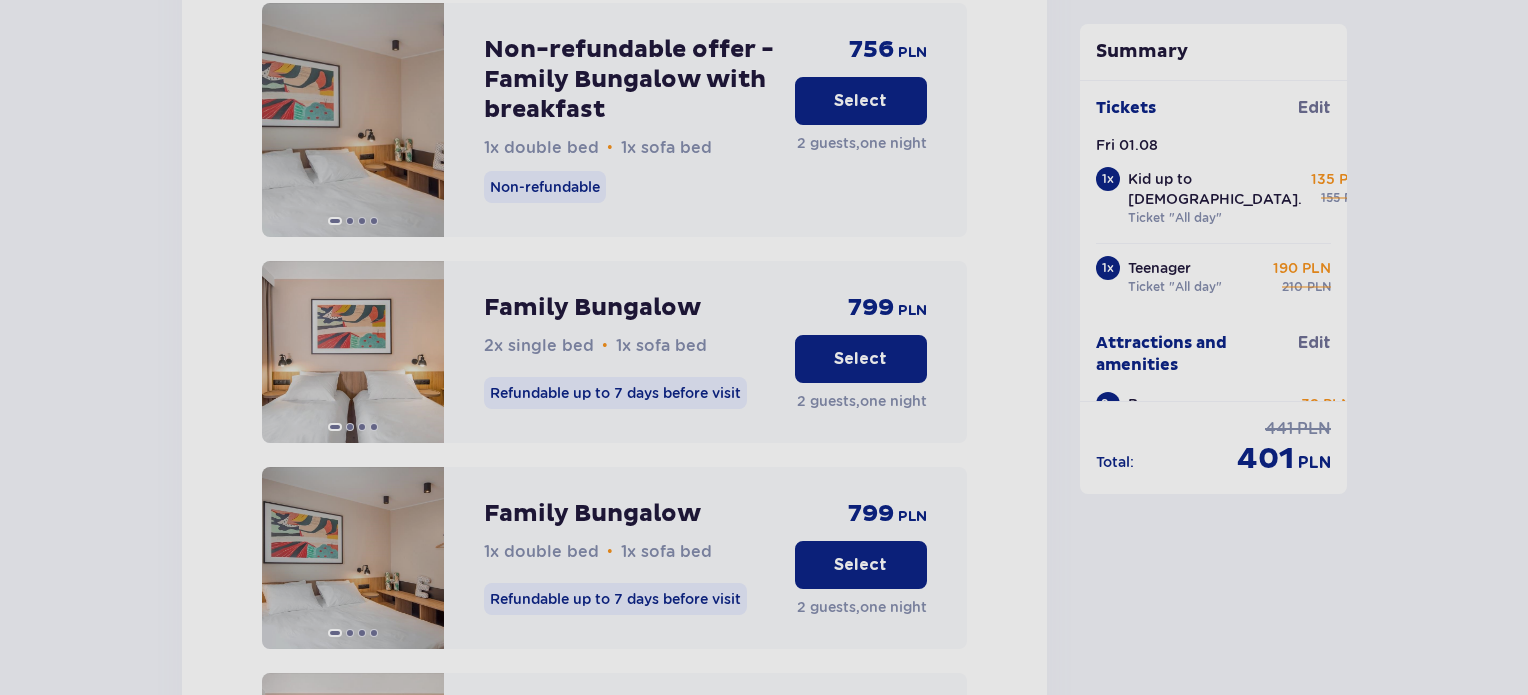 scroll, scrollTop: 3316, scrollLeft: 0, axis: vertical 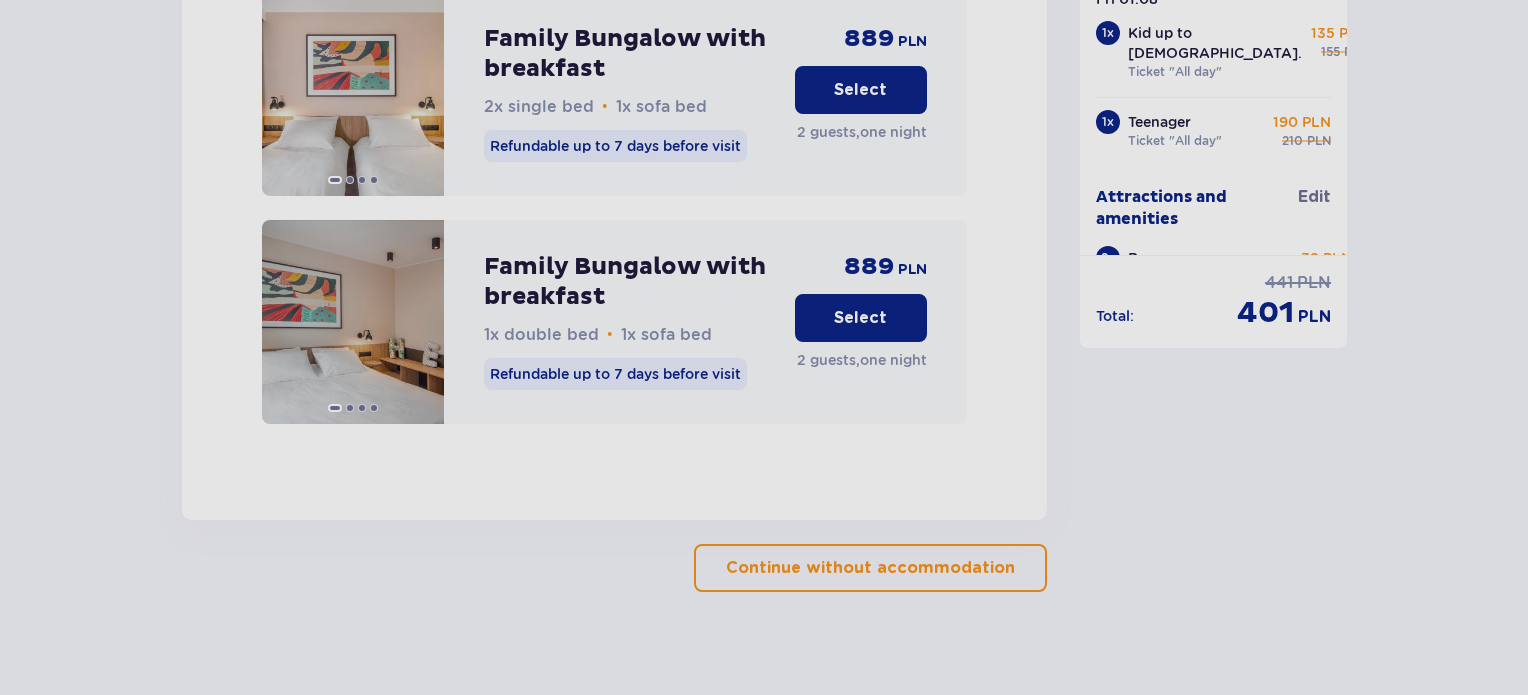 click on "Continue without accommodation" at bounding box center [870, 568] 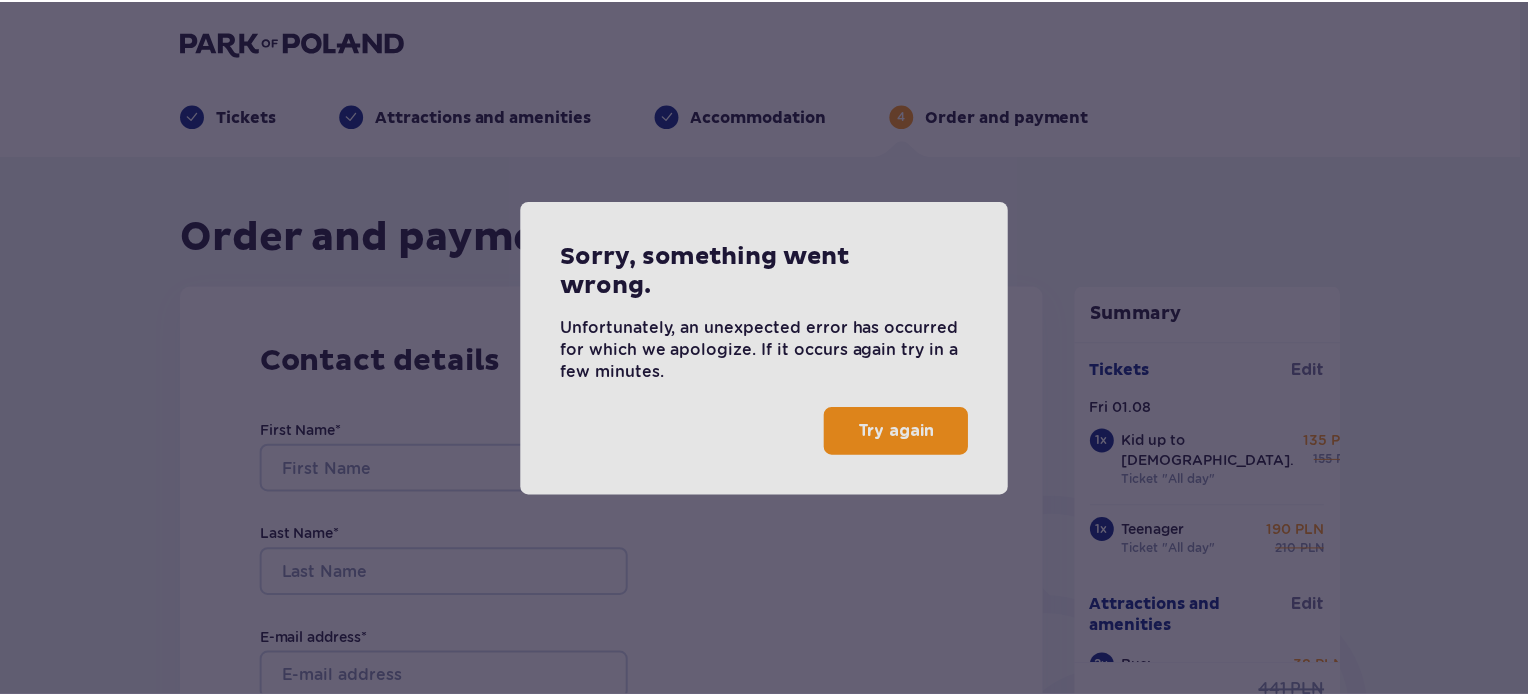 scroll, scrollTop: 0, scrollLeft: 0, axis: both 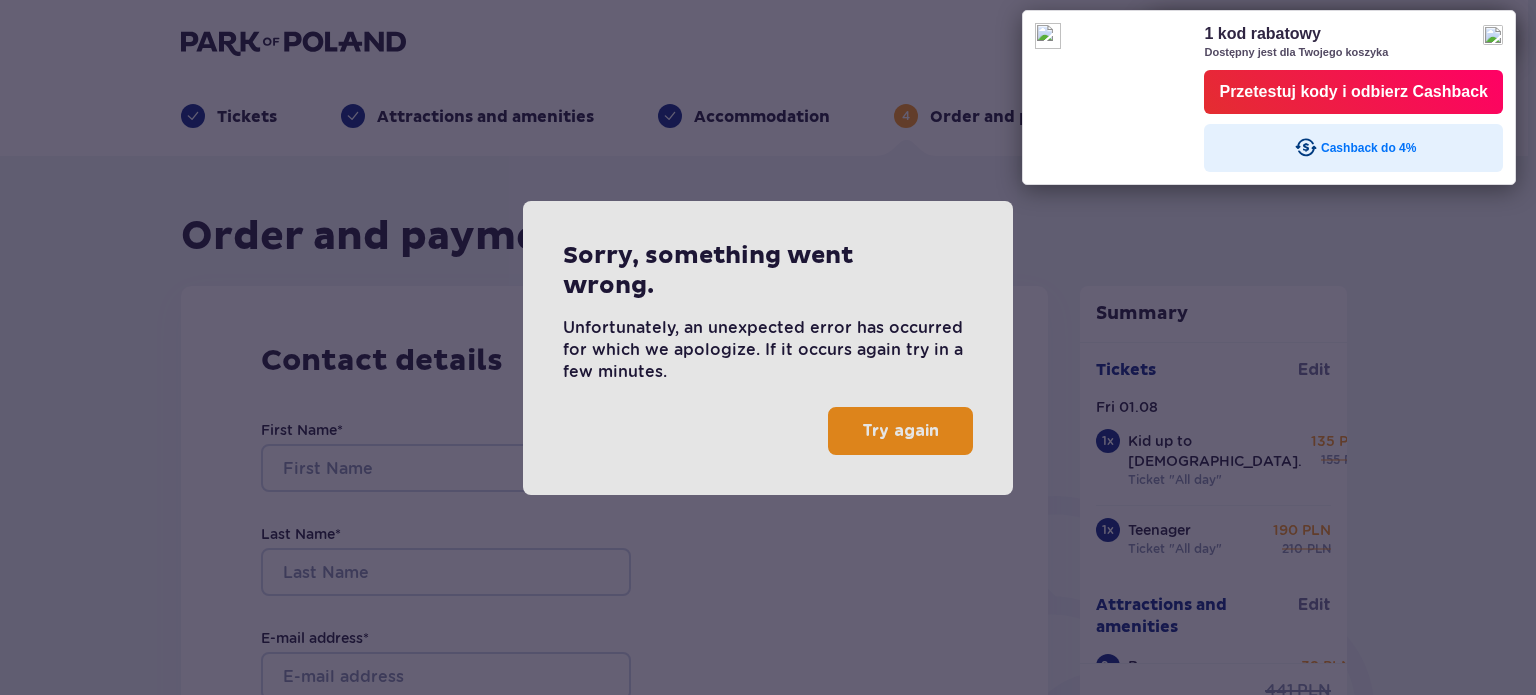 click on "Try again" at bounding box center (900, 431) 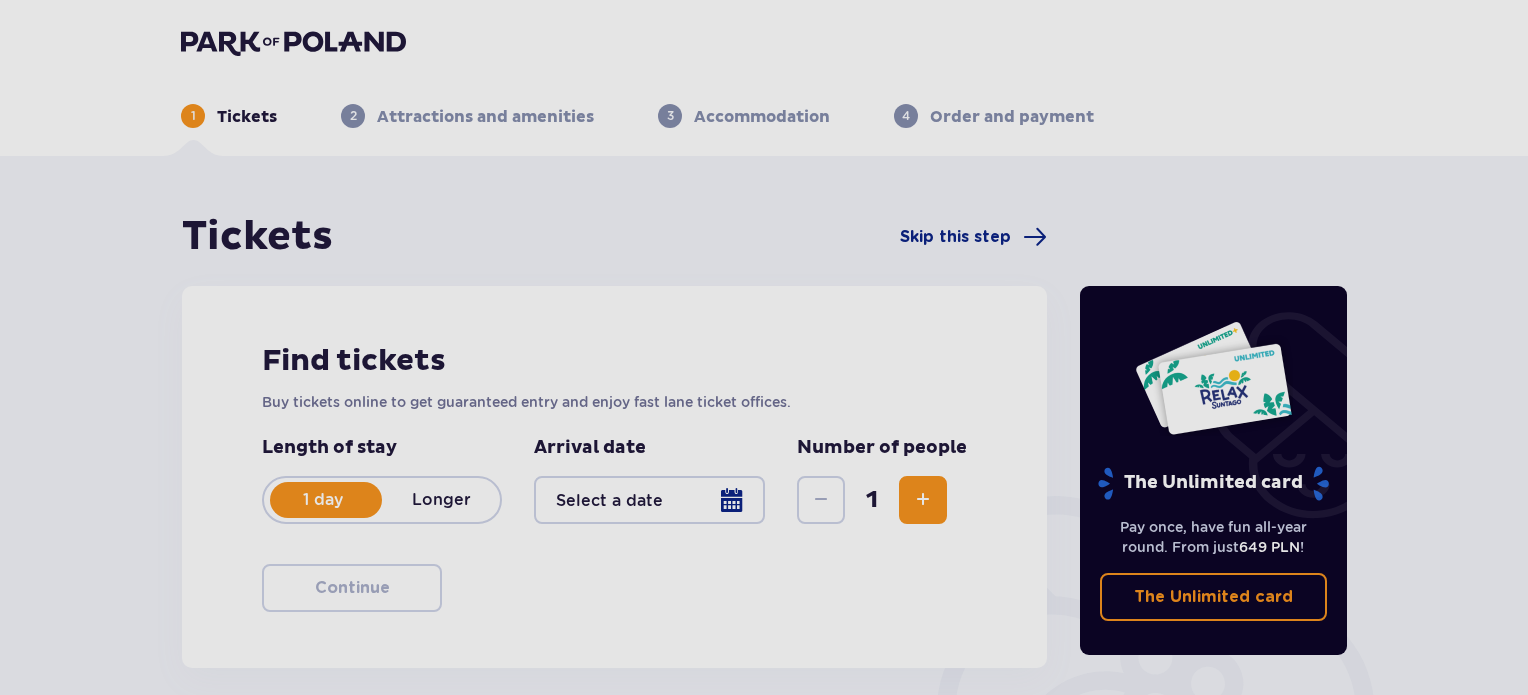 scroll, scrollTop: 35, scrollLeft: 0, axis: vertical 